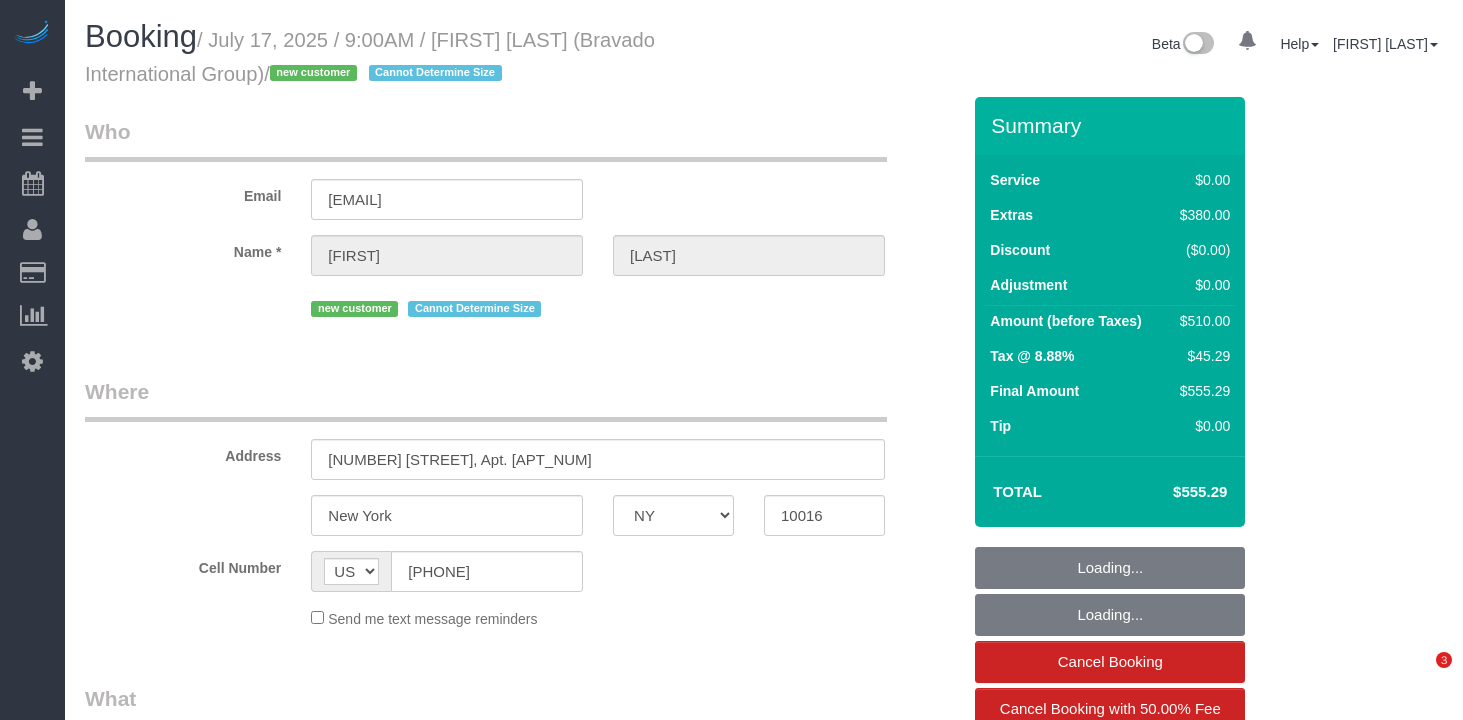 select on "NY" 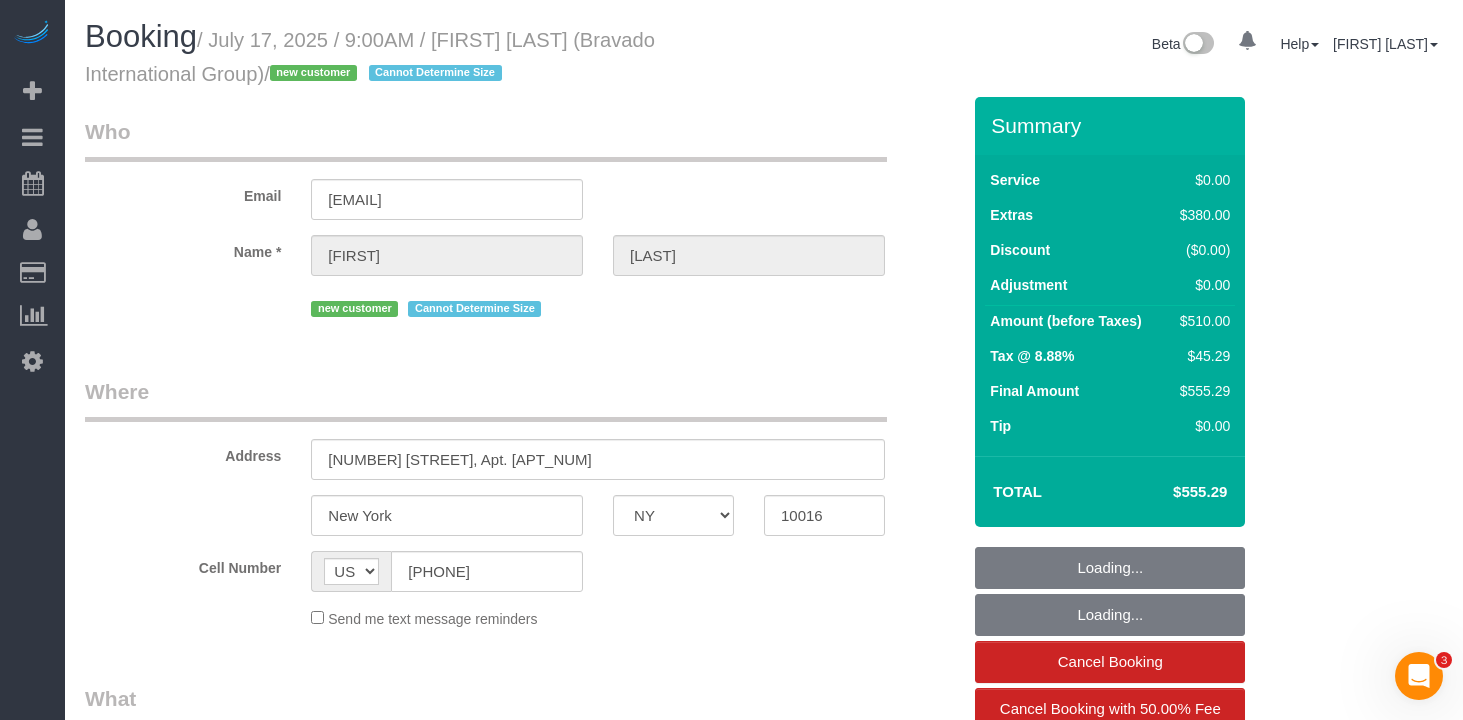 scroll, scrollTop: 0, scrollLeft: 0, axis: both 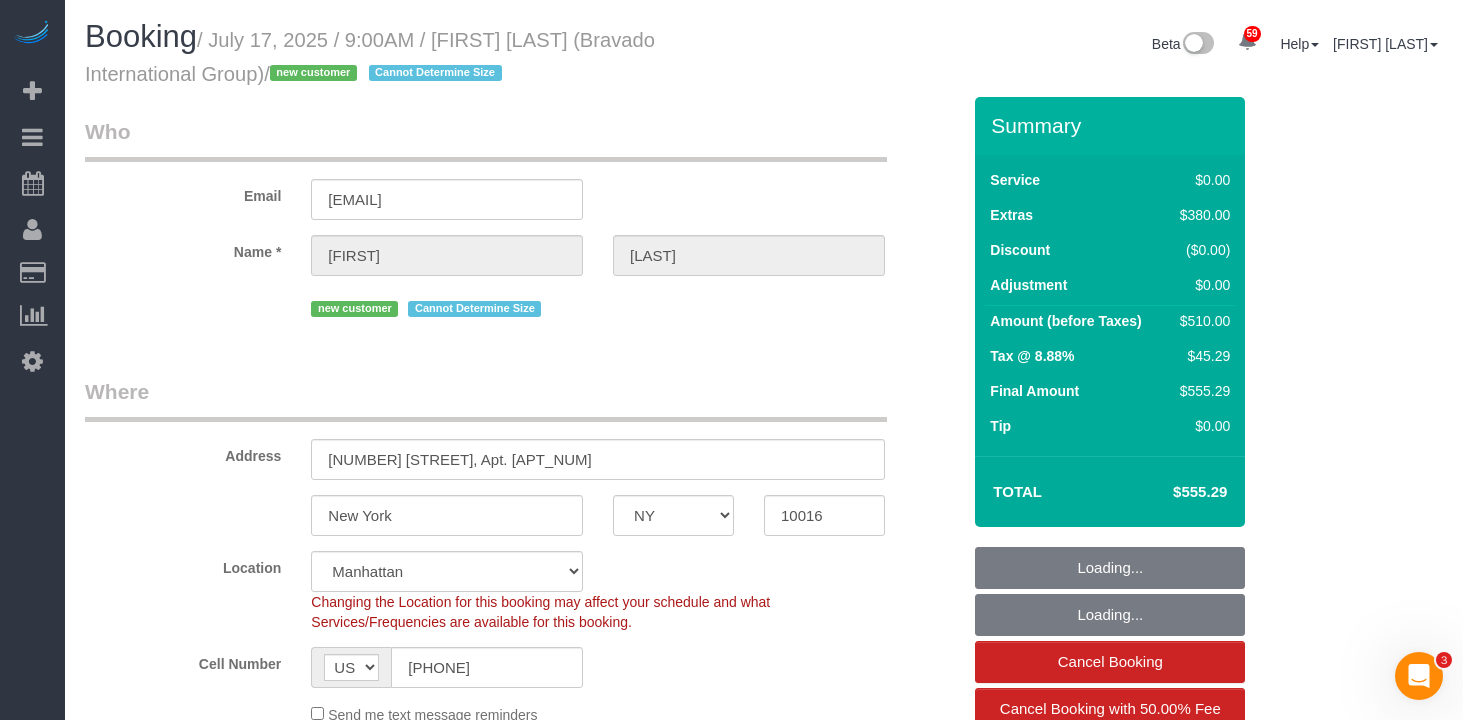 select on "object:1077" 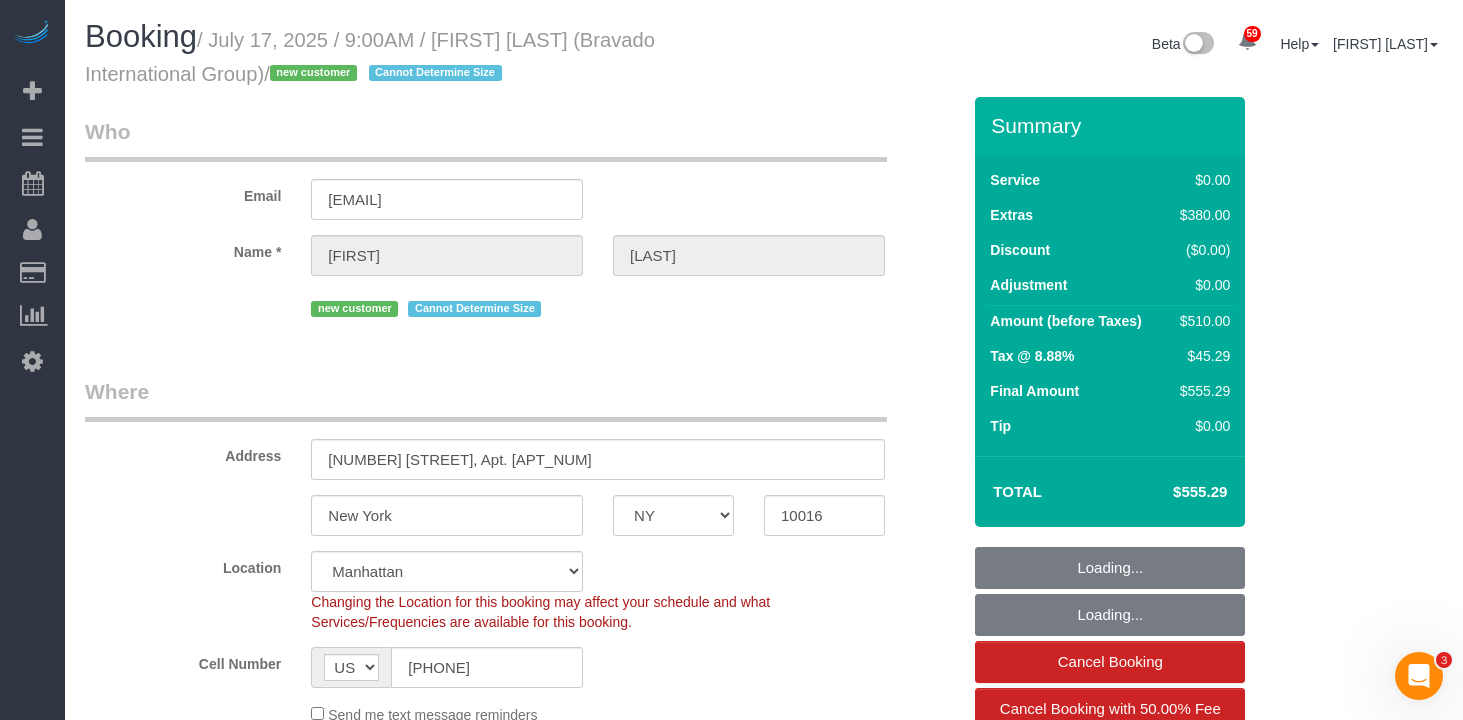 select on "1" 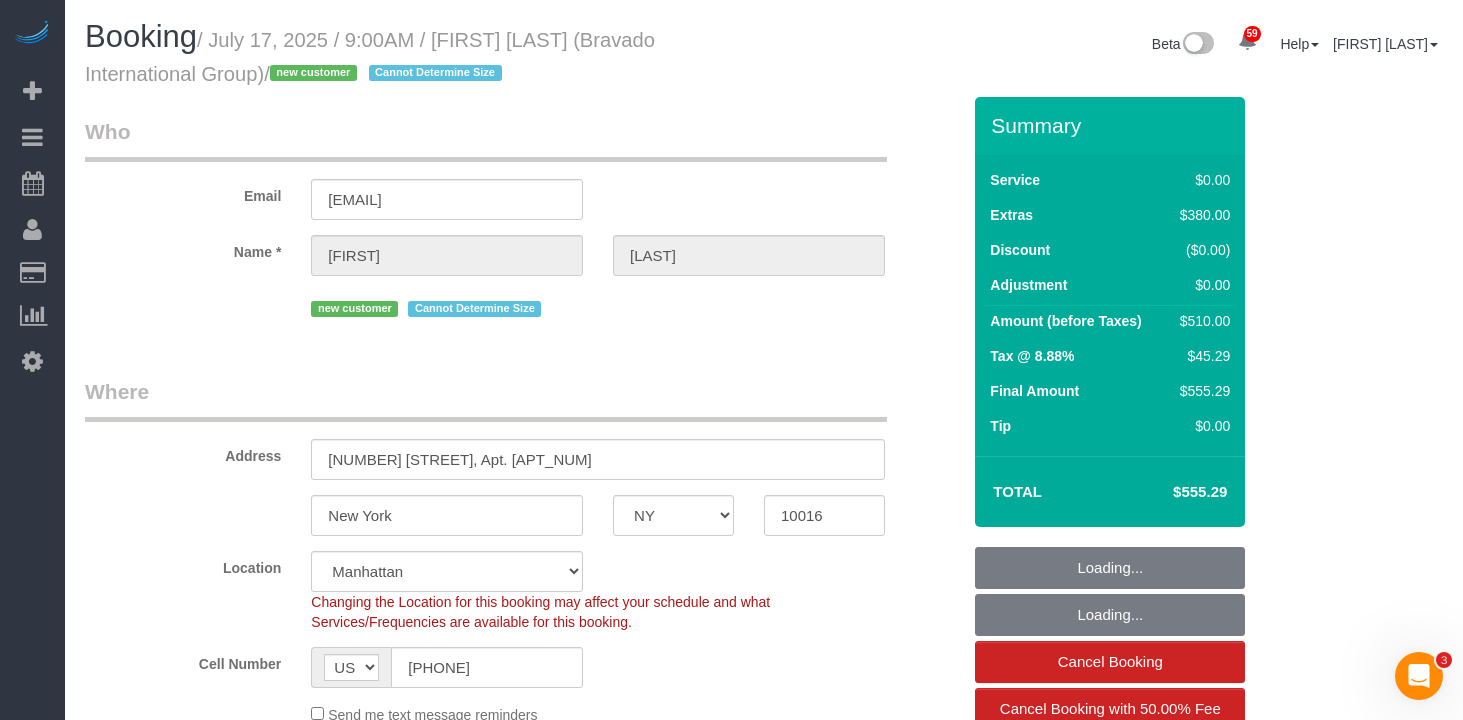 select on "object:1122" 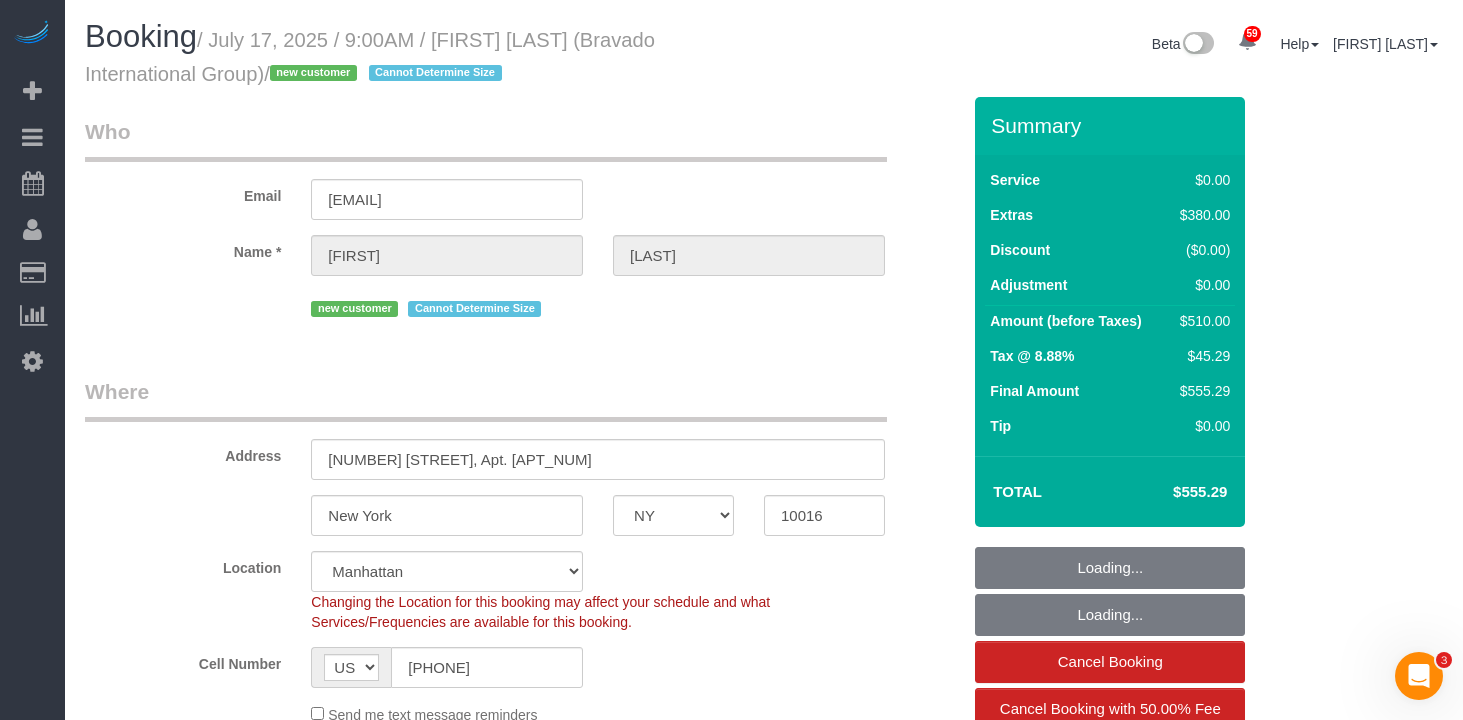 select on "string:stripe-pm_1RjsFs4VGloSiKo7UzvzYJbZ" 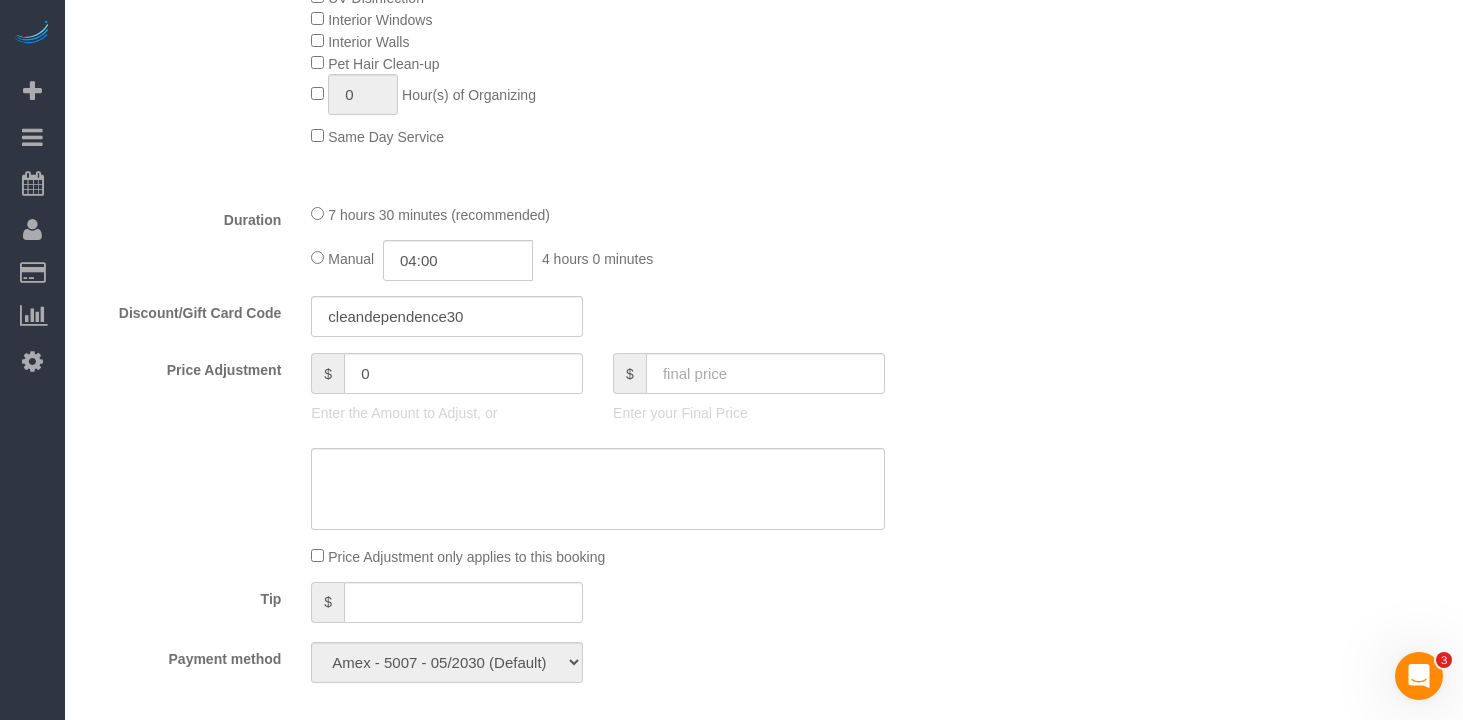 scroll, scrollTop: 1385, scrollLeft: 0, axis: vertical 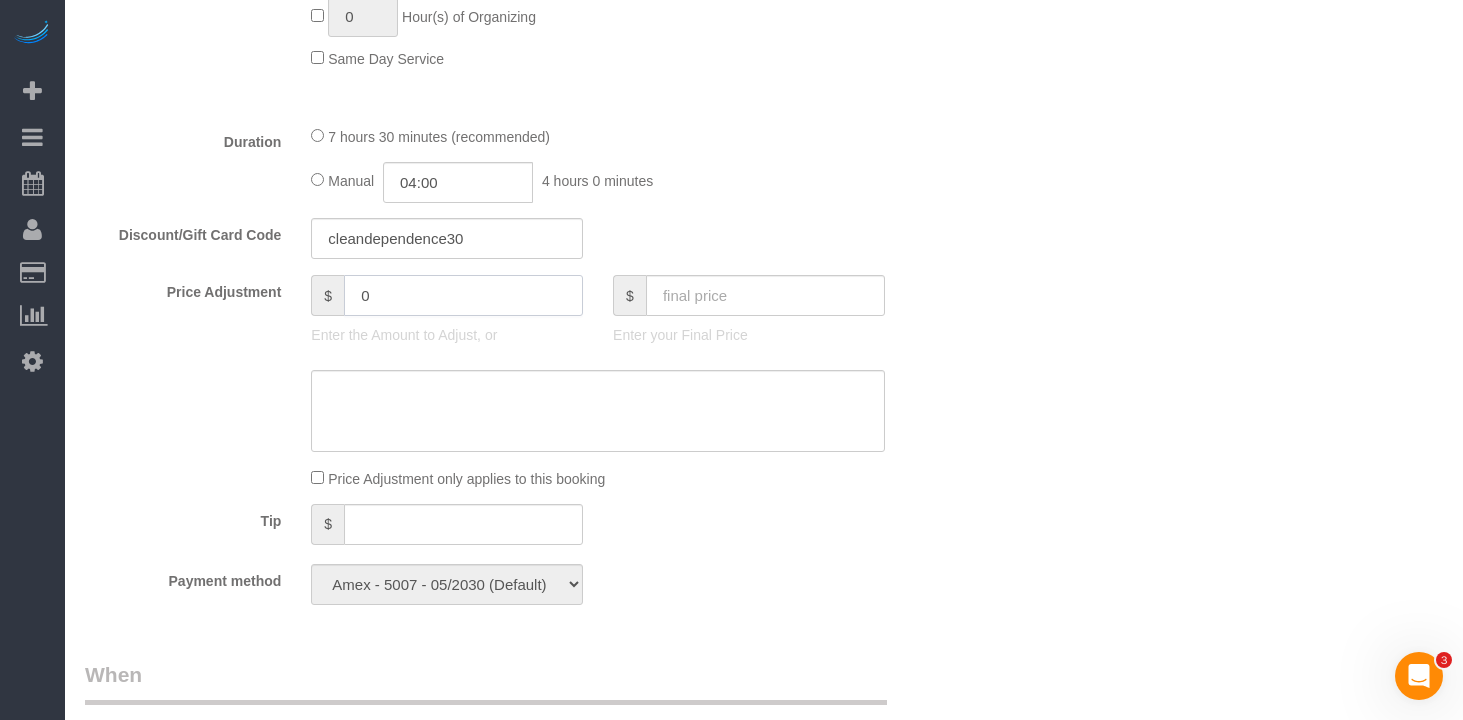 click on "0" 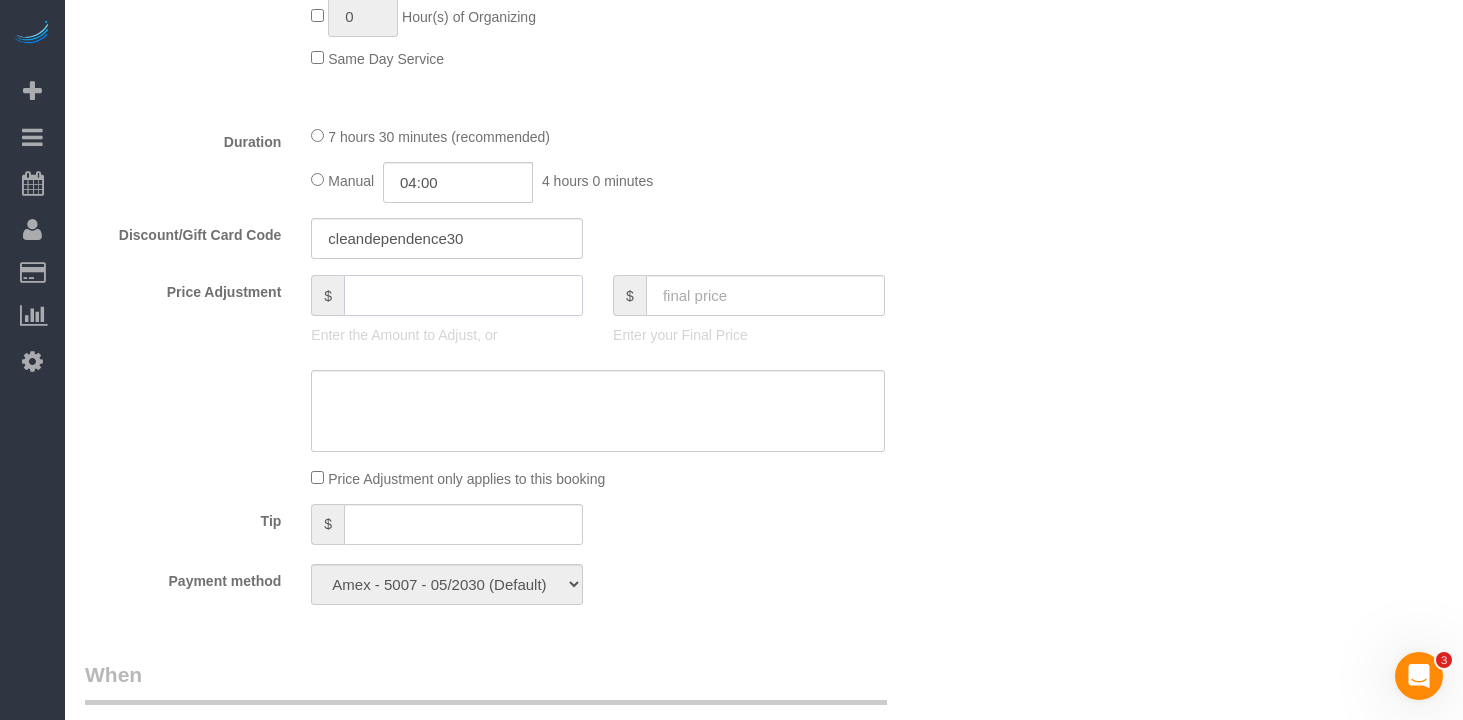type on "2" 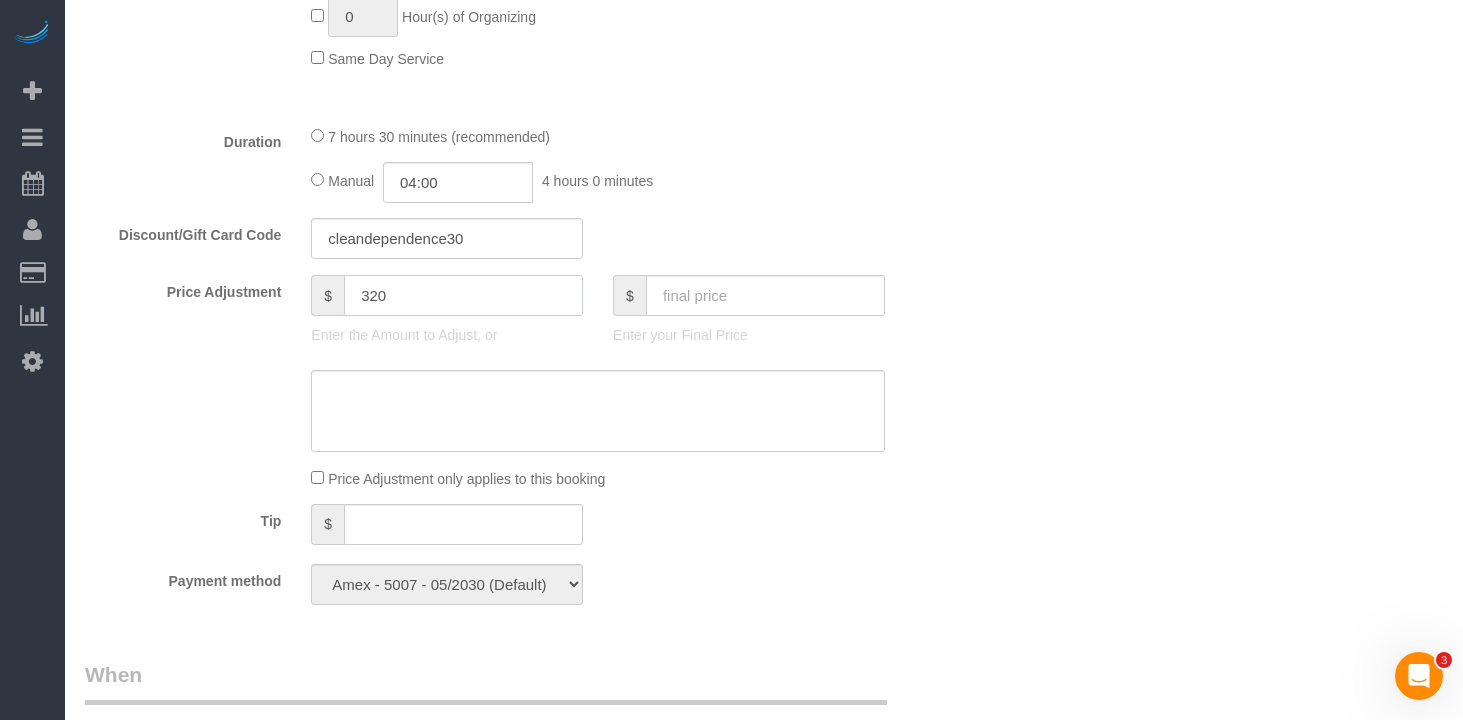 scroll, scrollTop: 1376, scrollLeft: 0, axis: vertical 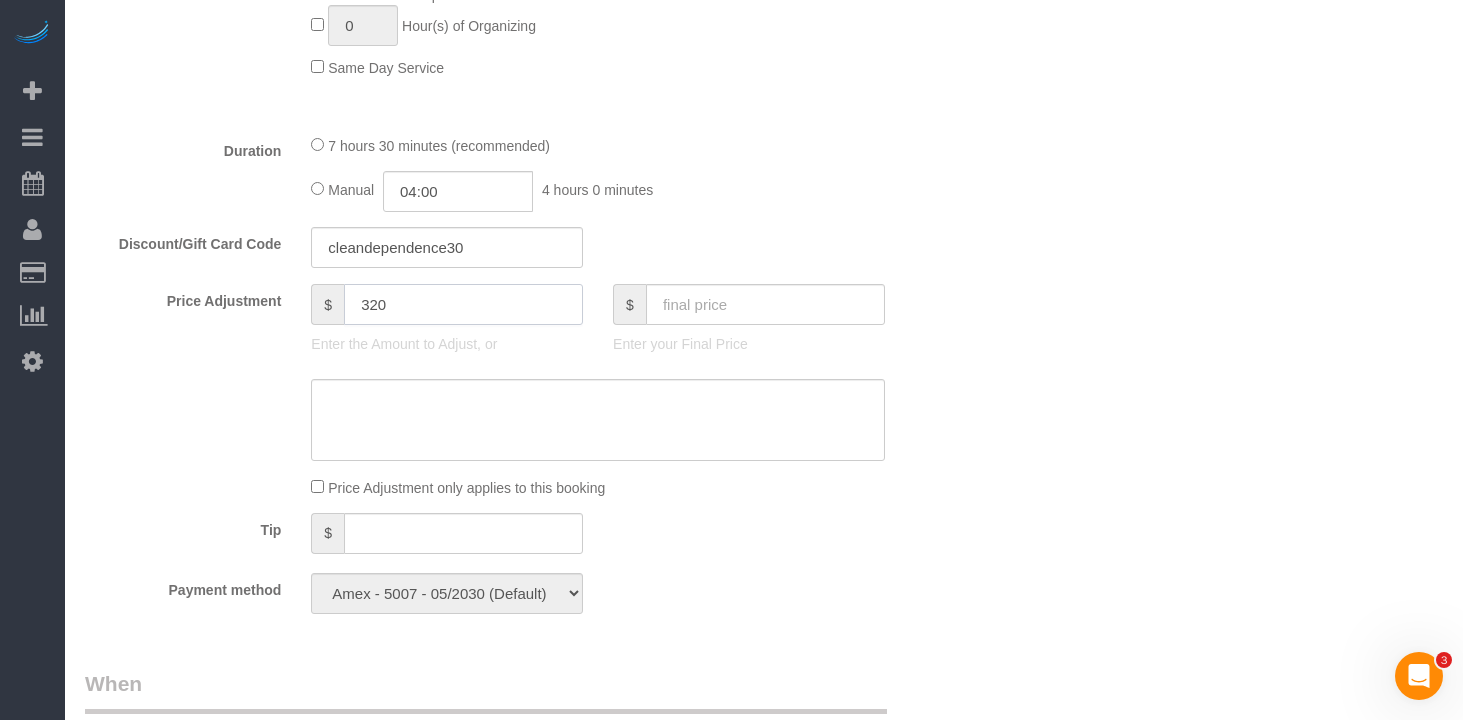type on "320" 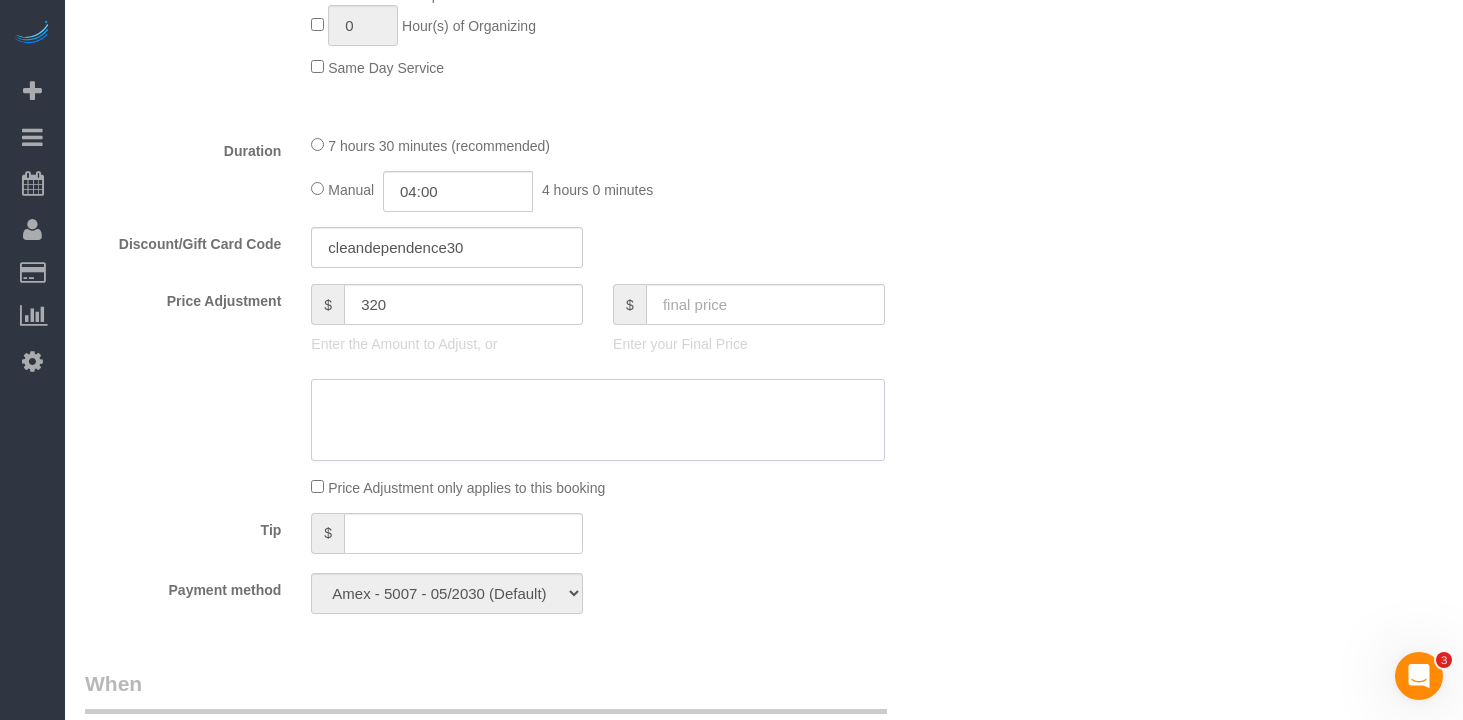 click 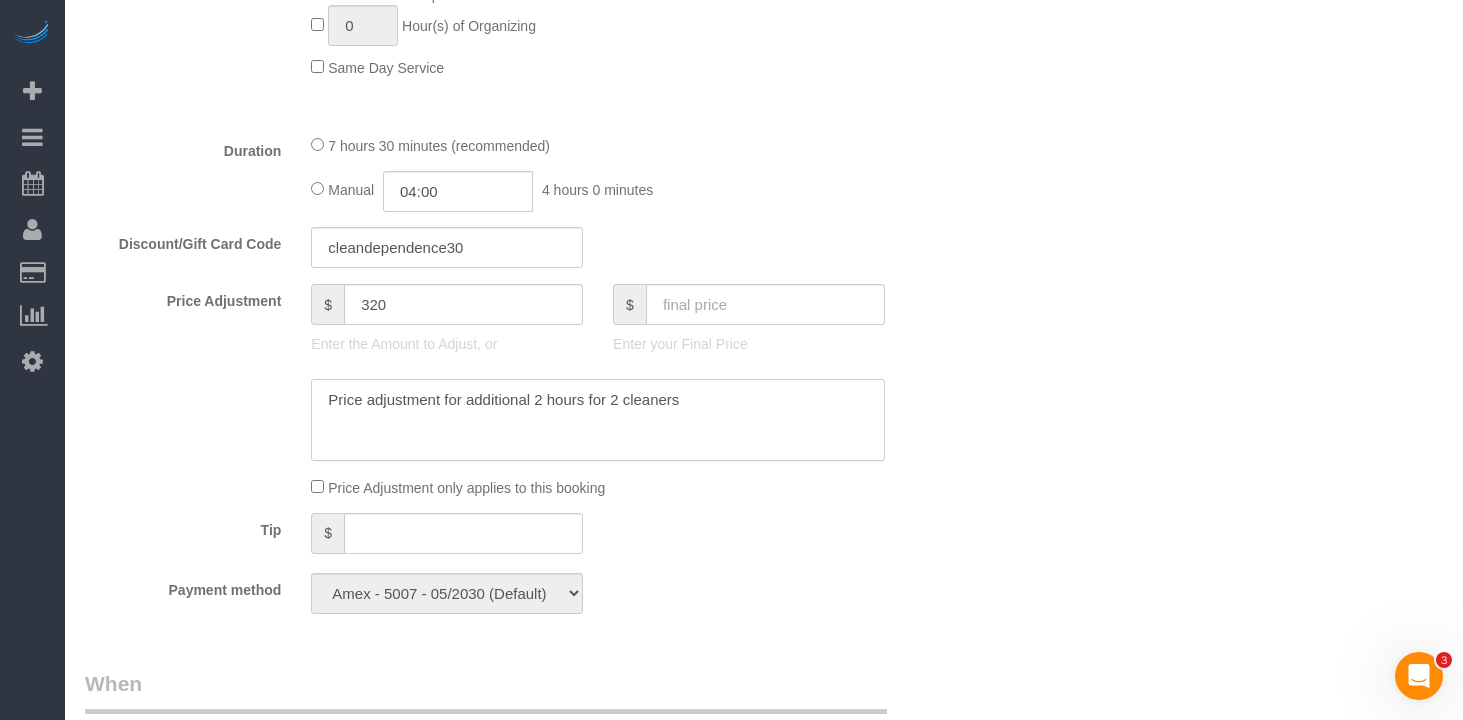 type on "Price adjustment for additional 2 hours for 2 cleaners" 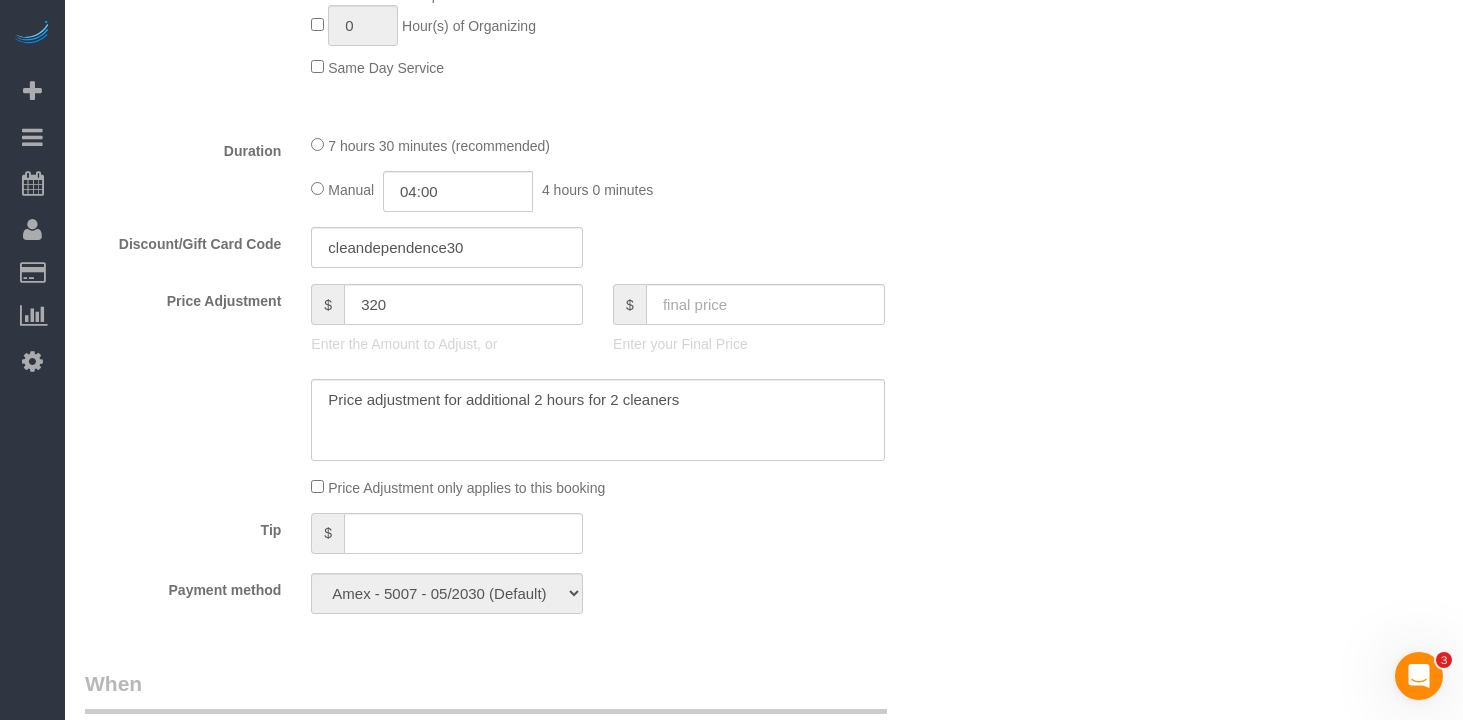 click on "Who
Email
donato.tenore@bravado.com
Name *
Donato
Tenore
new customer
Cannot Determine Size
Where
Address
331 East 29th Street, Apt. 11N
New York
AK
AL
AR
AZ
CA
CO
CT
DC
DE
FL
GA
HI
IA
ID
IL
IN
KS
KY
LA
MA
MD
ME
MI
MN
MO
MS" at bounding box center [764, 389] 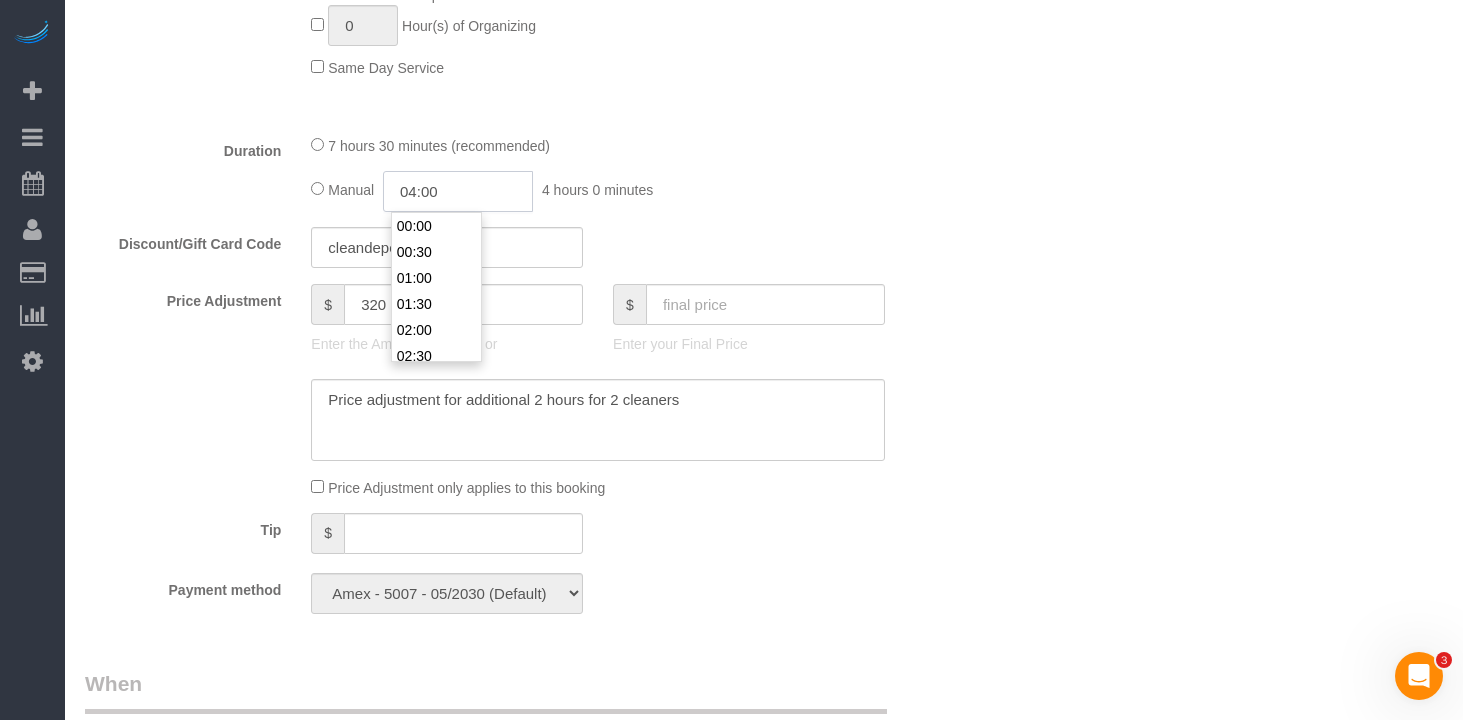 click on "04:00" 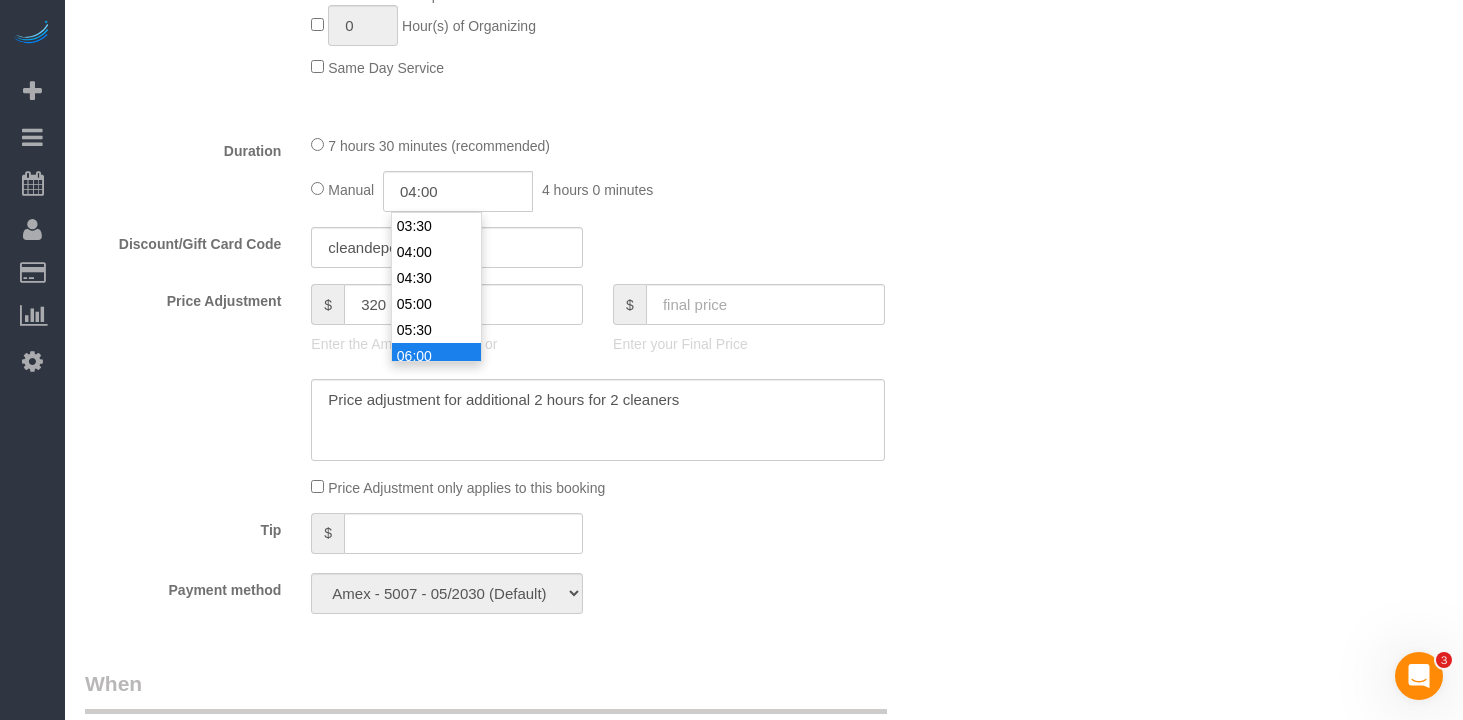 type on "06:00" 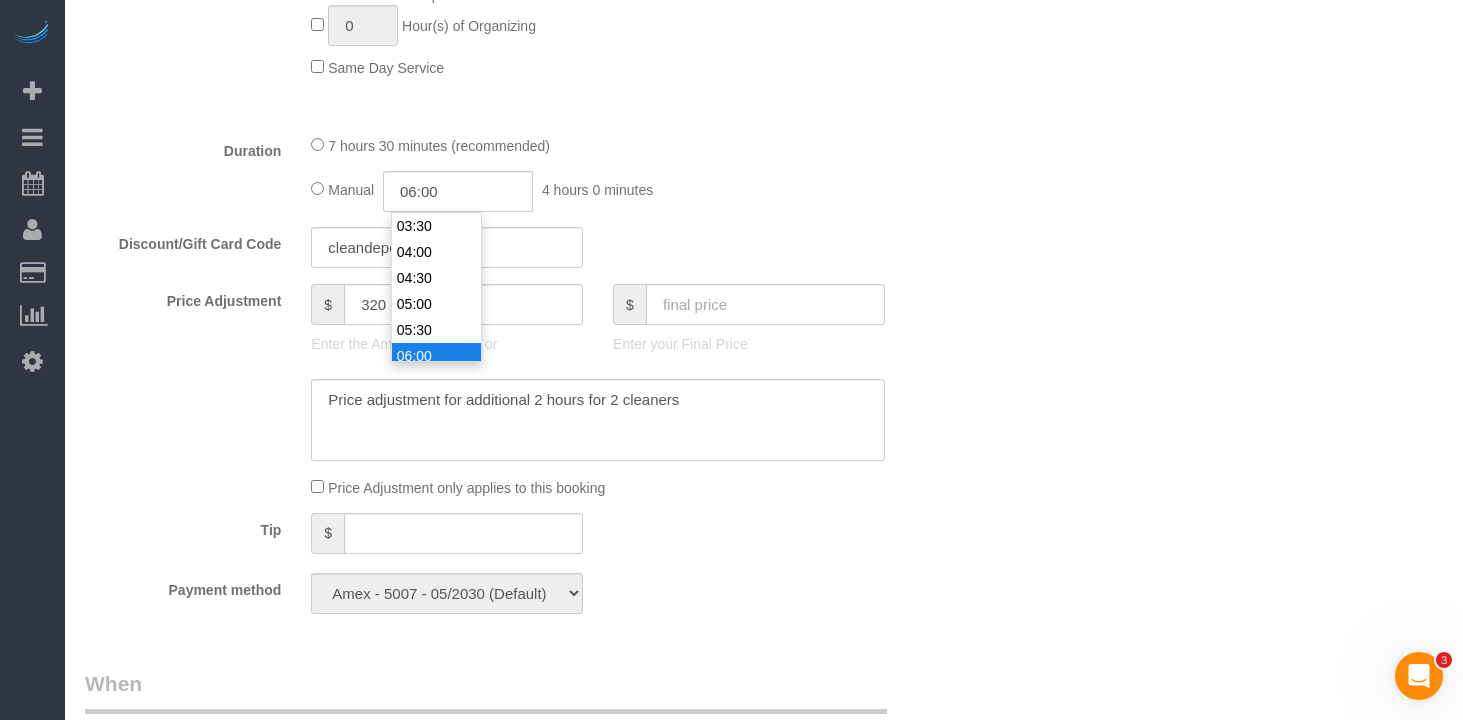 click on "06:00" at bounding box center (436, 356) 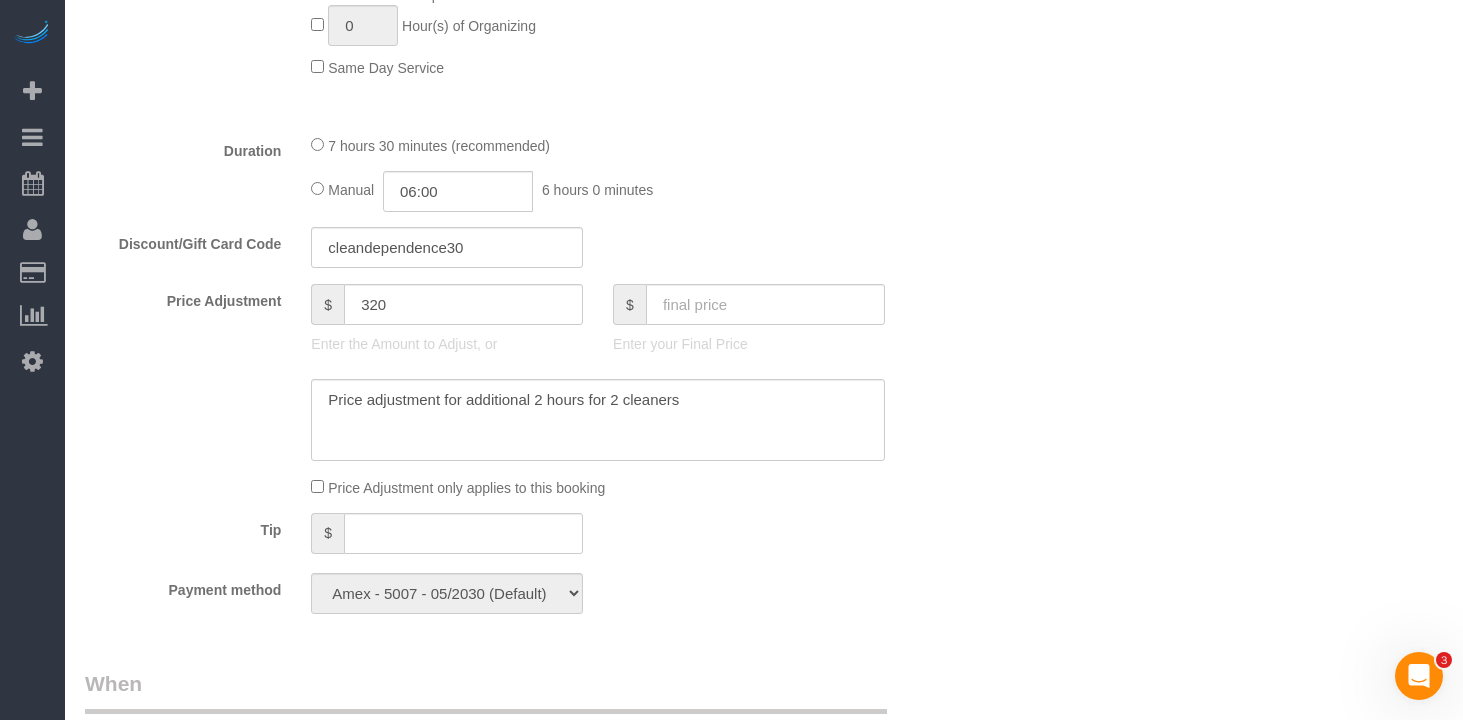 click on "Manual
06:00
6 hours 0 minutes" 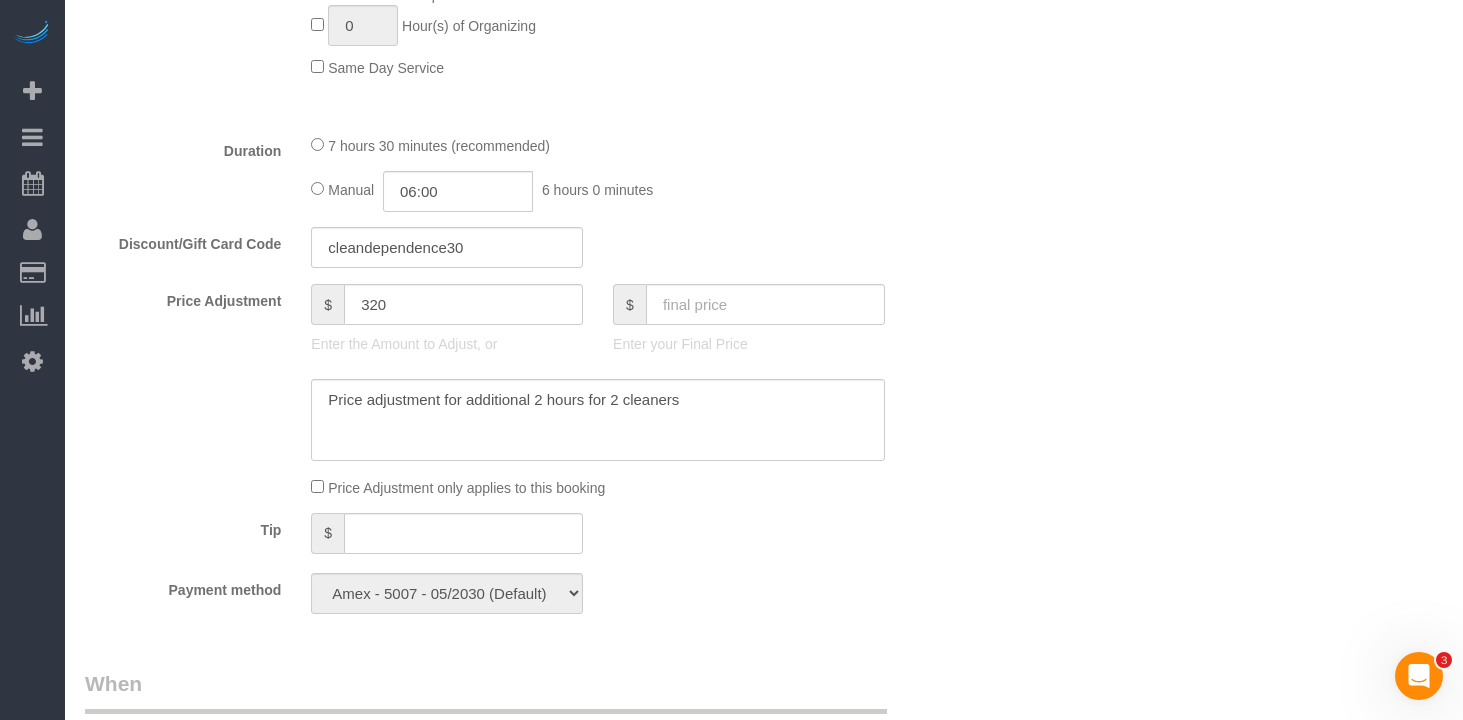 click on "Duration
7 hours 30 minutes (recommended)
Manual
06:00
6 hours 0 minutes" 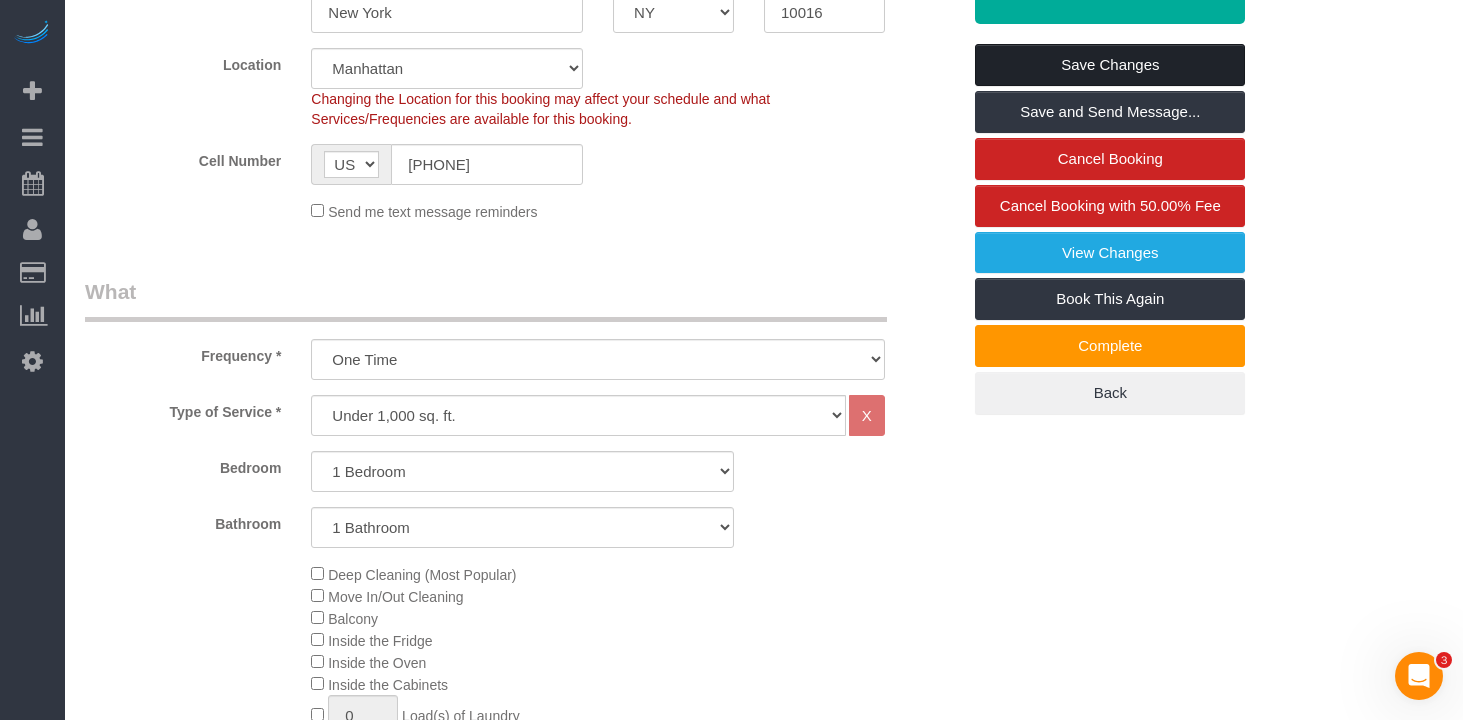 scroll, scrollTop: 298, scrollLeft: 0, axis: vertical 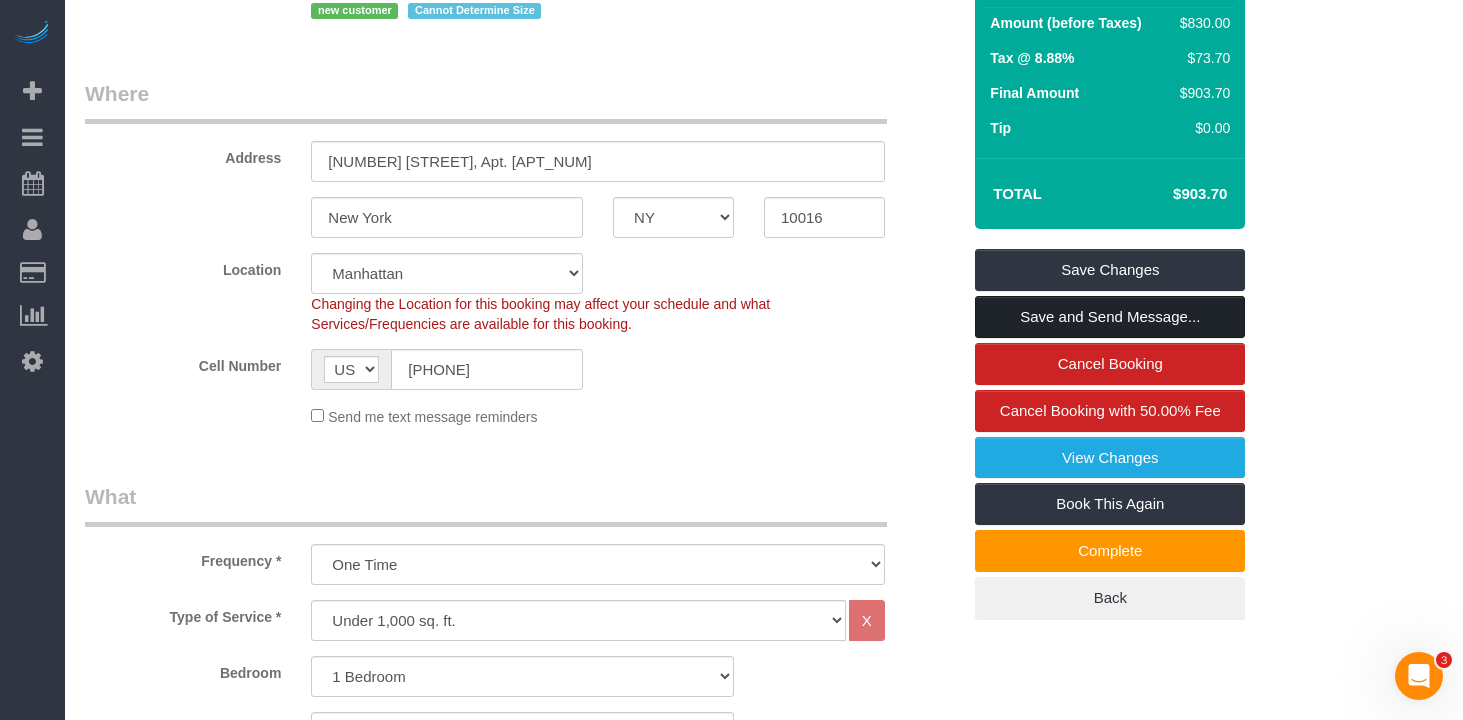 click on "Save and Send Message..." at bounding box center [1110, 317] 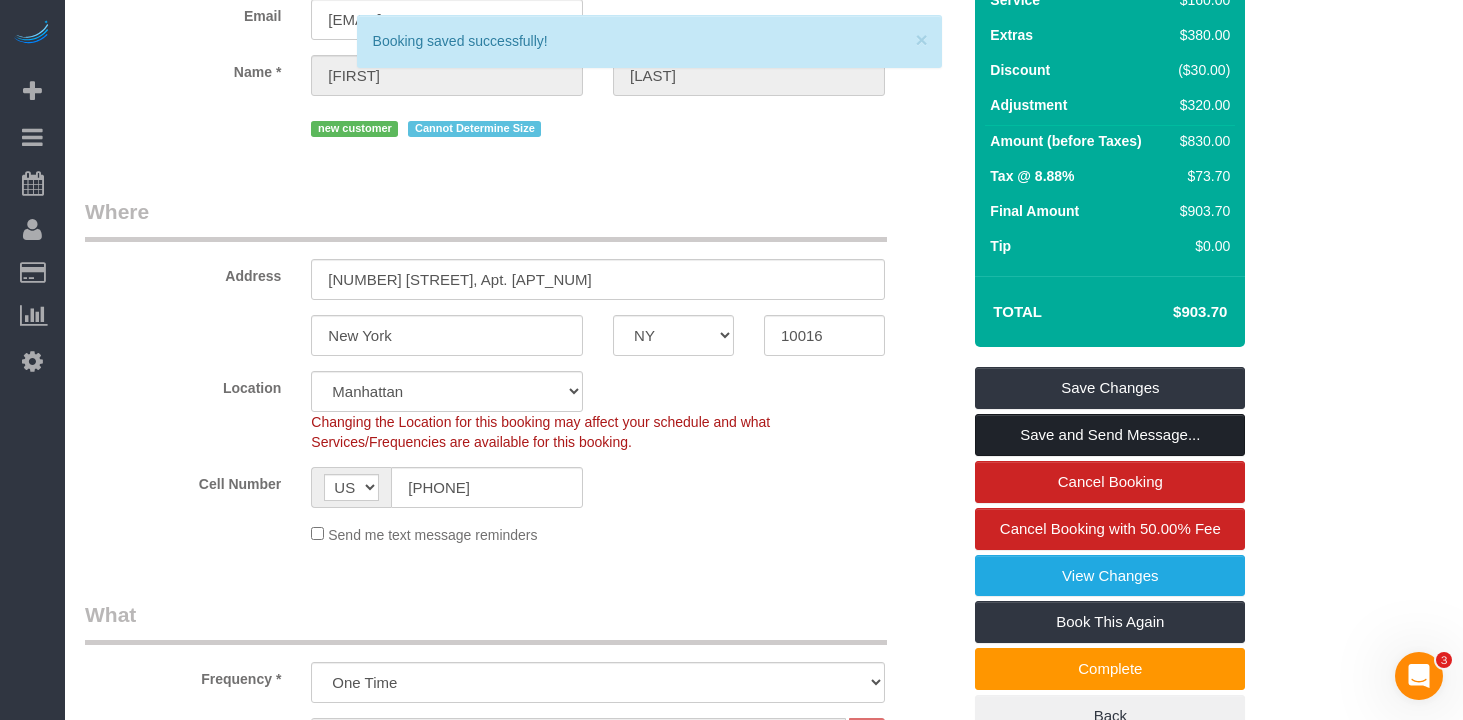 scroll, scrollTop: 0, scrollLeft: 0, axis: both 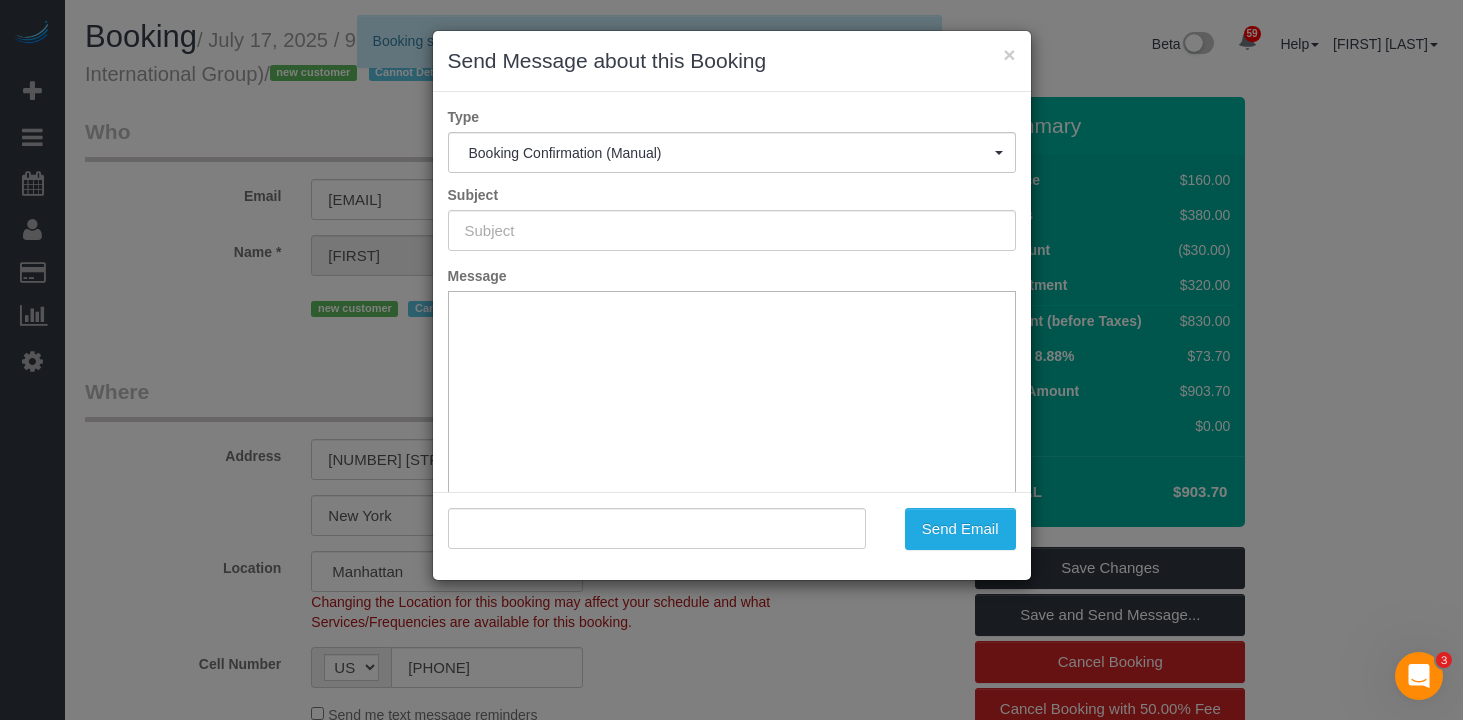 type on "Cleaning Confirmed for 07/17/2025 at 9:00am" 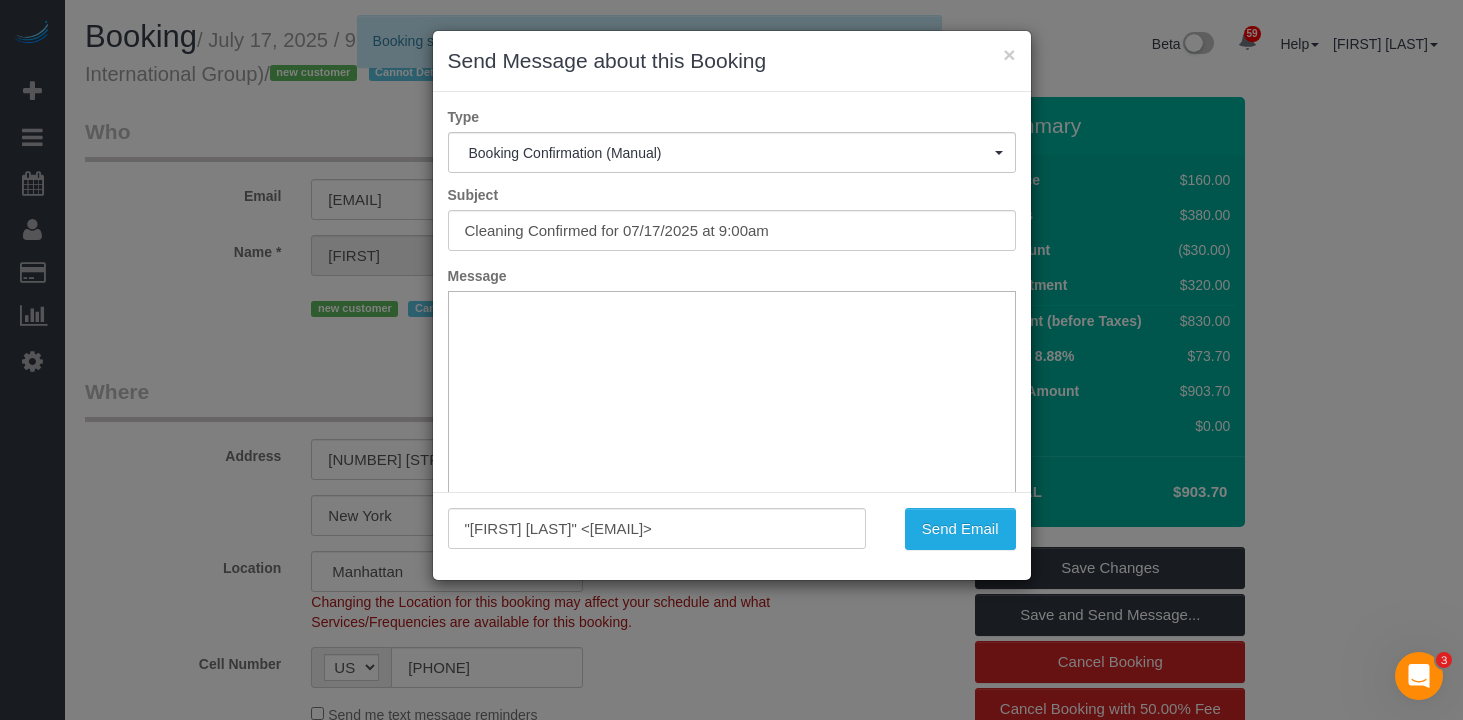 scroll, scrollTop: 0, scrollLeft: 0, axis: both 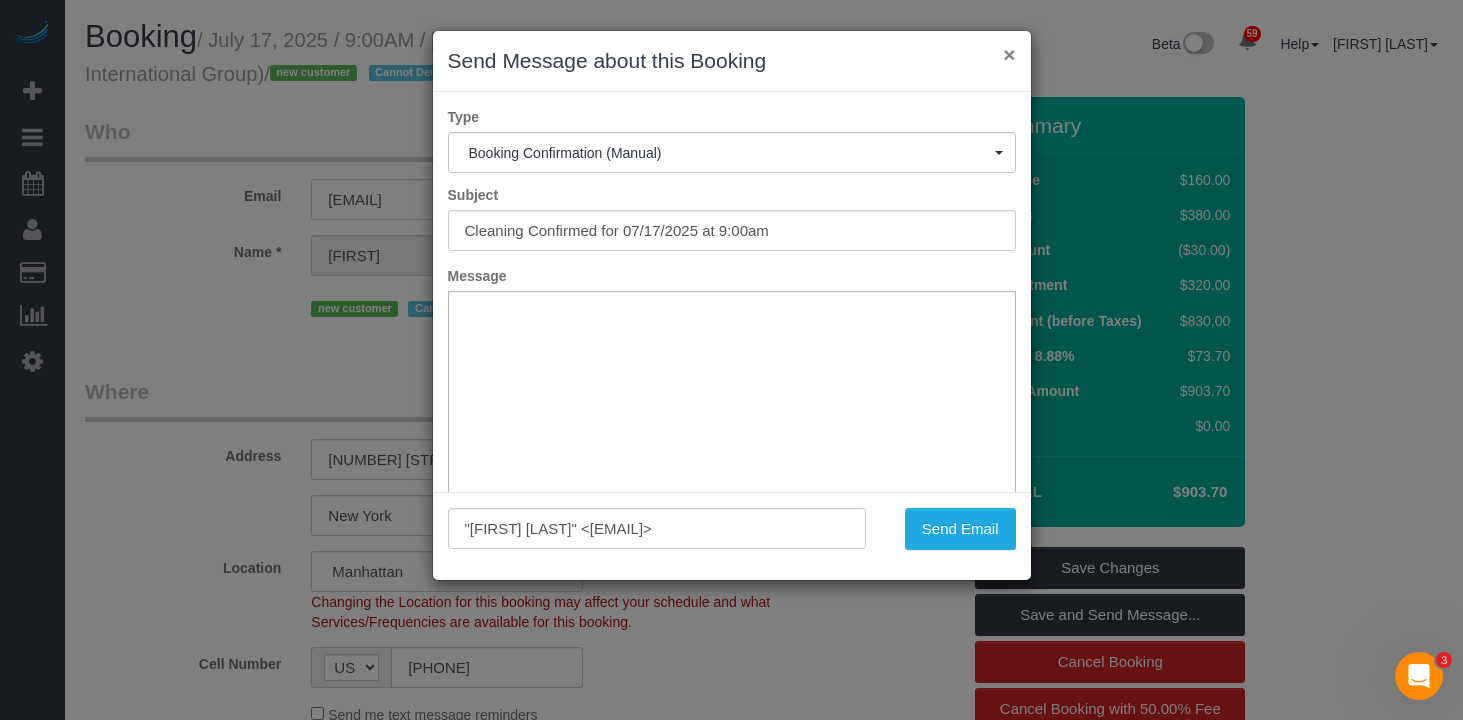 click on "×" at bounding box center (1009, 54) 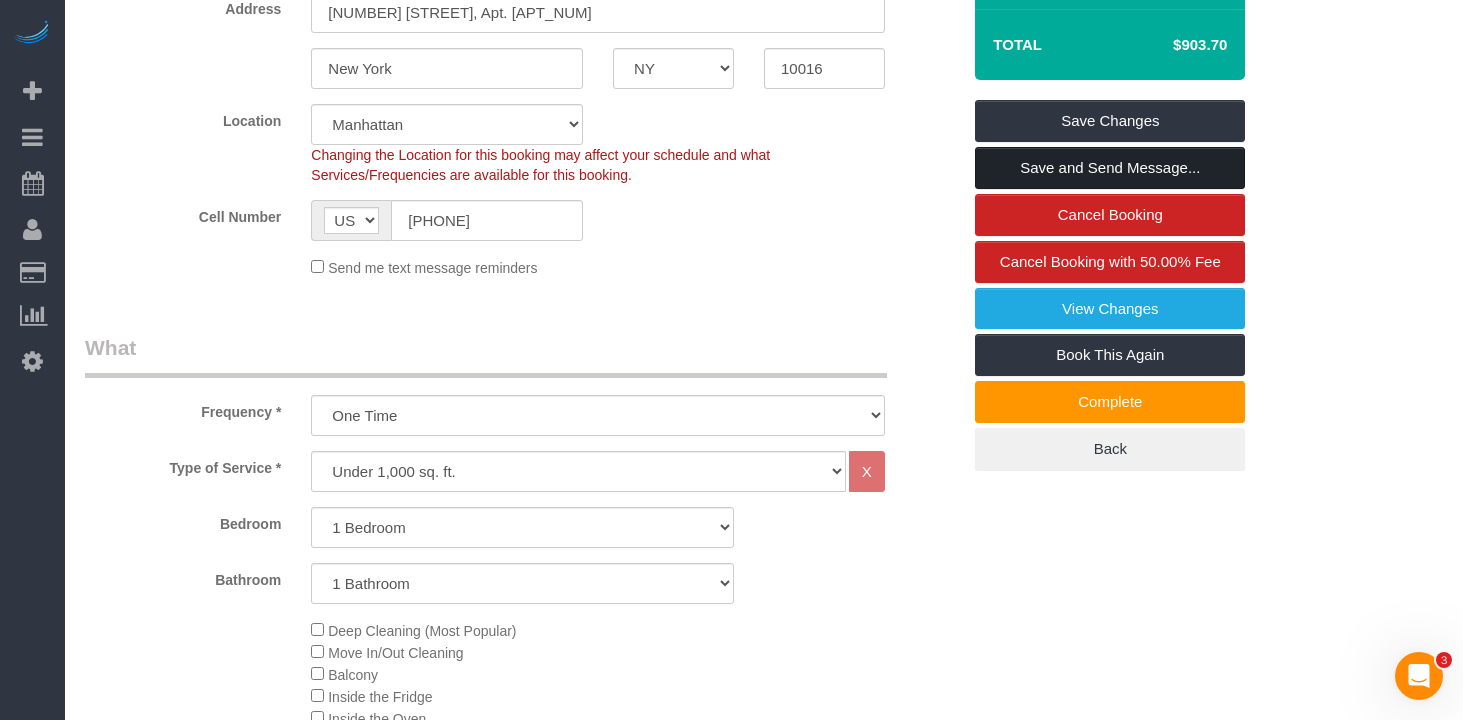 scroll, scrollTop: 382, scrollLeft: 0, axis: vertical 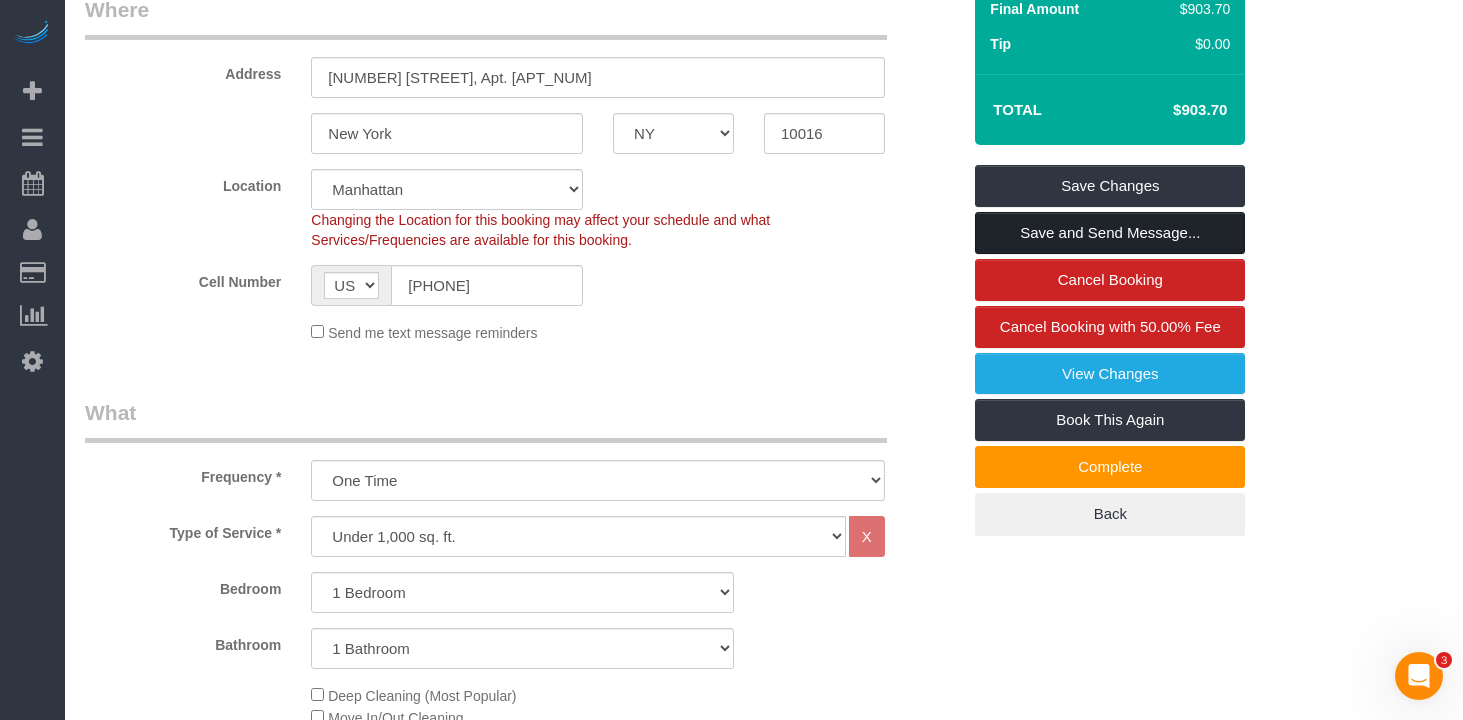 click on "Save and Send Message..." at bounding box center [1110, 233] 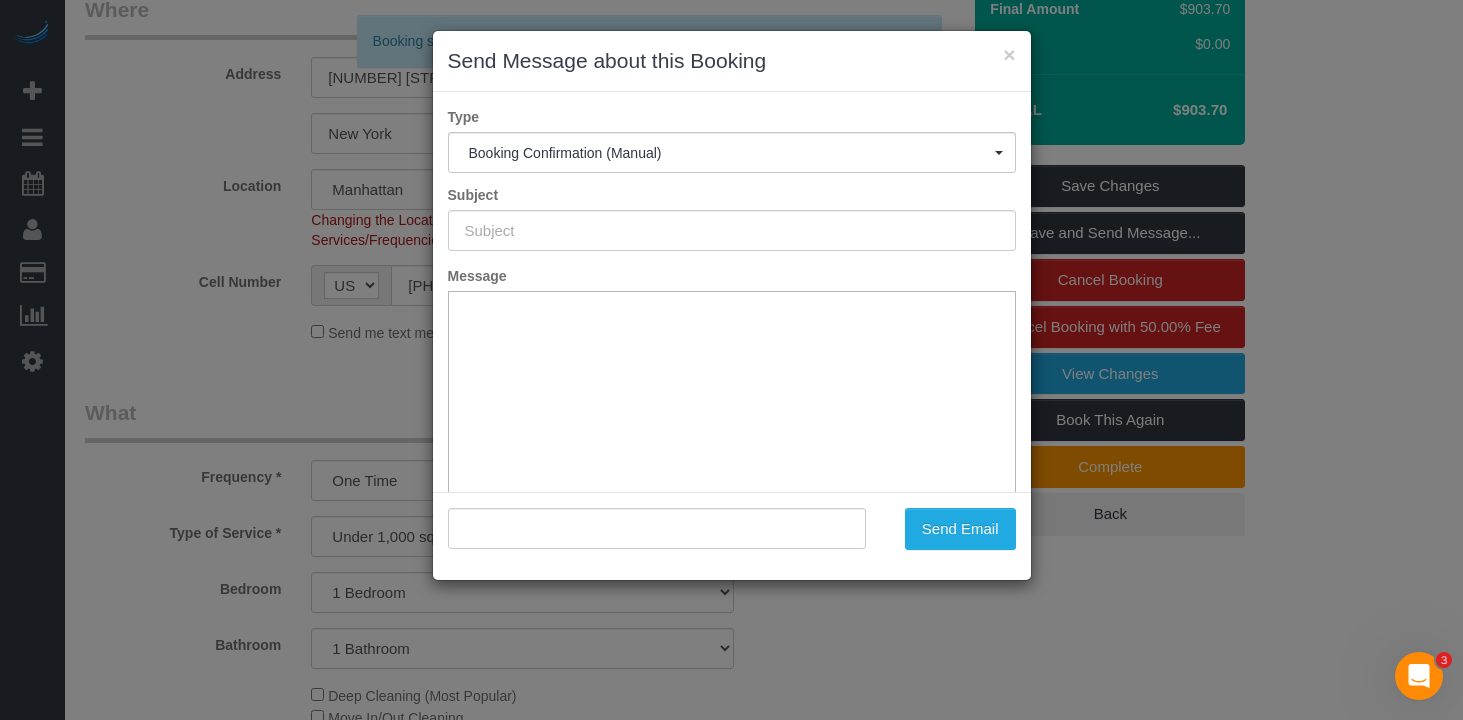 type on "Cleaning Confirmed for 07/17/2025 at 9:00am" 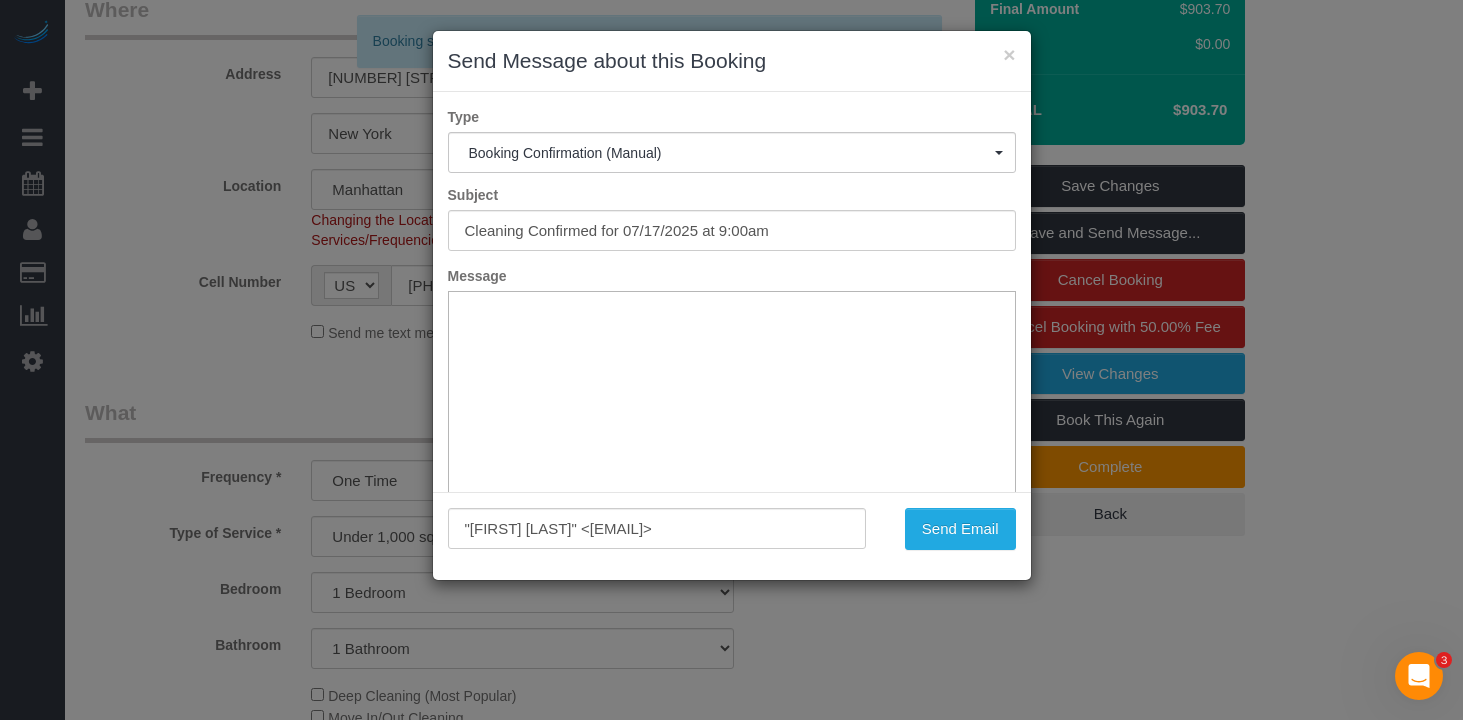 scroll, scrollTop: 0, scrollLeft: 0, axis: both 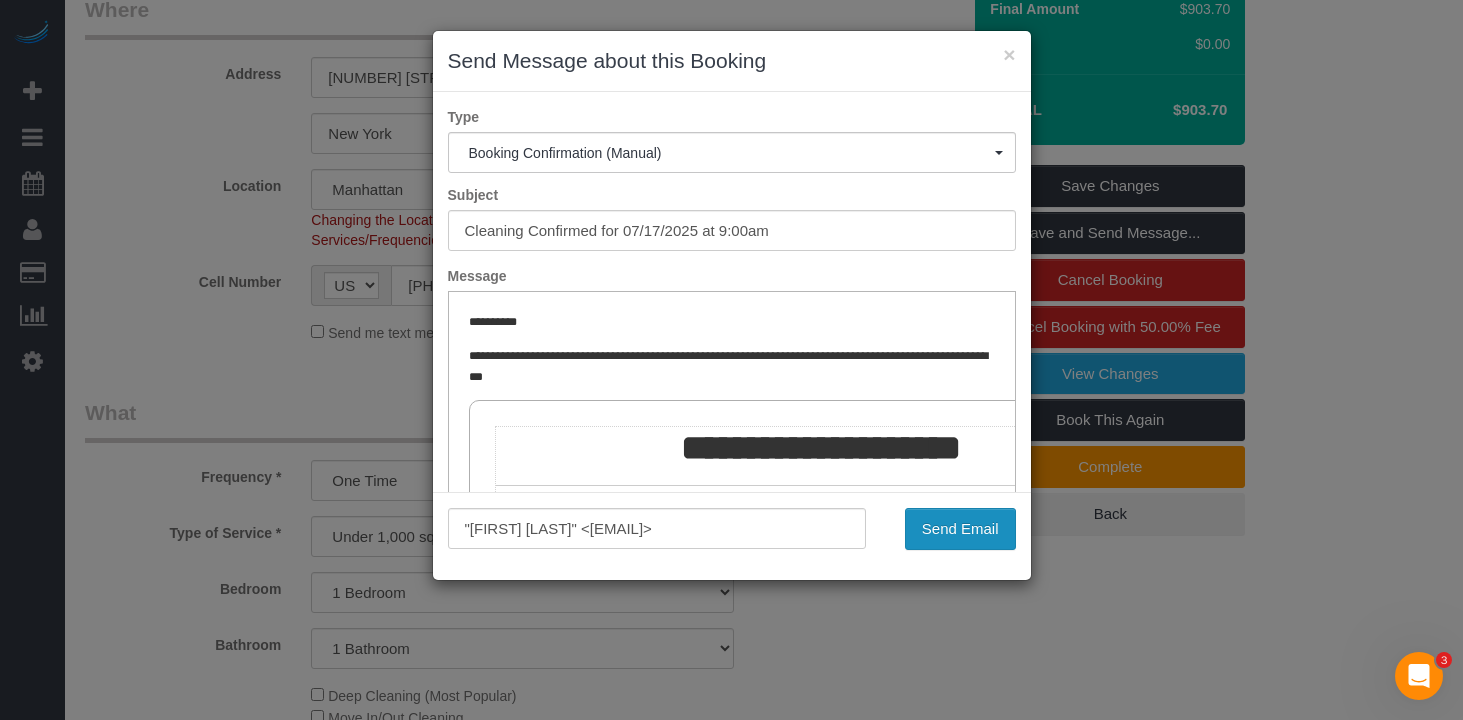 click on "Send Email" at bounding box center [960, 529] 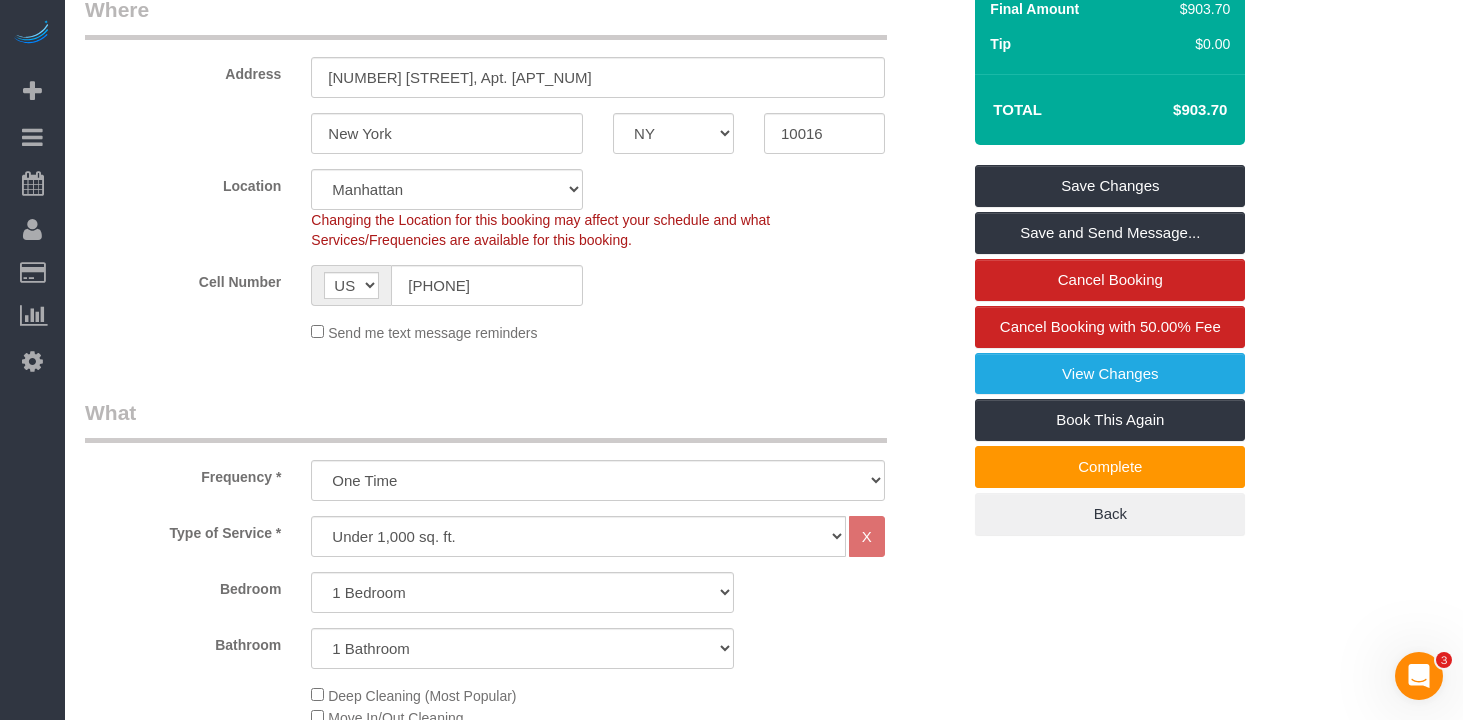 scroll, scrollTop: 0, scrollLeft: 0, axis: both 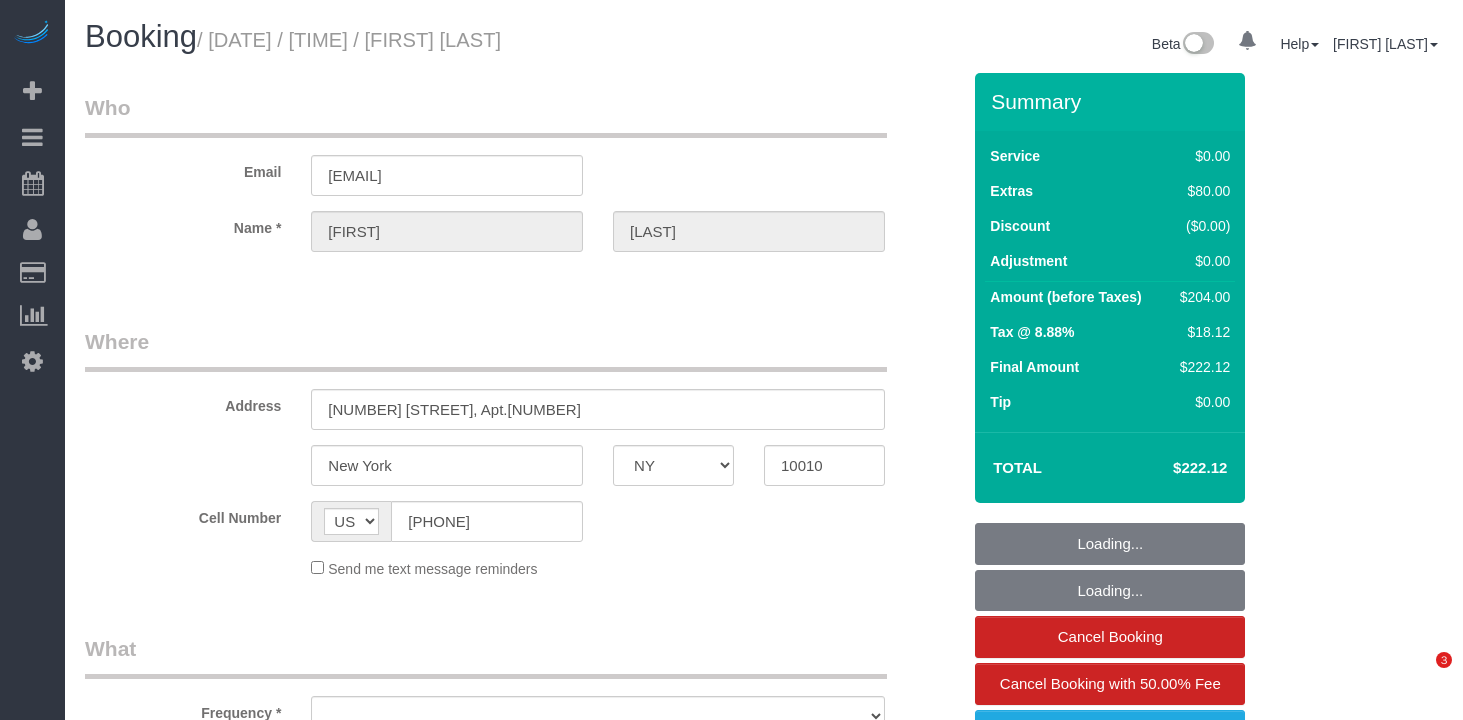 select on "NY" 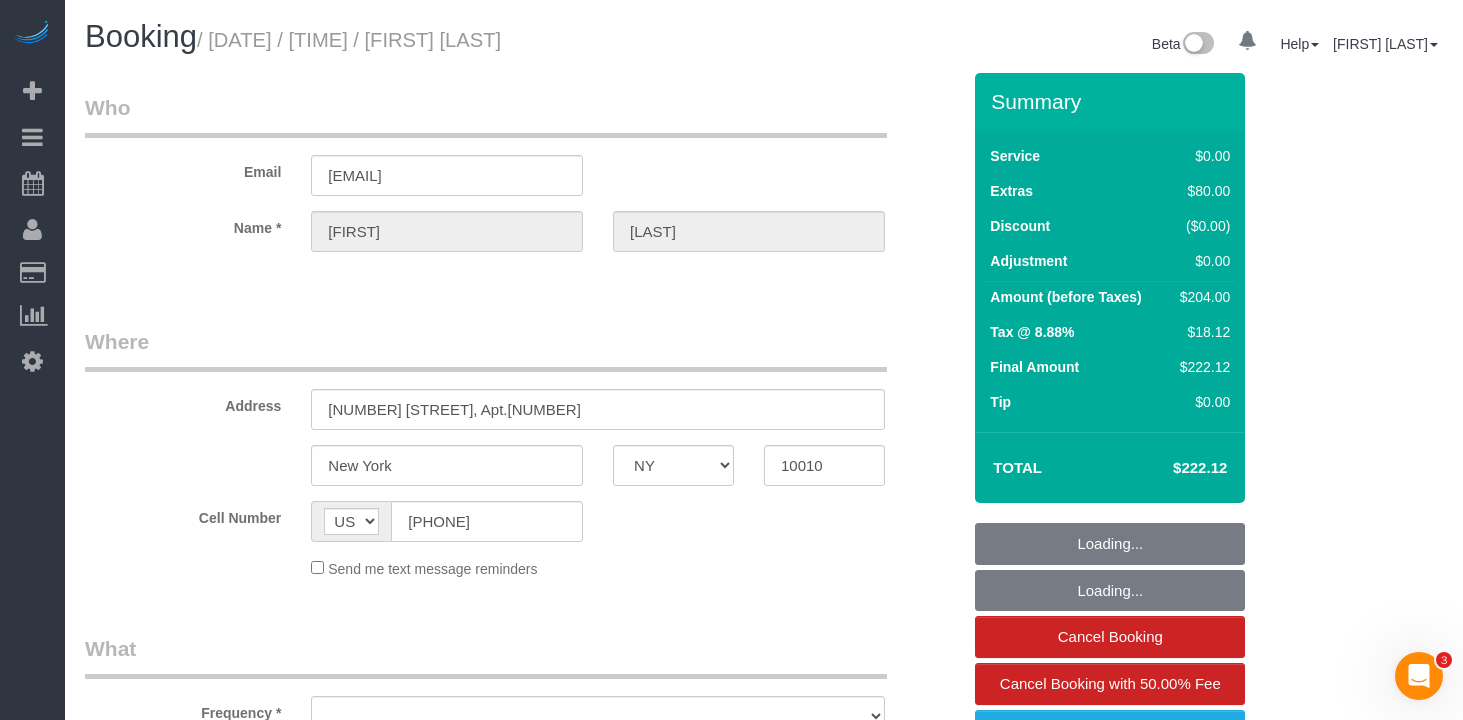 scroll, scrollTop: 0, scrollLeft: 0, axis: both 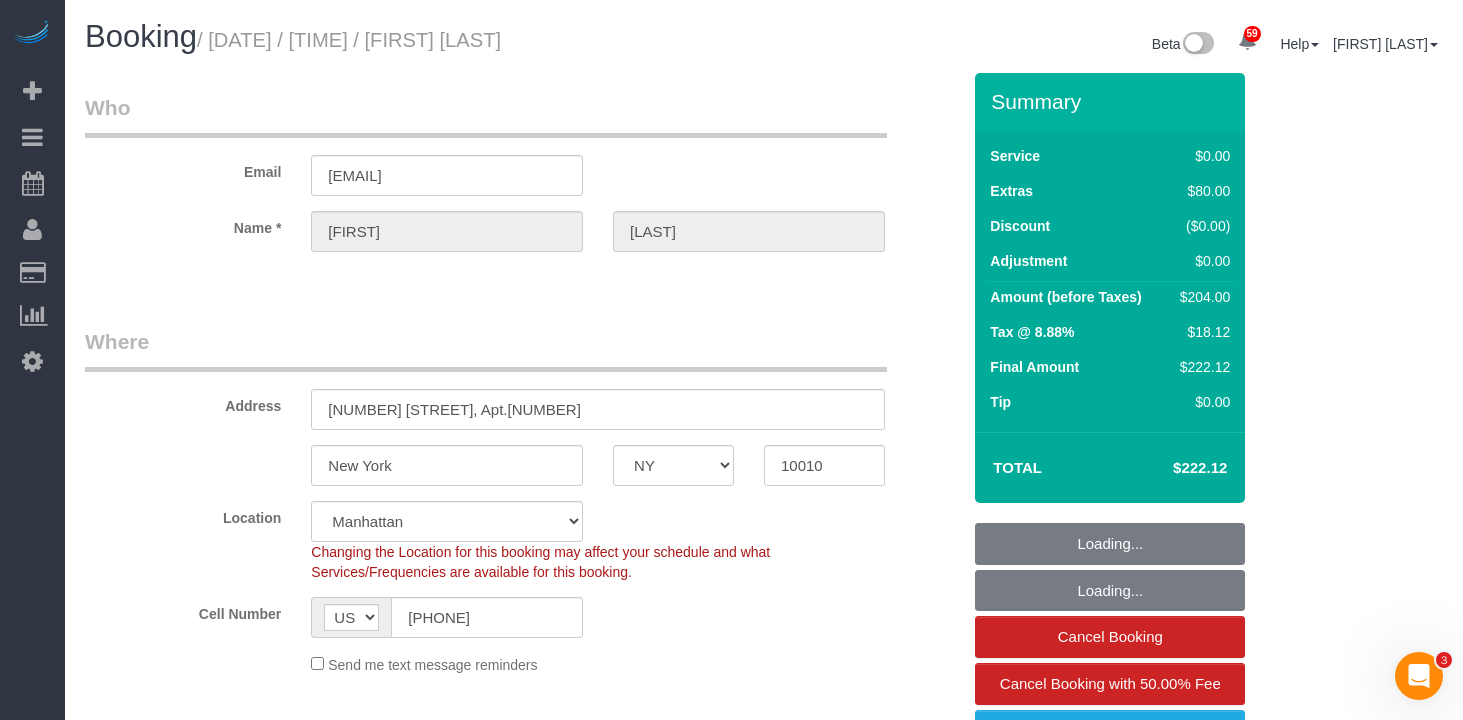 select on "string:stripe-pm_1Qwlgh4VGloSiKo7COw08gyp" 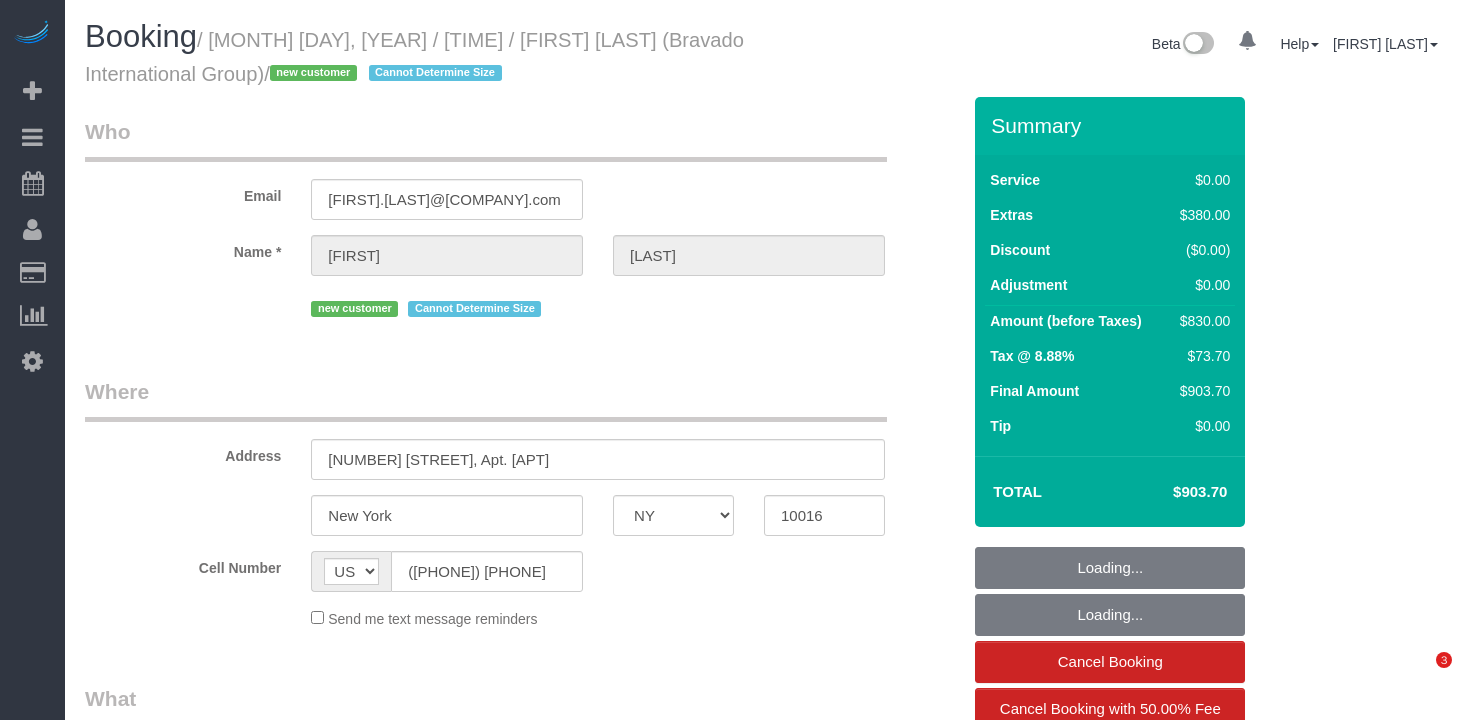 select on "NY" 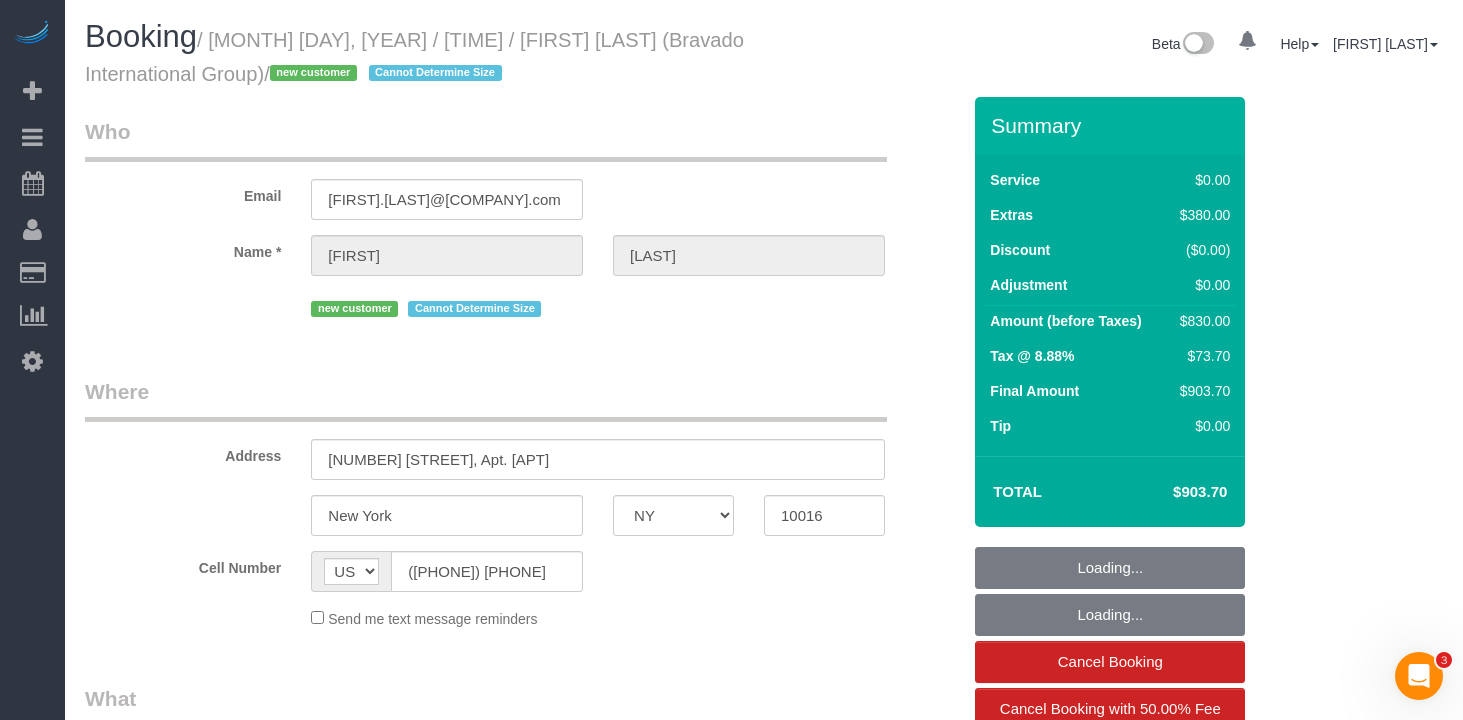 scroll, scrollTop: 0, scrollLeft: 0, axis: both 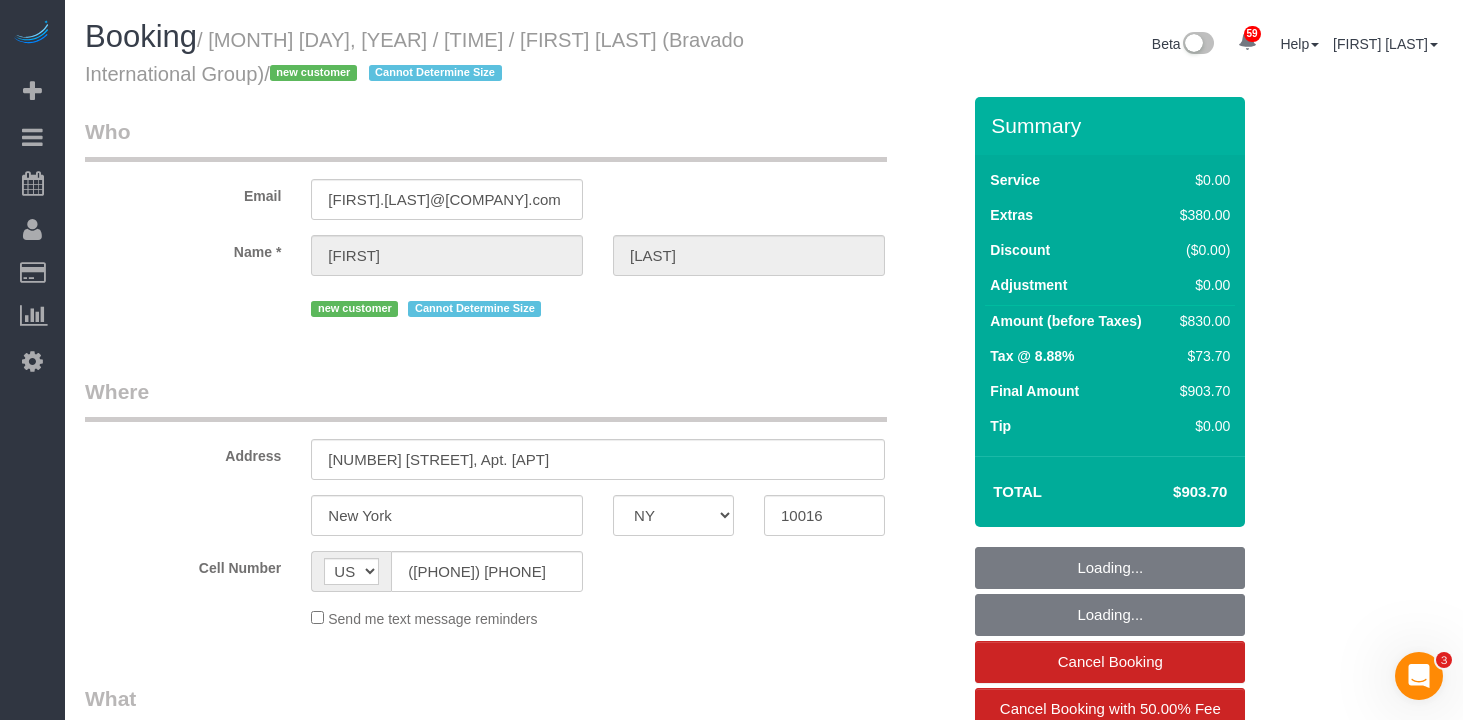 select on "string:stripe-pm_1RjsFs4VGloSiKo7UzvzYJbZ" 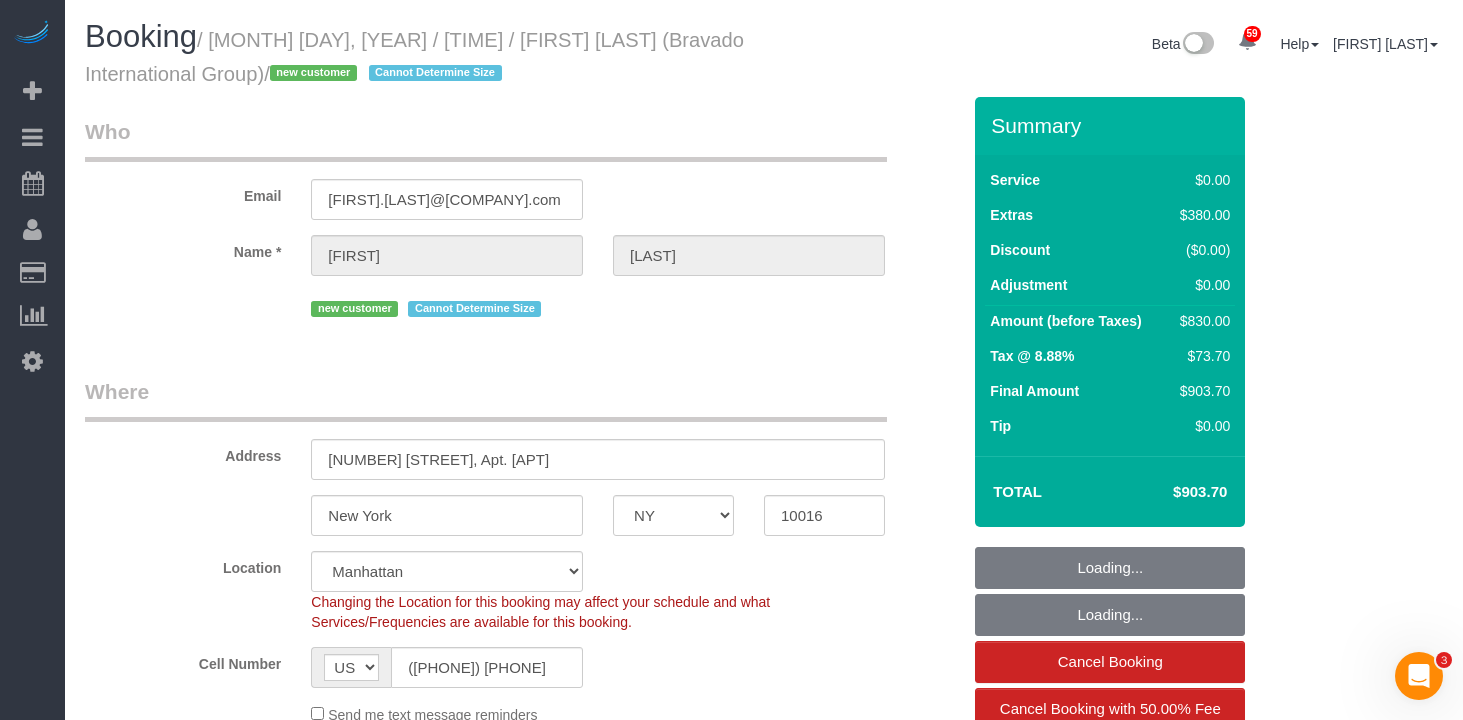 select on "object:983" 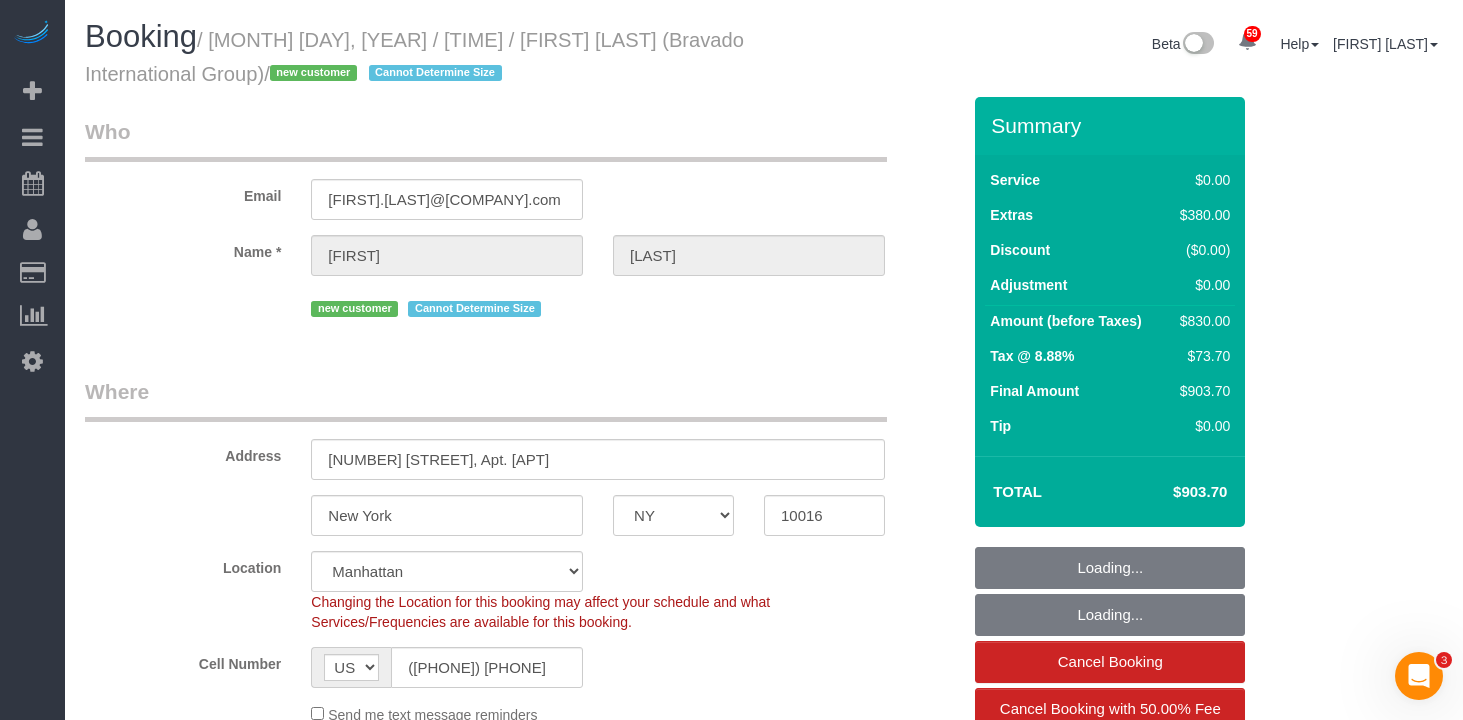 select on "1" 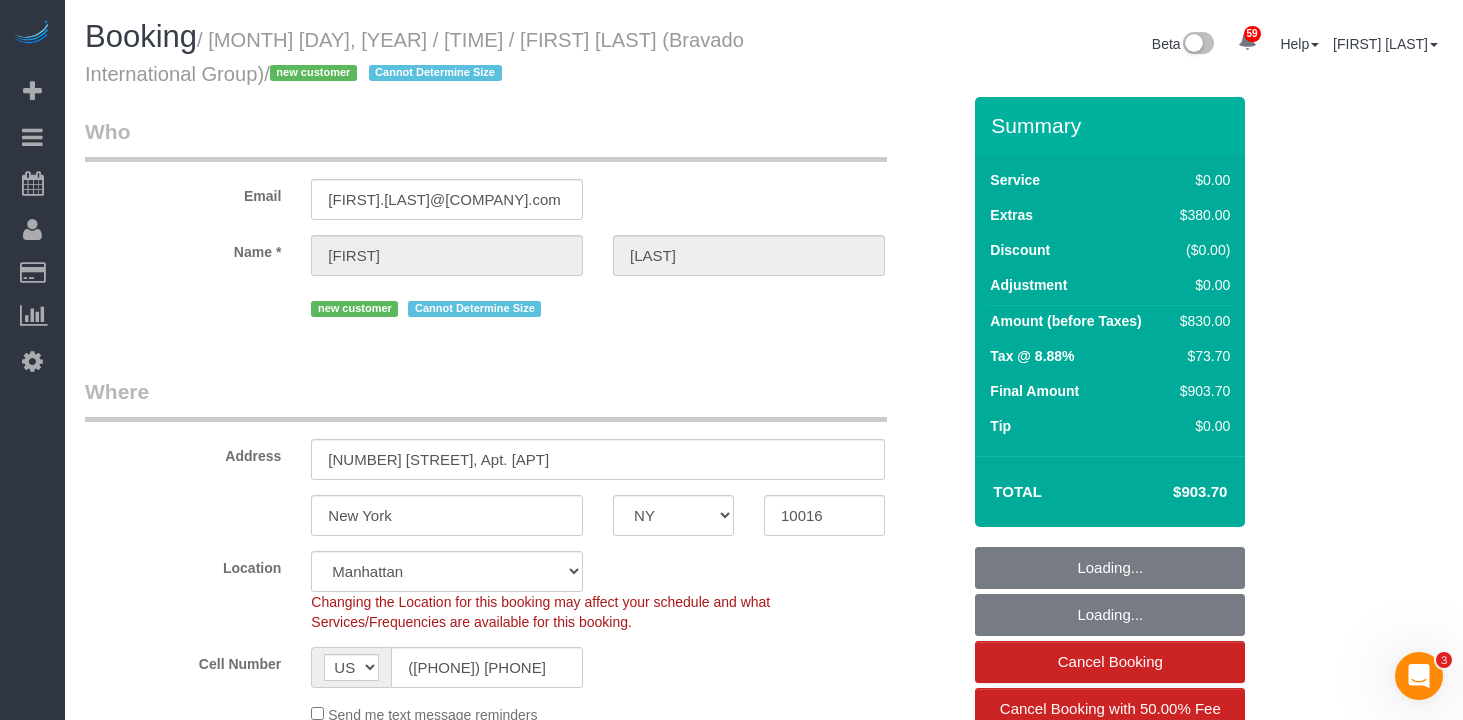select on "1" 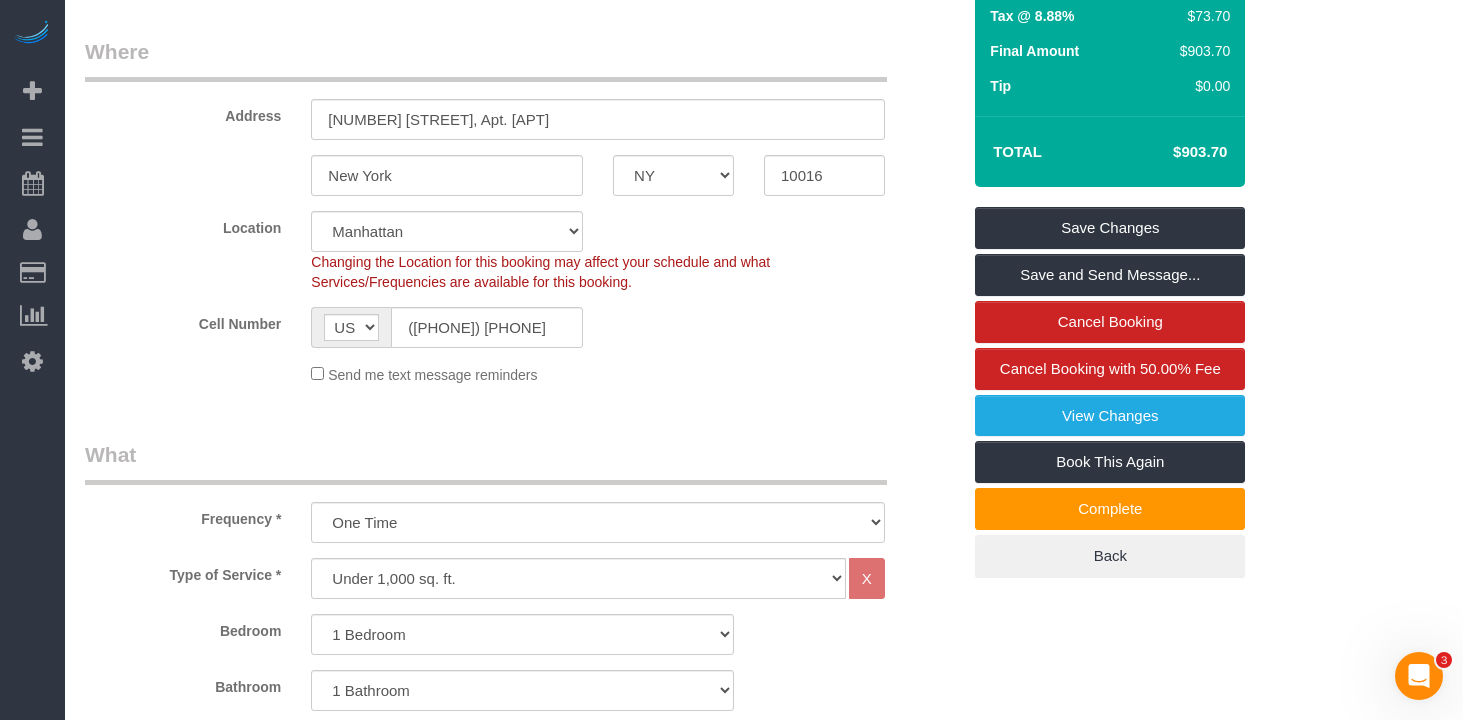 scroll, scrollTop: 433, scrollLeft: 0, axis: vertical 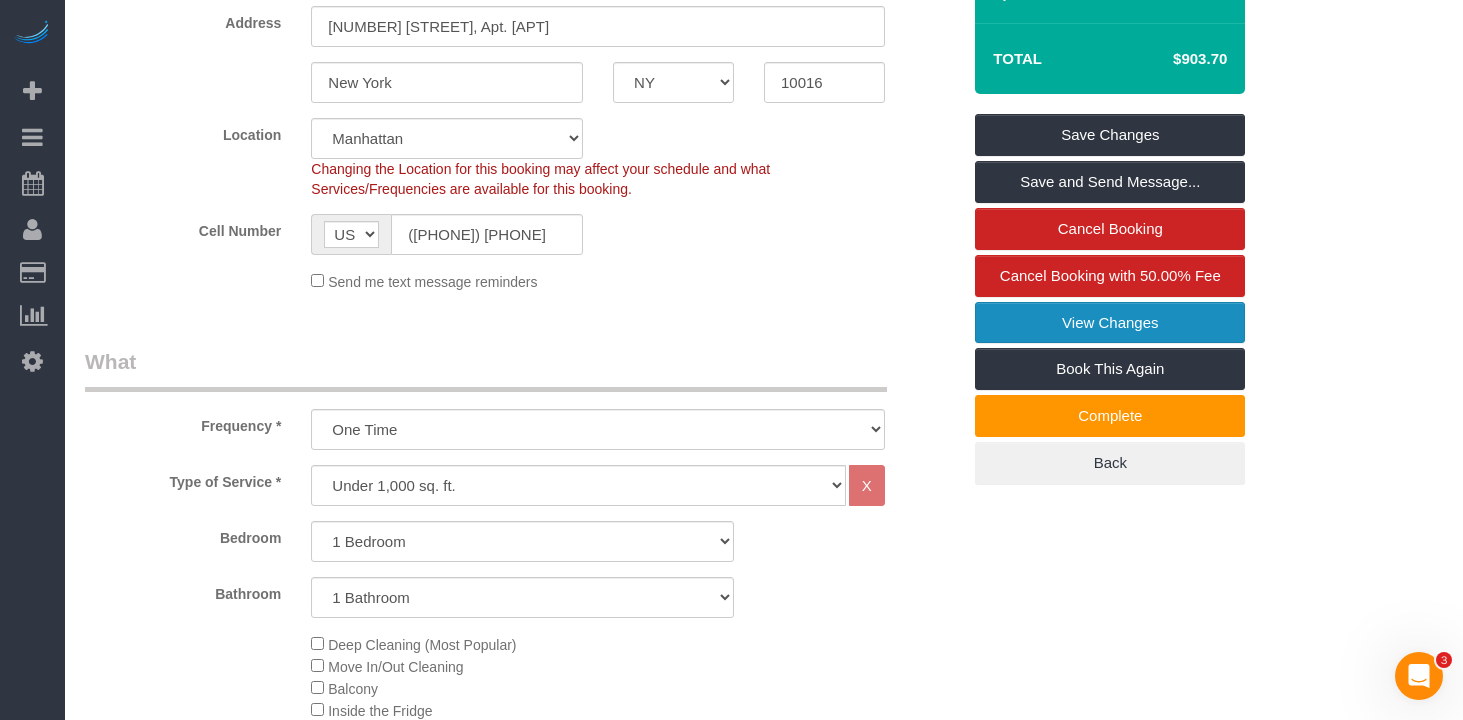click on "View Changes" at bounding box center [1110, 323] 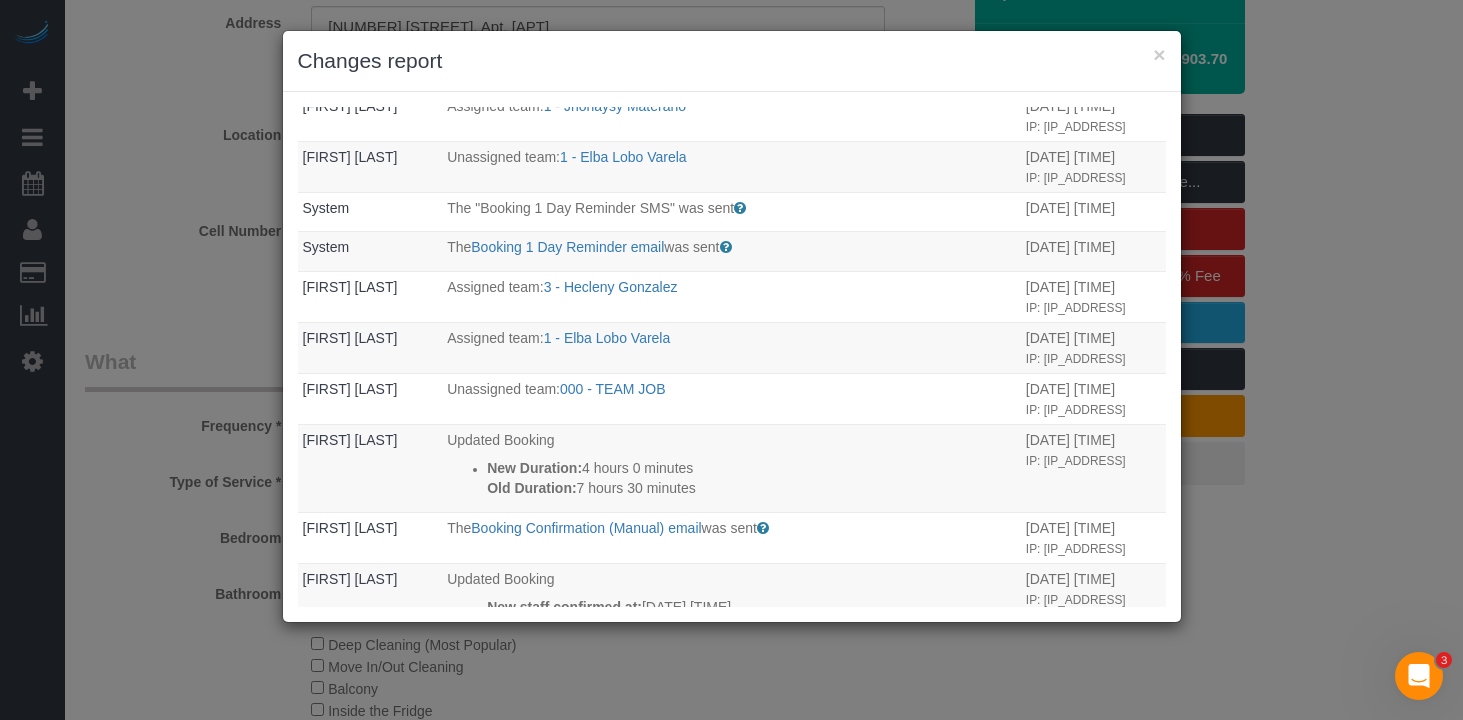 scroll, scrollTop: 391, scrollLeft: 0, axis: vertical 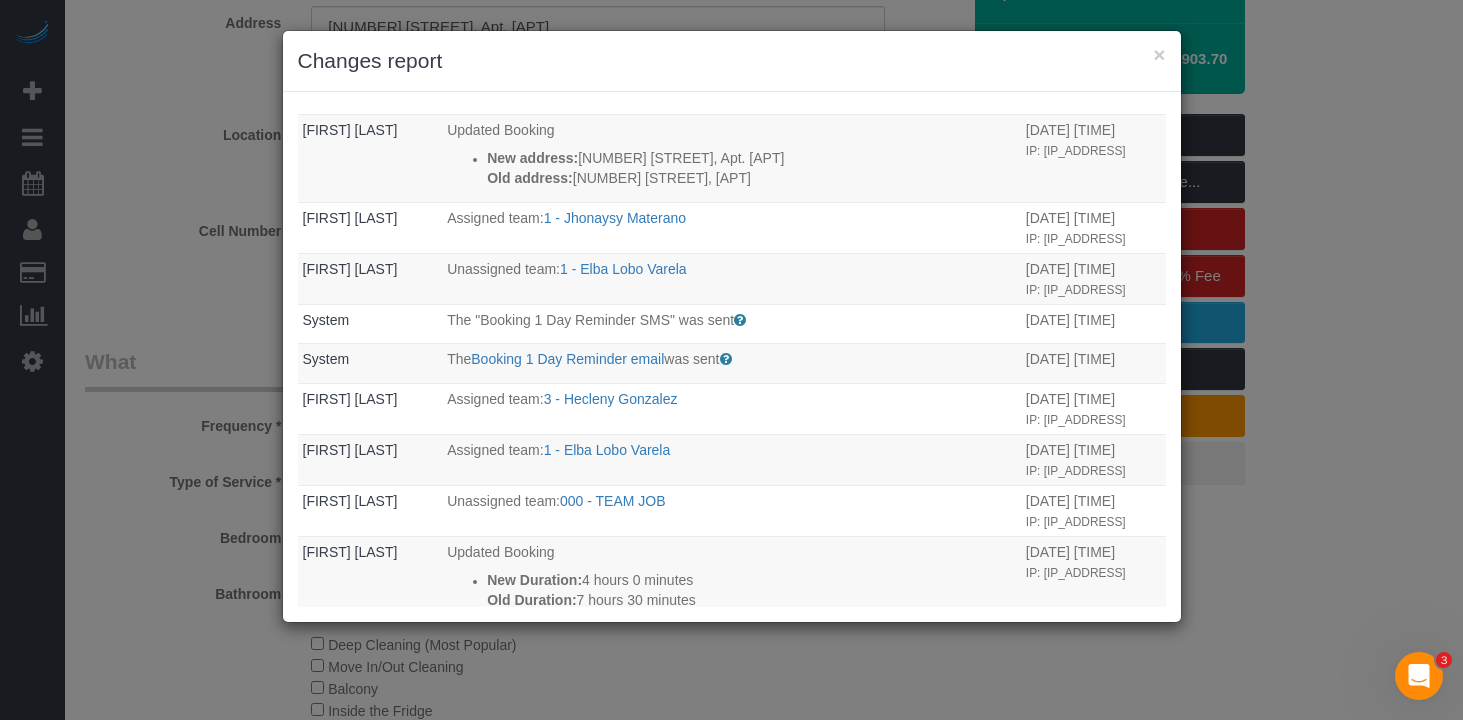 click on "×
Changes report" at bounding box center [732, 61] 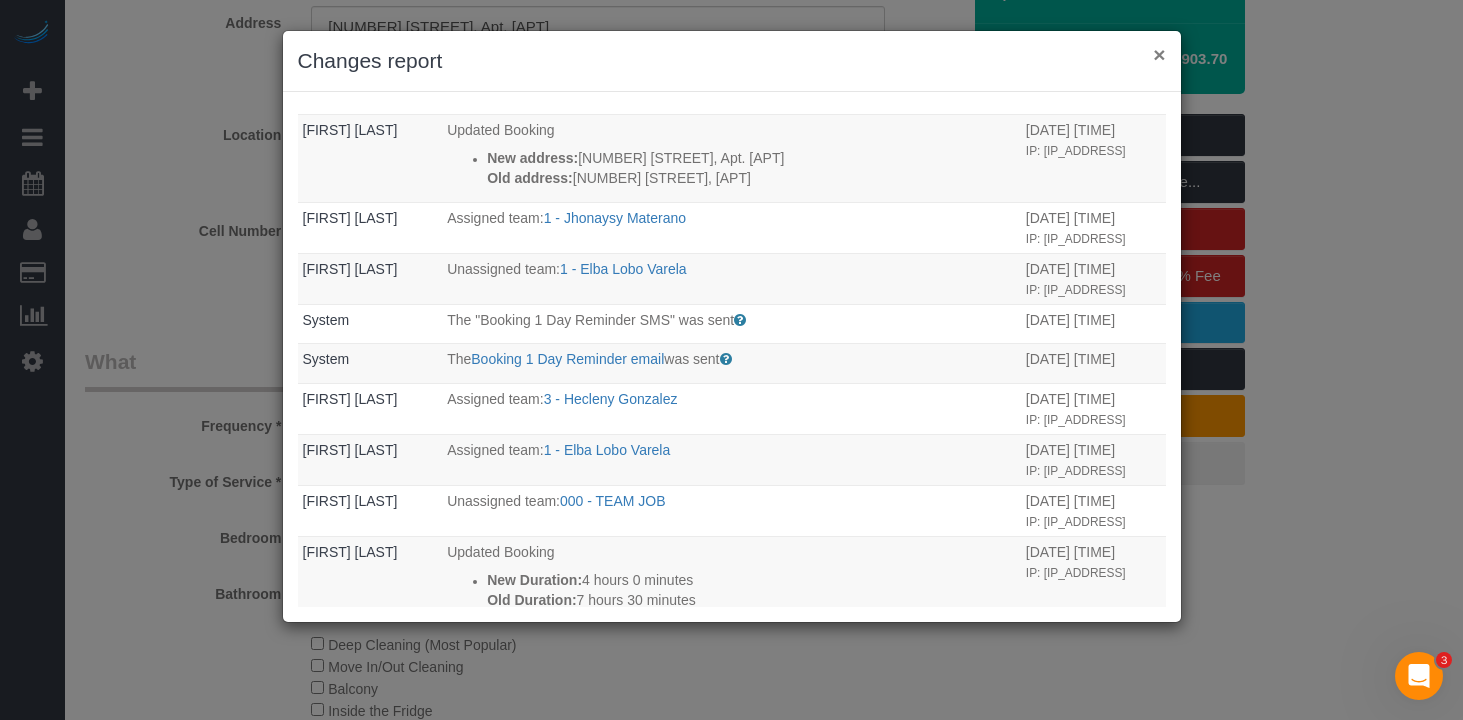 click on "×" at bounding box center [1159, 54] 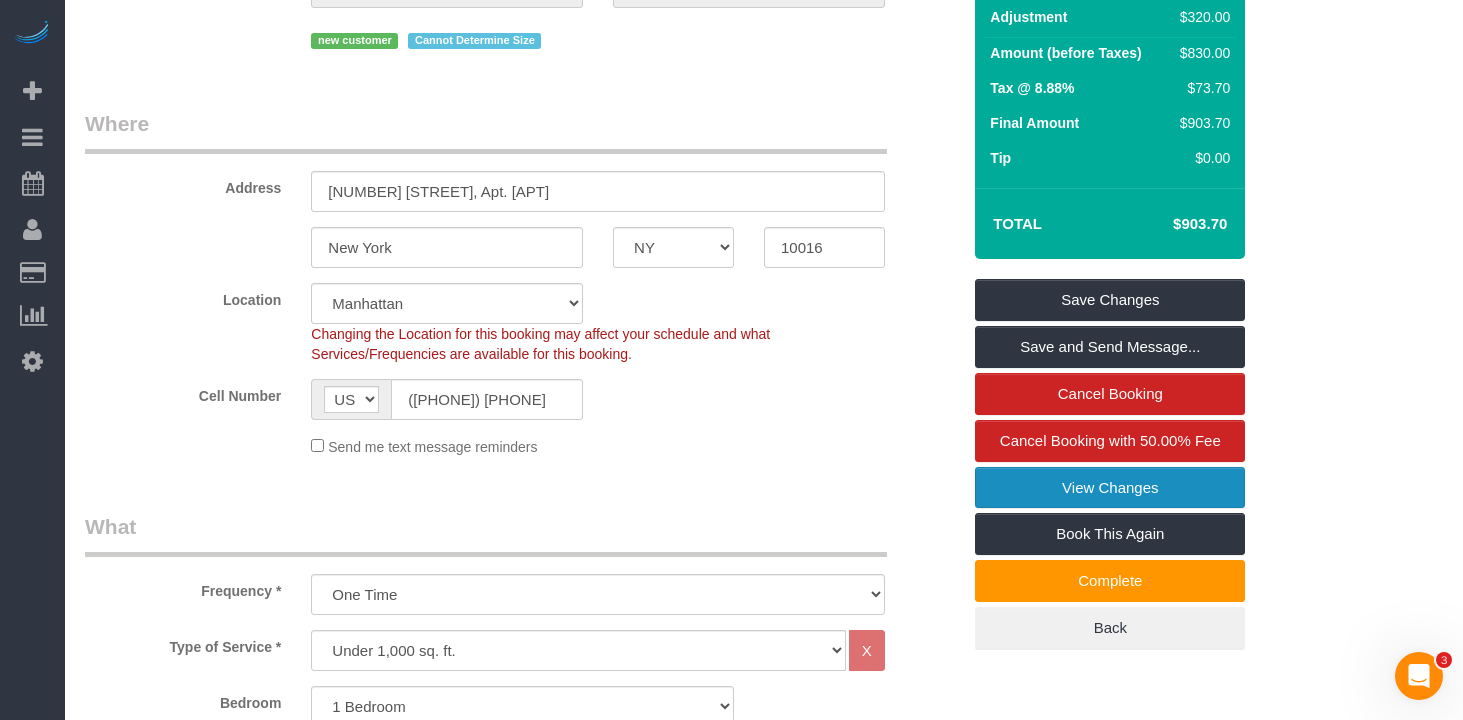 scroll, scrollTop: 262, scrollLeft: 0, axis: vertical 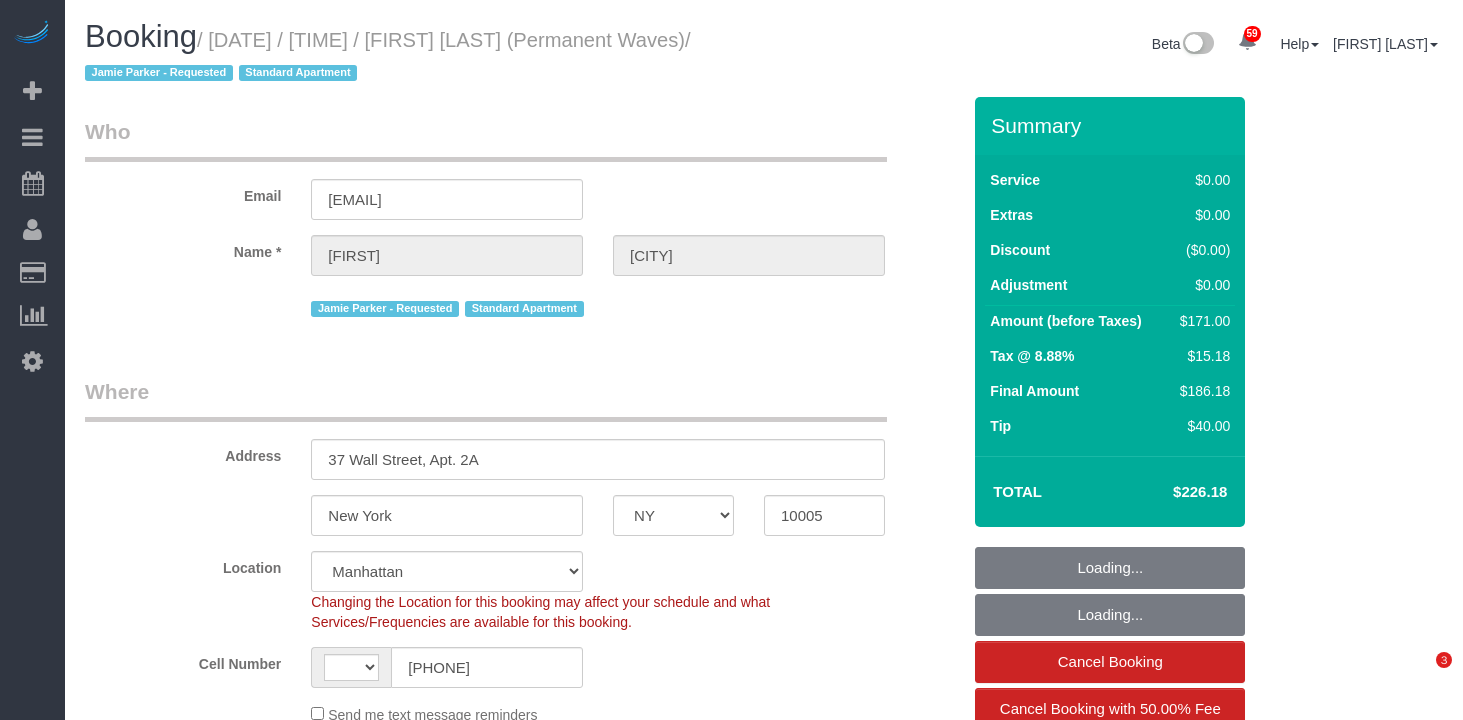 select on "NY" 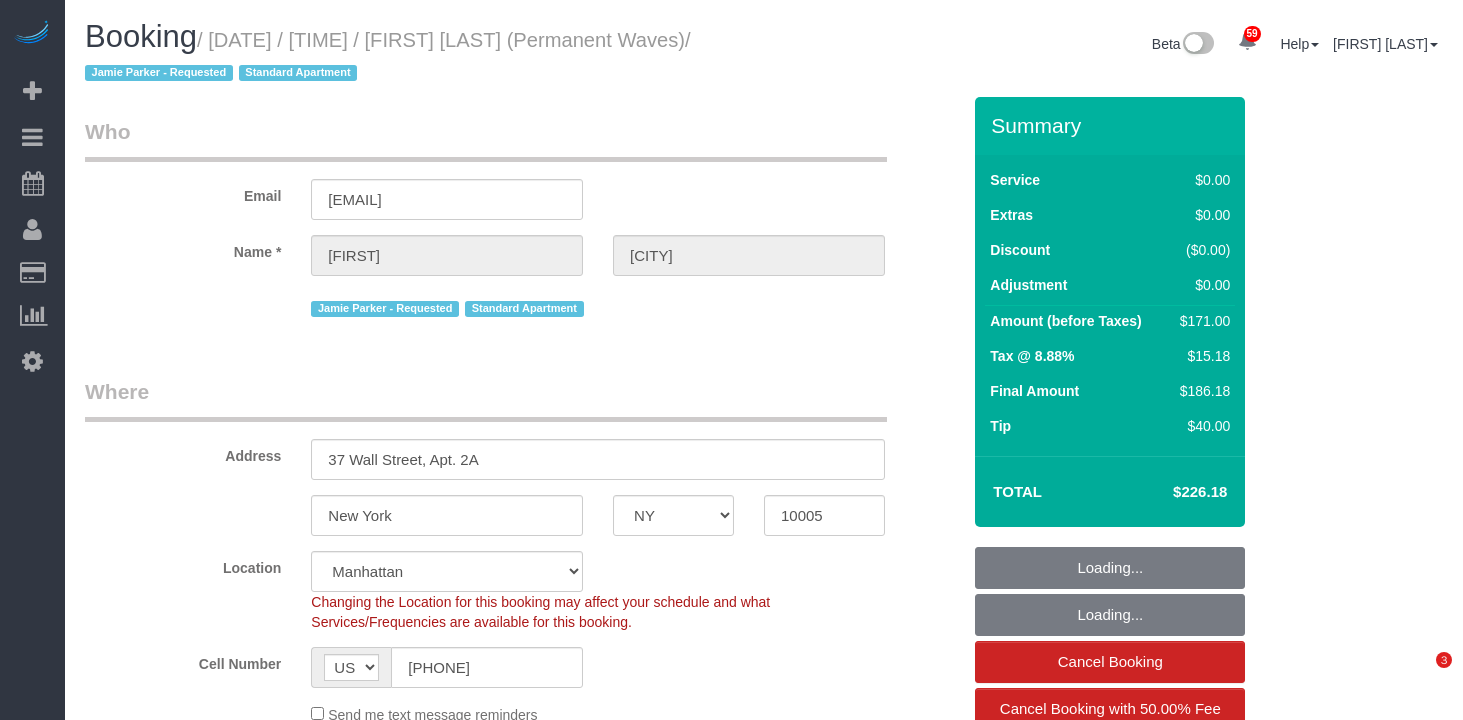 select on "spot1" 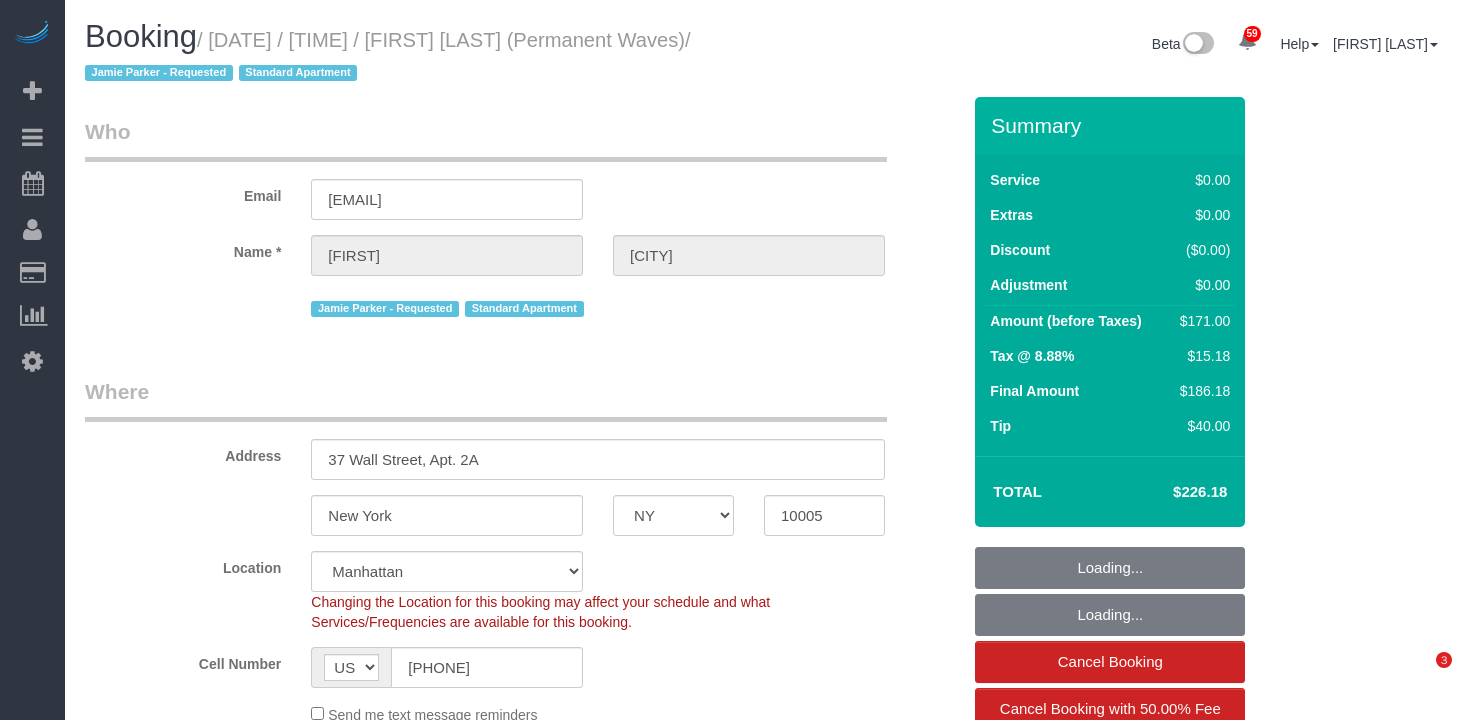 select on "1" 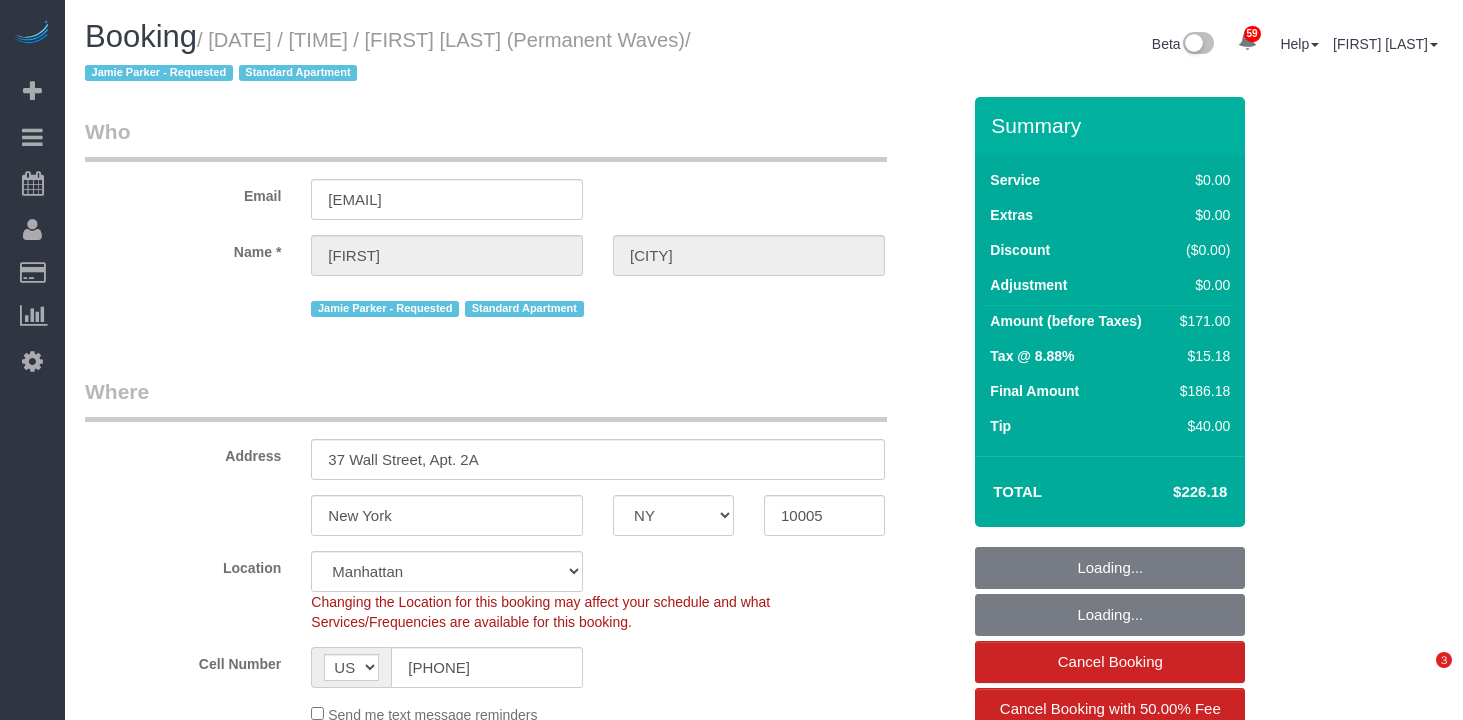 scroll, scrollTop: 0, scrollLeft: 0, axis: both 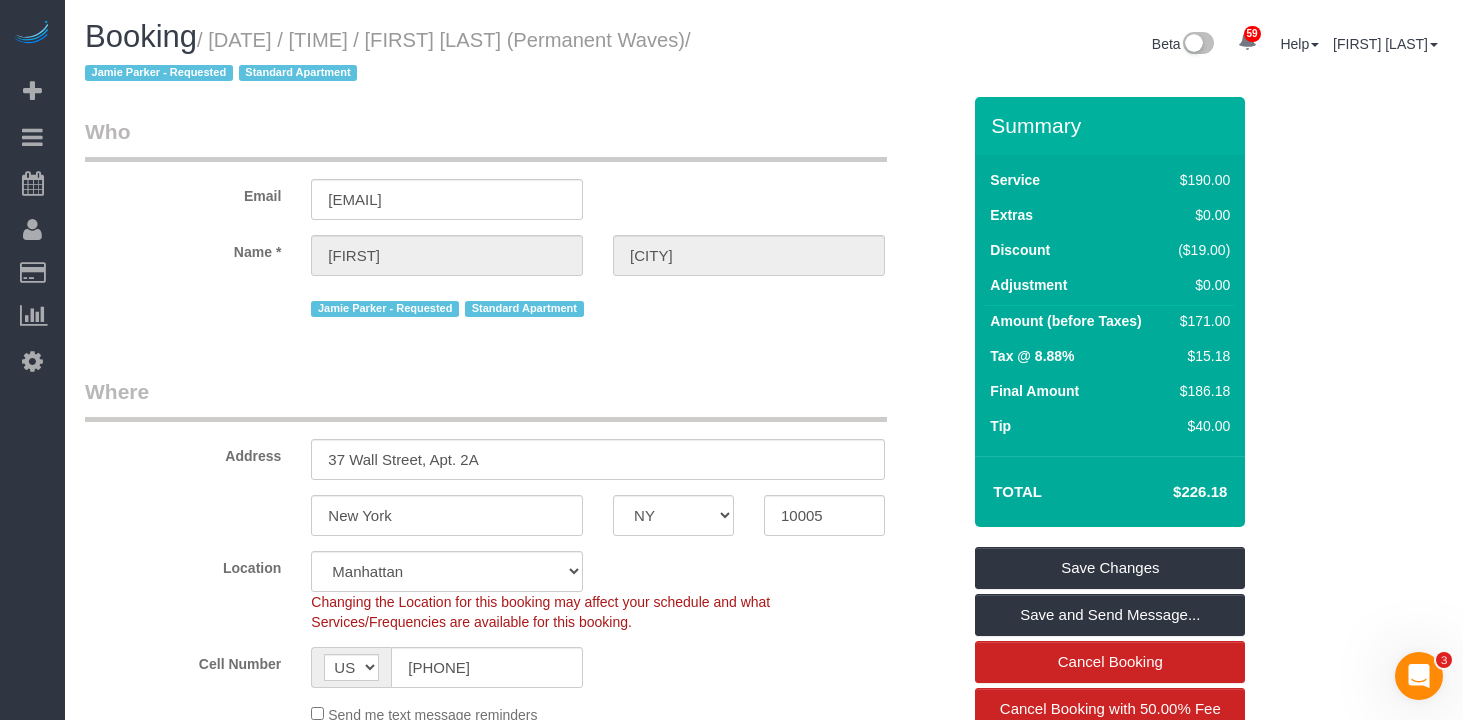 click on "Booking
/ July 17, 2025 / 11:00AM / Tony Lake (Permanent Waves)
/
Jamie Parker - Requested
Standard Apartment" at bounding box center (417, 54) 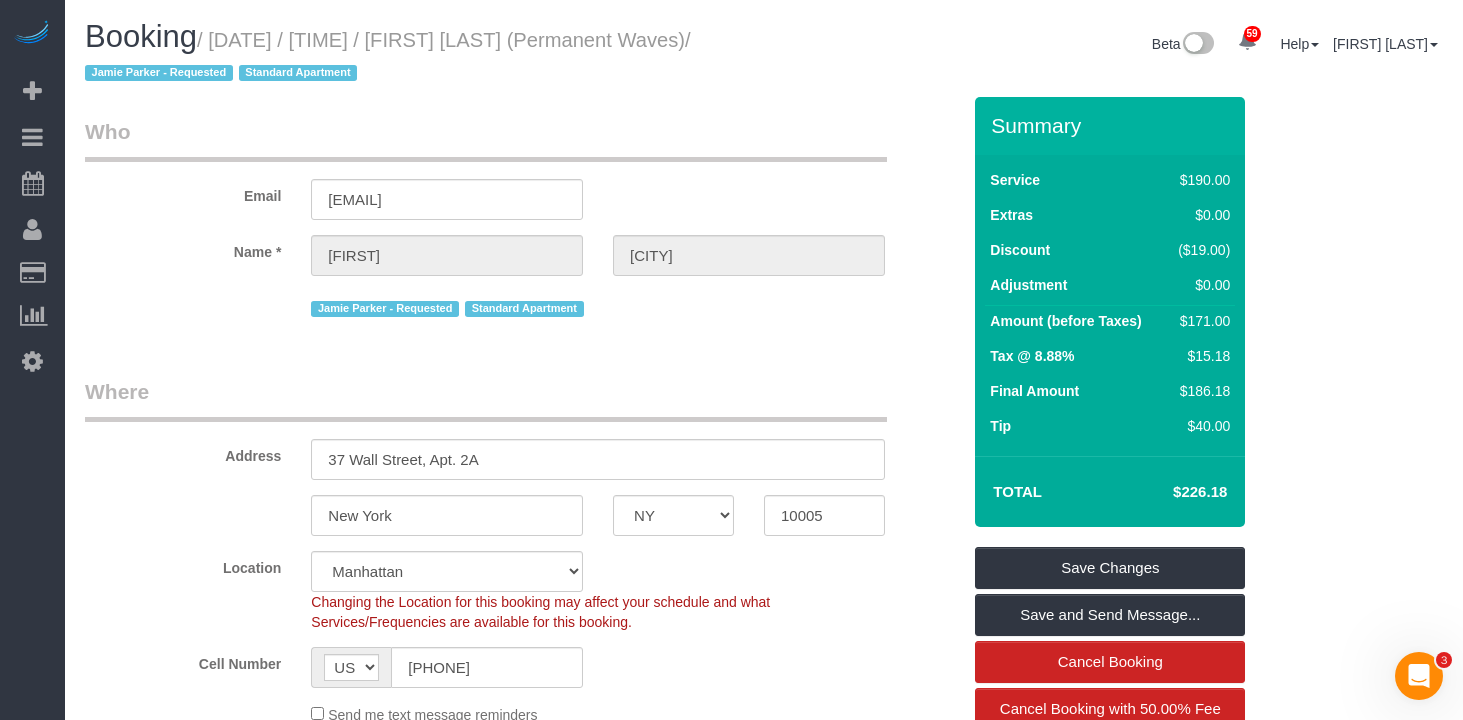drag, startPoint x: 731, startPoint y: 34, endPoint x: 495, endPoint y: 48, distance: 236.41489 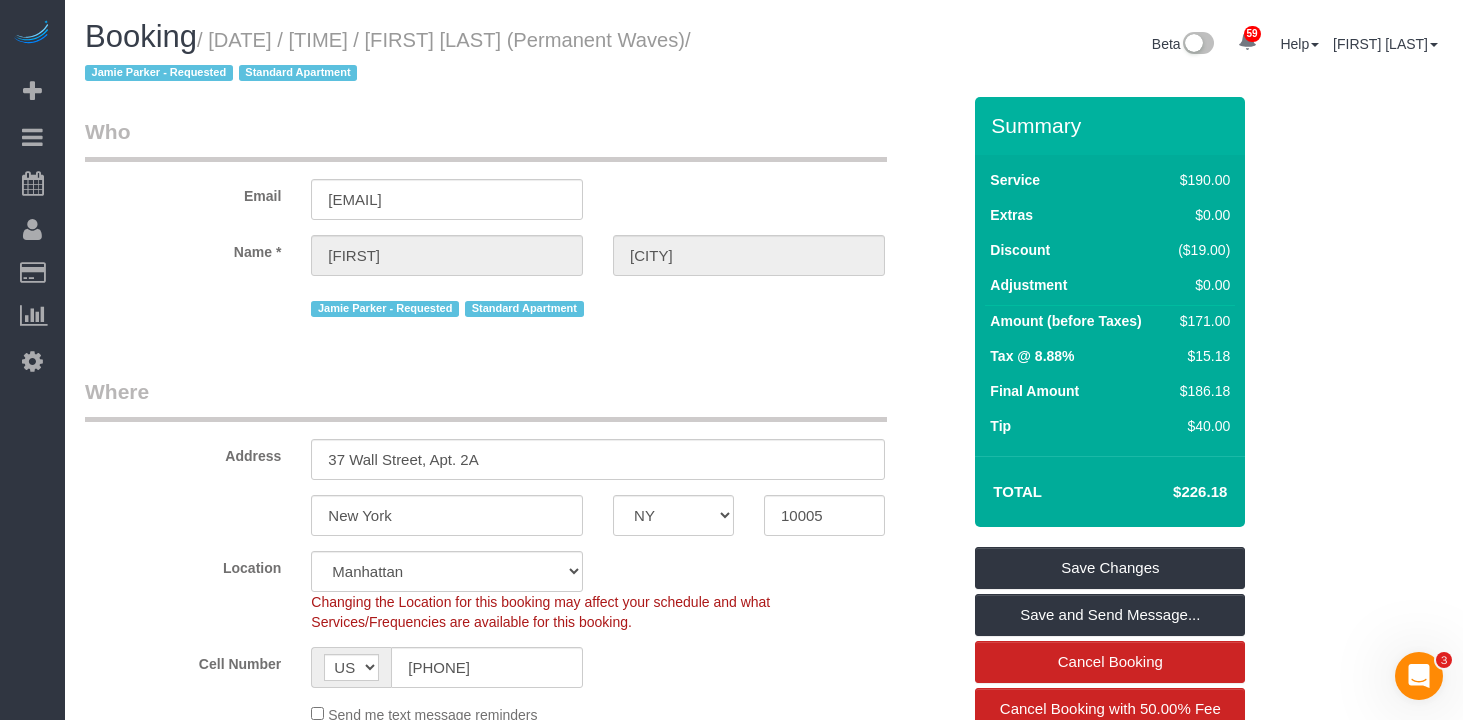 click on "/ July 17, 2025 / 11:00AM / Tony Lake (Permanent Waves)
/
Jamie Parker - Requested
Standard Apartment" at bounding box center [388, 57] 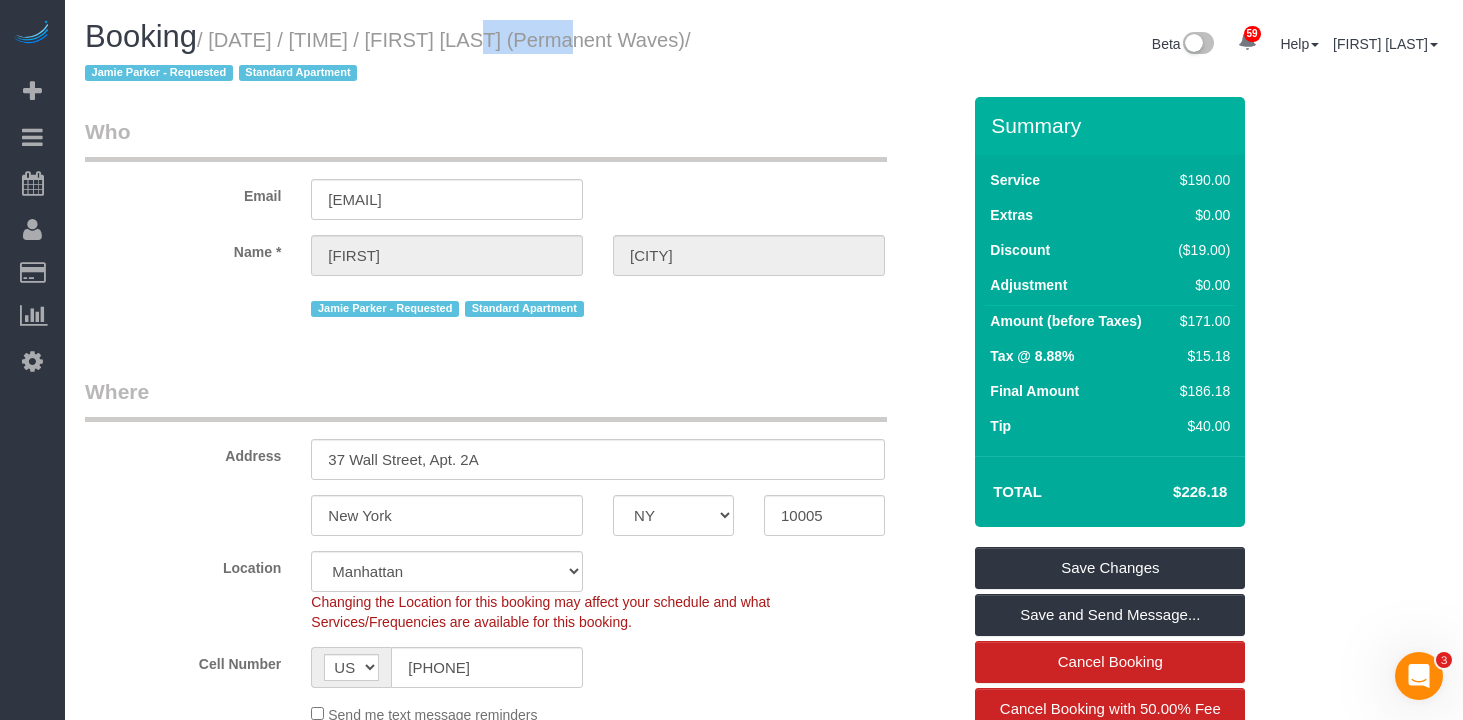 drag, startPoint x: 552, startPoint y: 39, endPoint x: 465, endPoint y: 48, distance: 87.46428 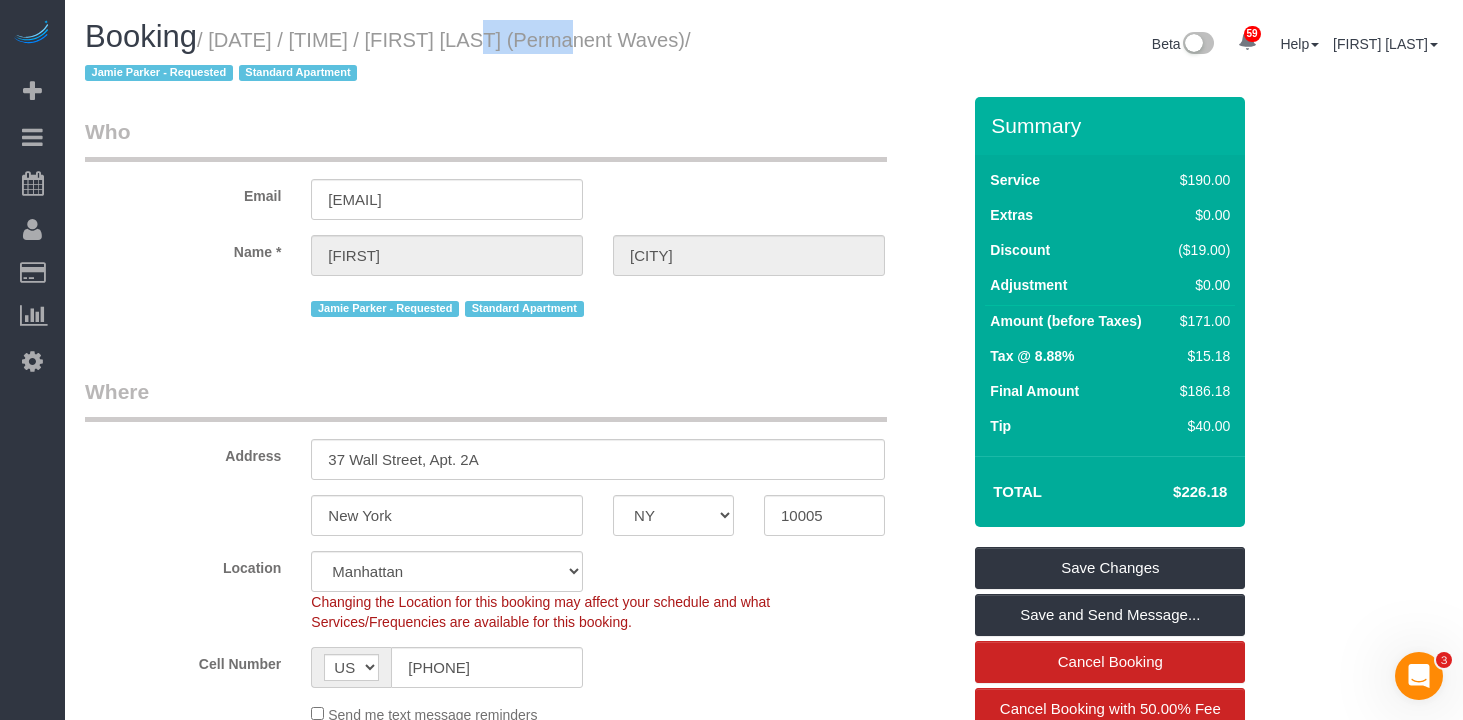 click on "/ July 17, 2025 / 11:00AM / Tony Lake (Permanent Waves)
/
Jamie Parker - Requested
Standard Apartment" at bounding box center [388, 57] 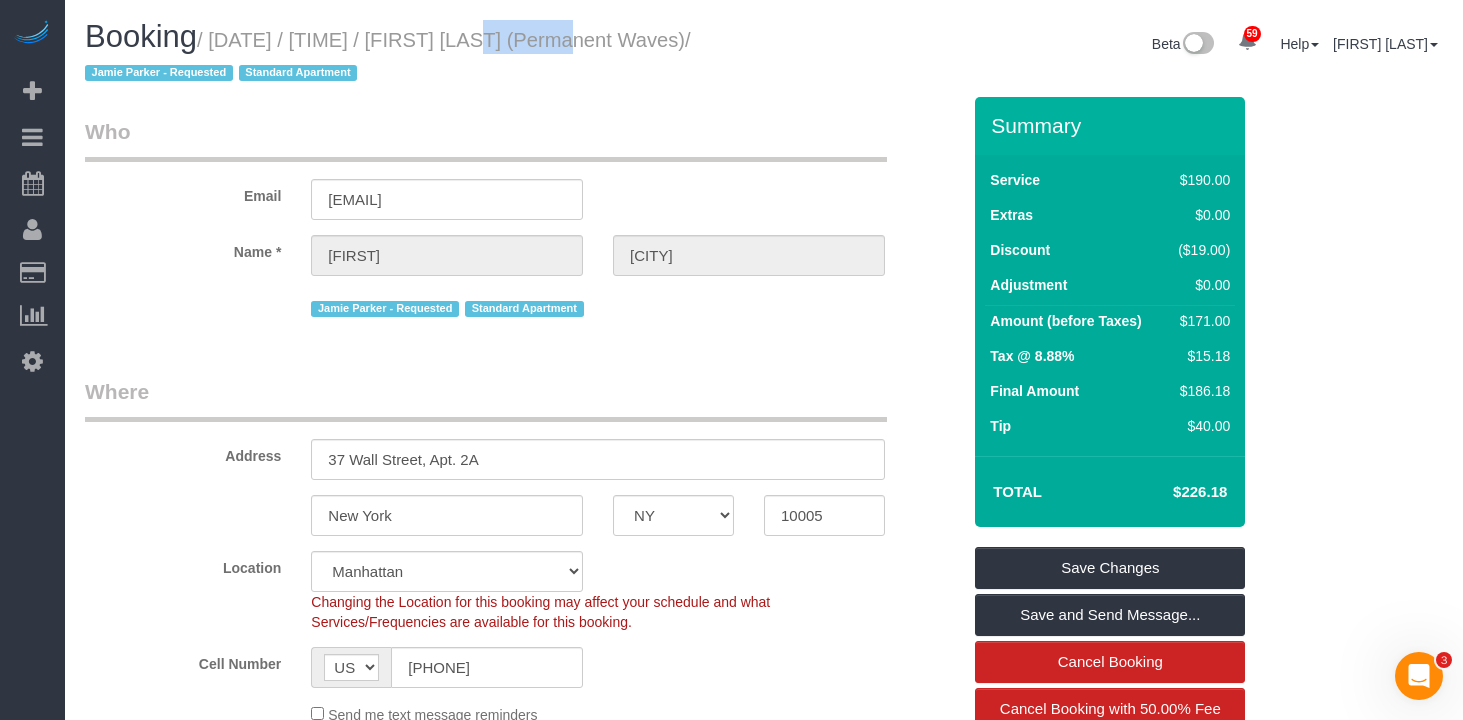 drag, startPoint x: 736, startPoint y: 36, endPoint x: 226, endPoint y: 46, distance: 510.09802 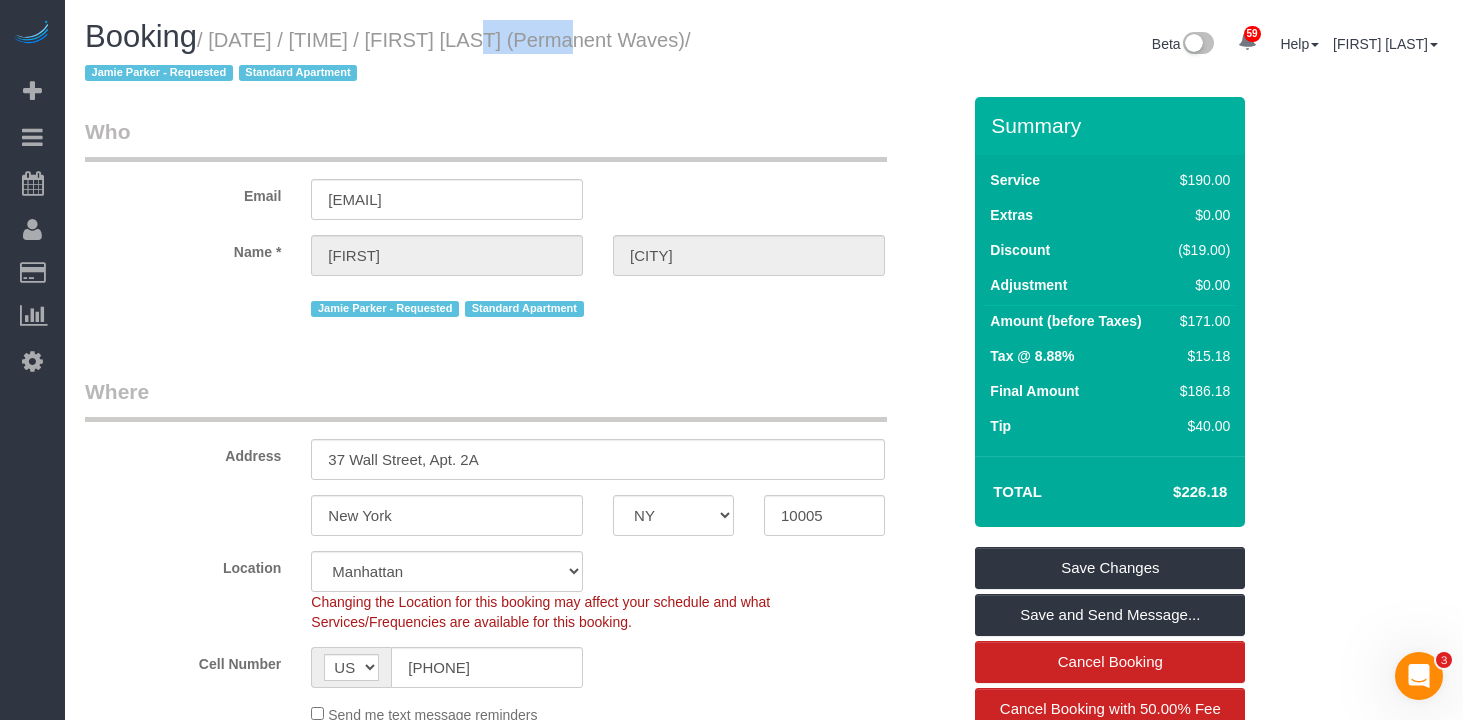 click on "/ July 17, 2025 / 11:00AM / Tony Lake (Permanent Waves)
/
Jamie Parker - Requested
Standard Apartment" at bounding box center (388, 57) 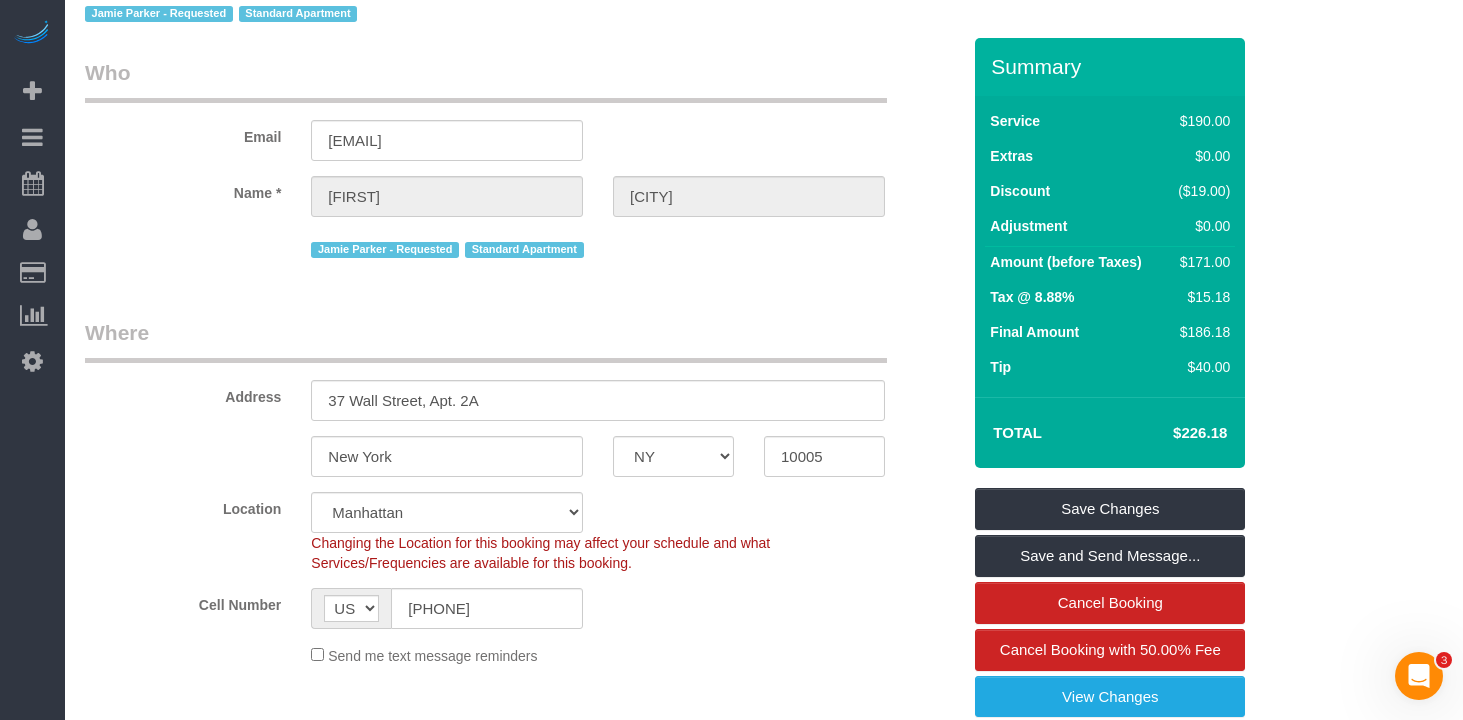 scroll, scrollTop: 0, scrollLeft: 0, axis: both 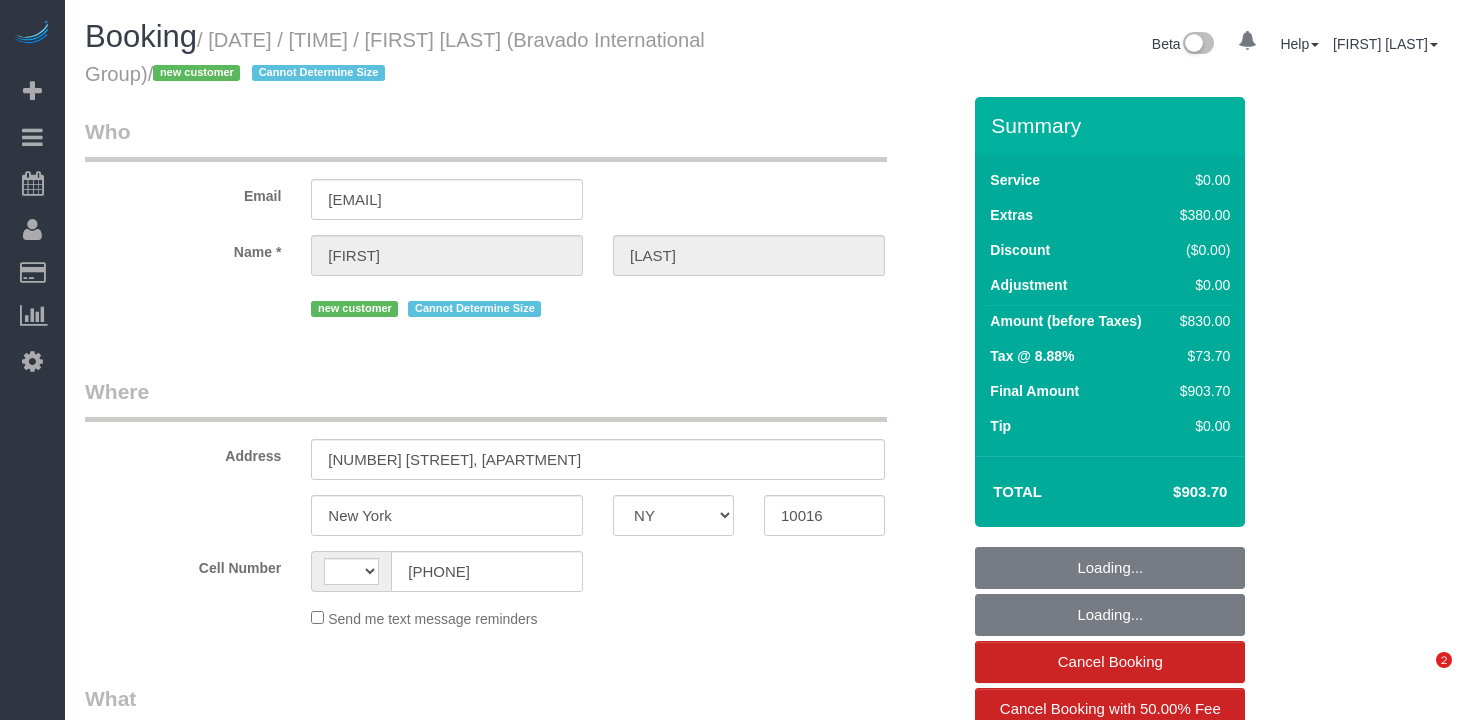 select on "NY" 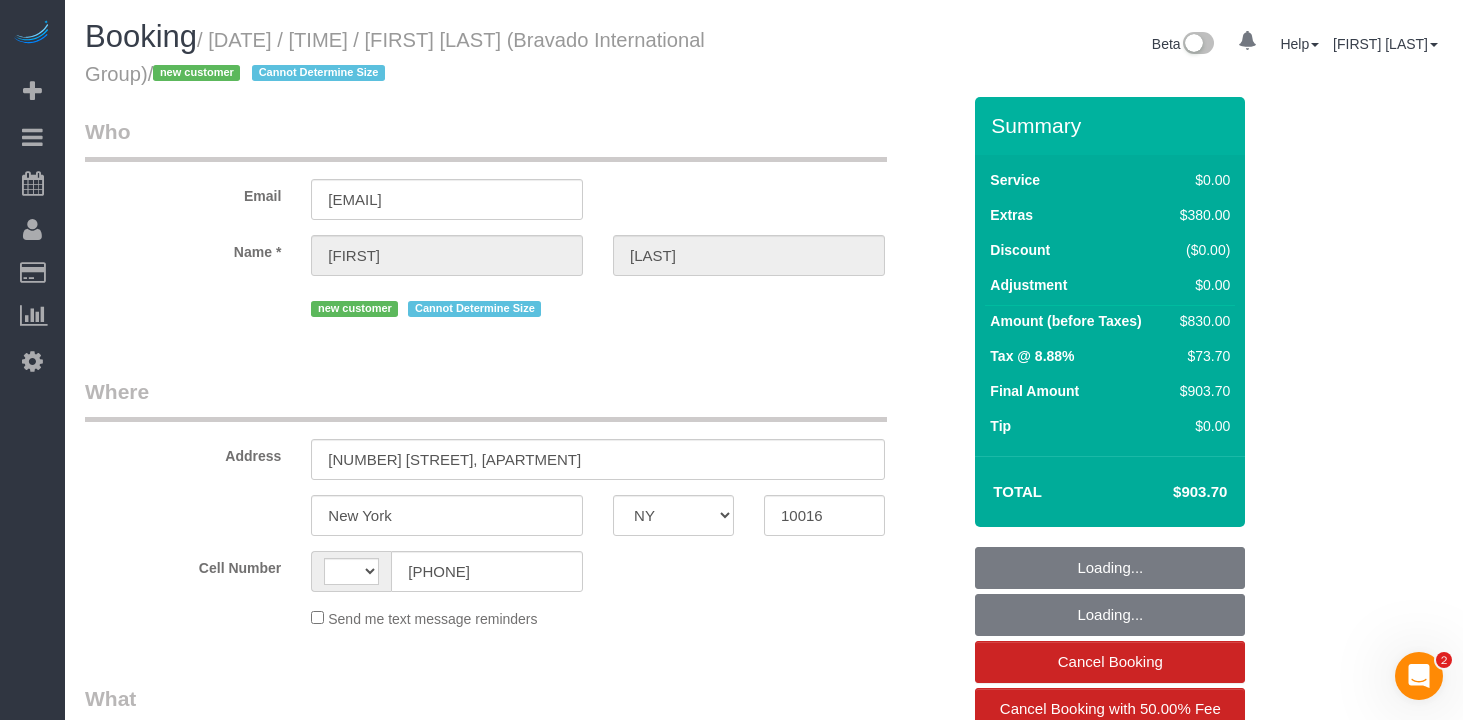 select on "string:US" 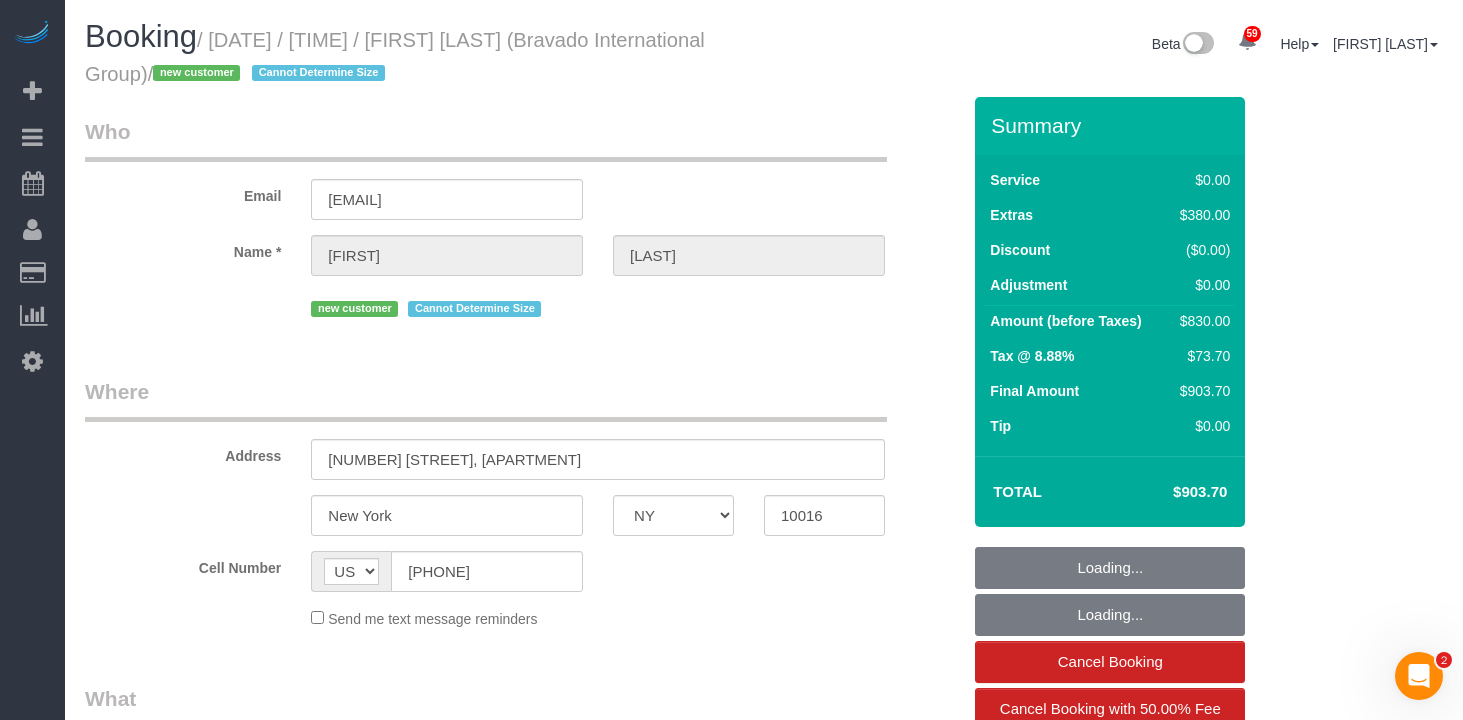 scroll, scrollTop: 0, scrollLeft: 0, axis: both 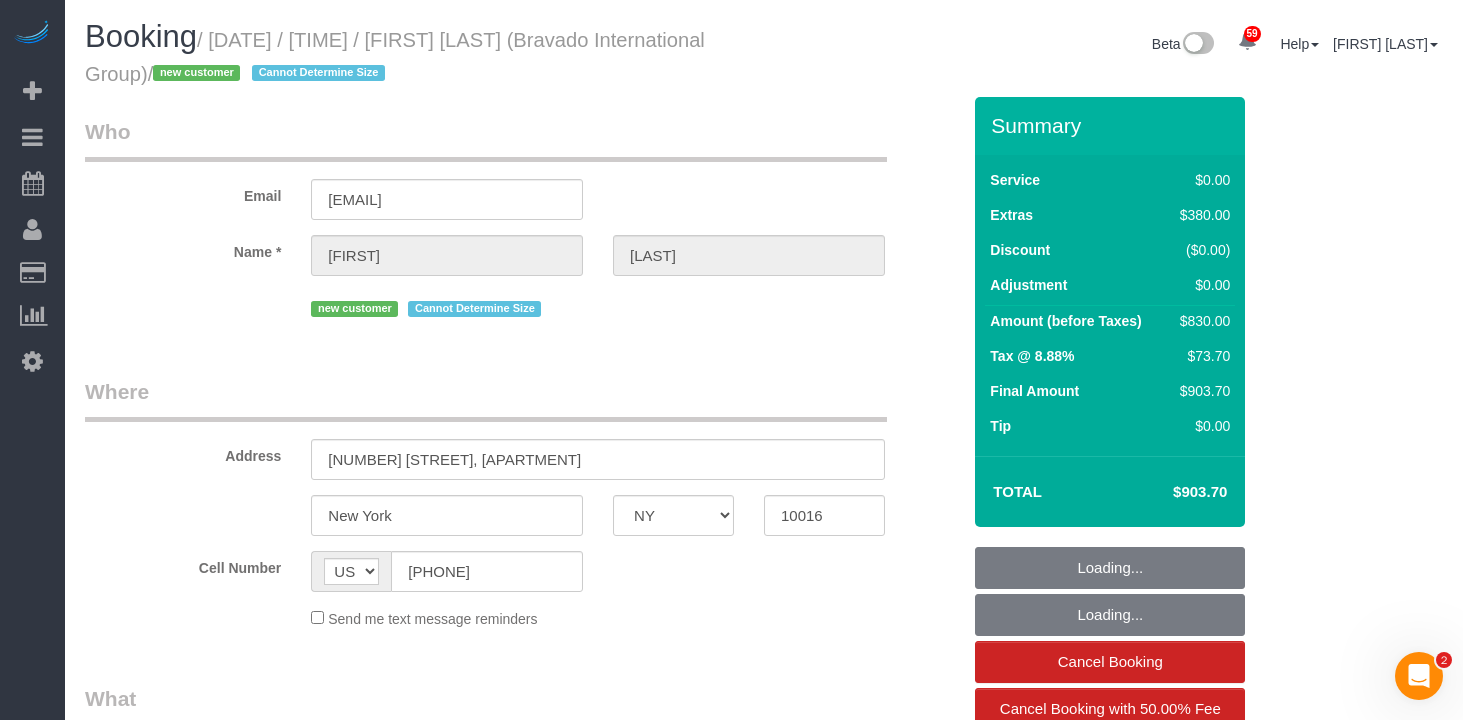 select on "string:stripe-pm_1RjsFs4VGloSiKo7UzvzYJbZ" 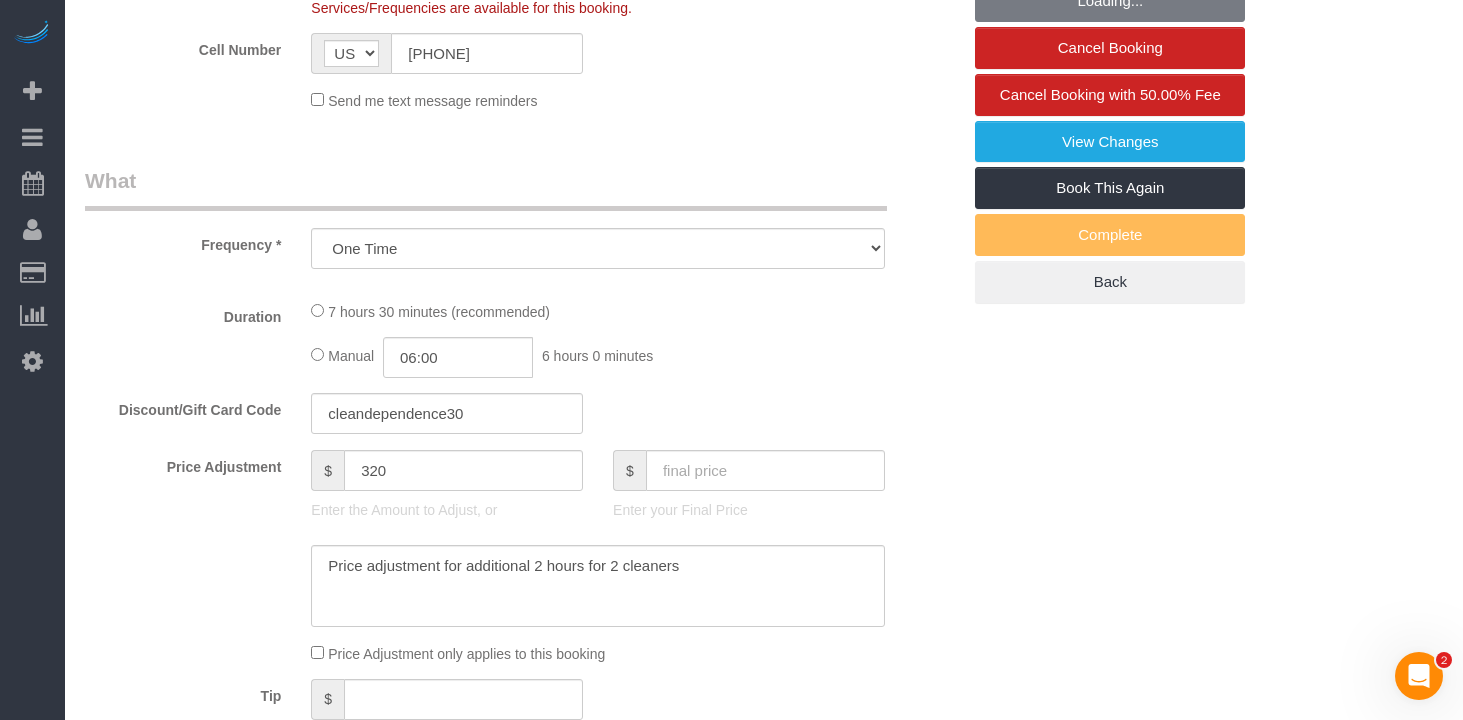 select on "1" 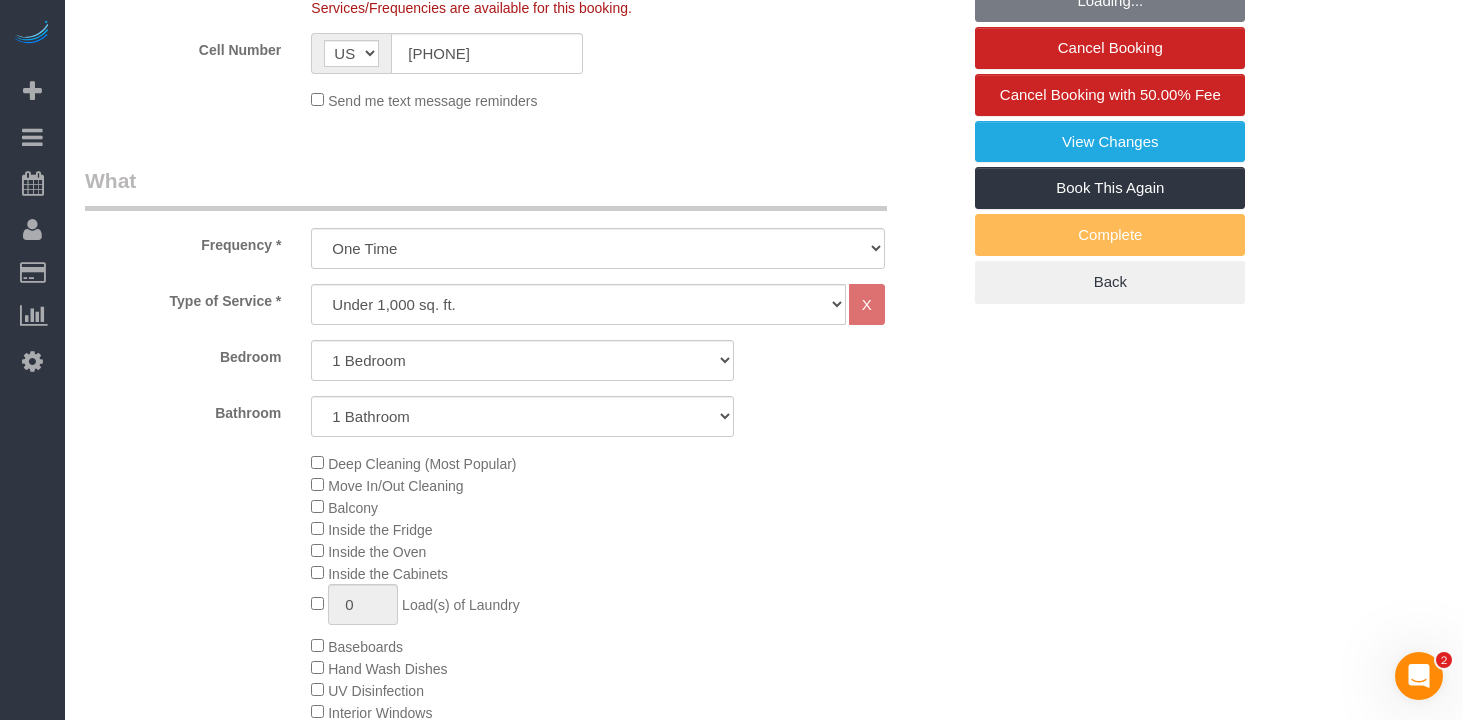 select on "object:1466" 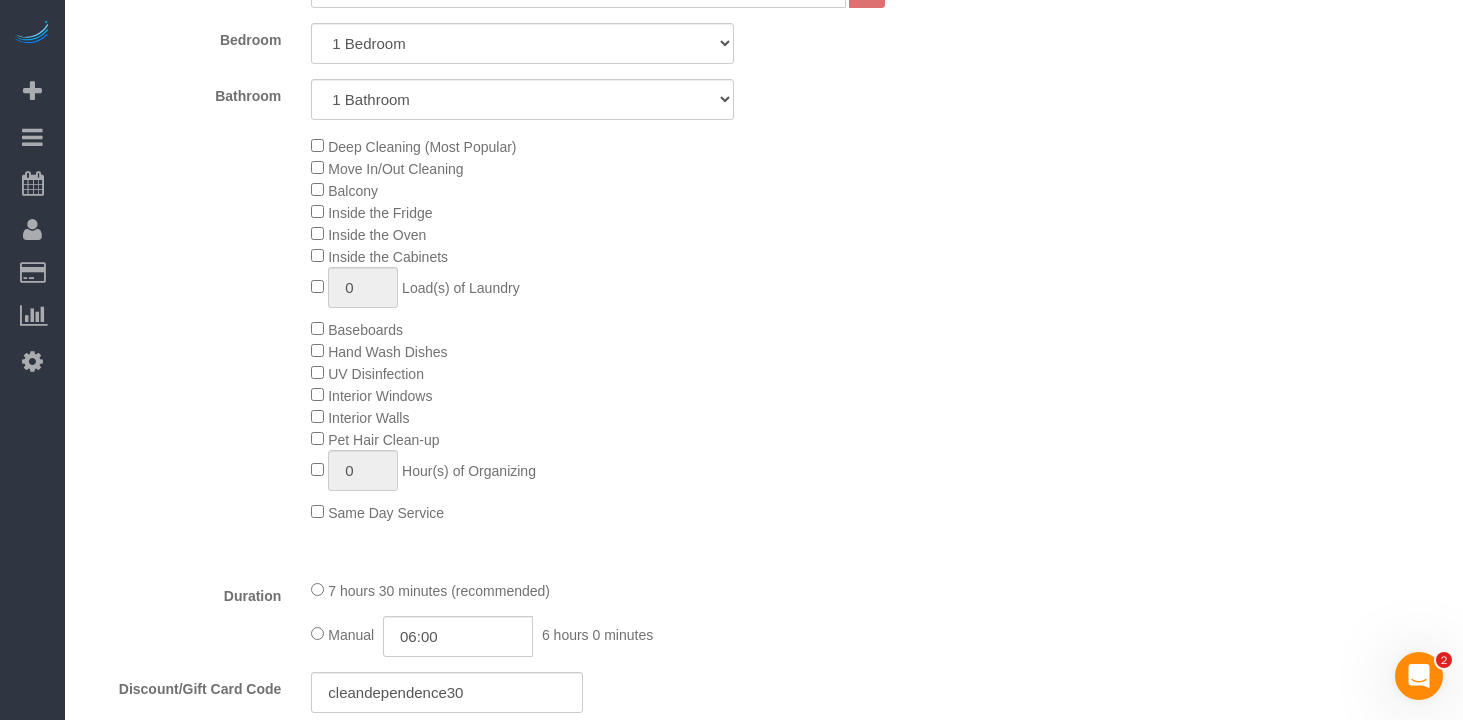 scroll, scrollTop: 963, scrollLeft: 0, axis: vertical 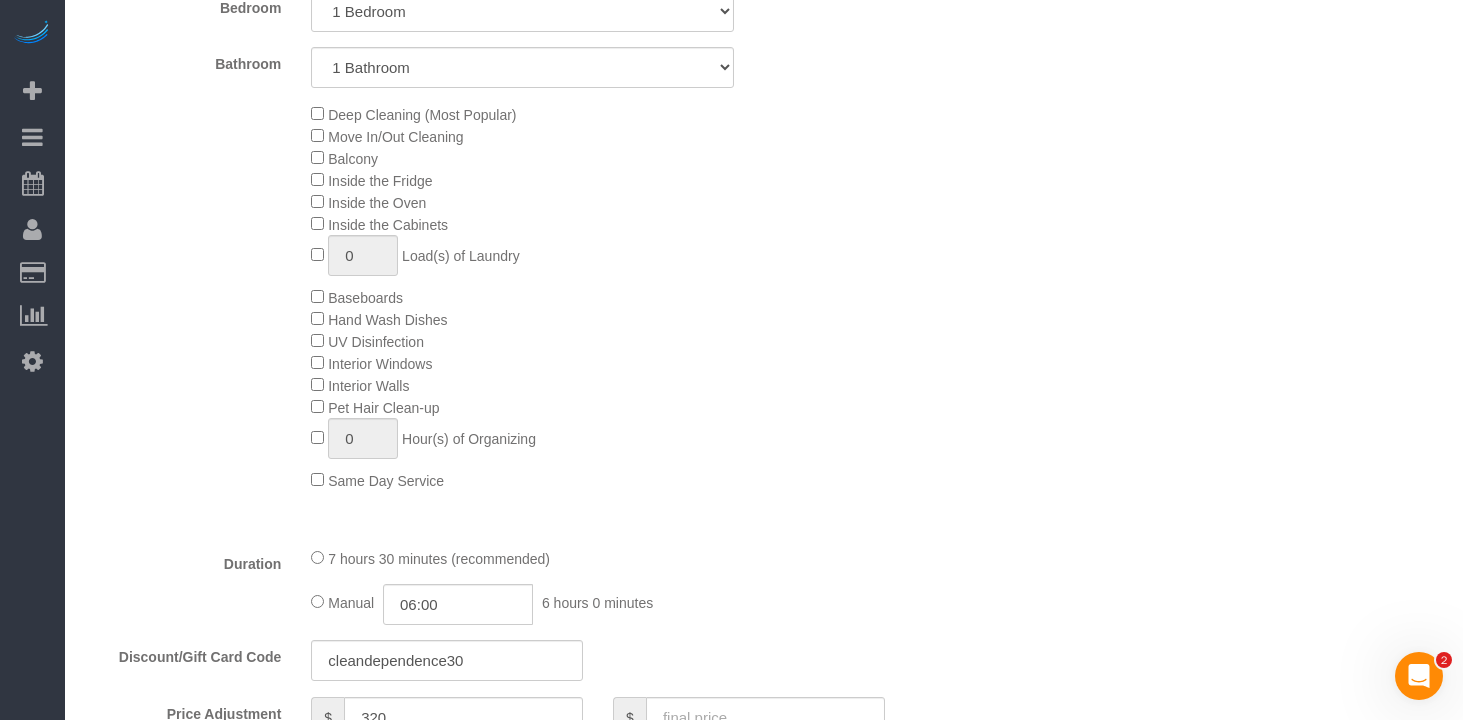 select on "1" 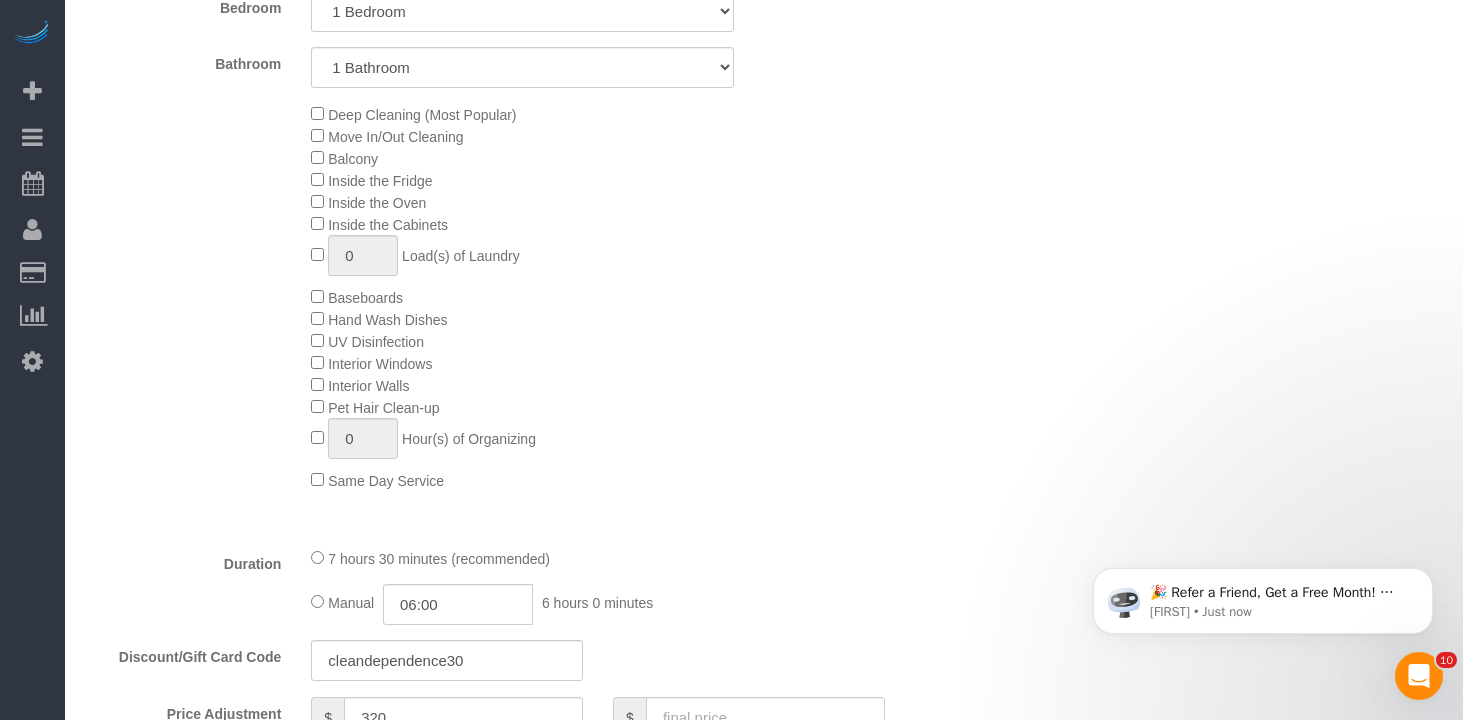 scroll, scrollTop: 0, scrollLeft: 0, axis: both 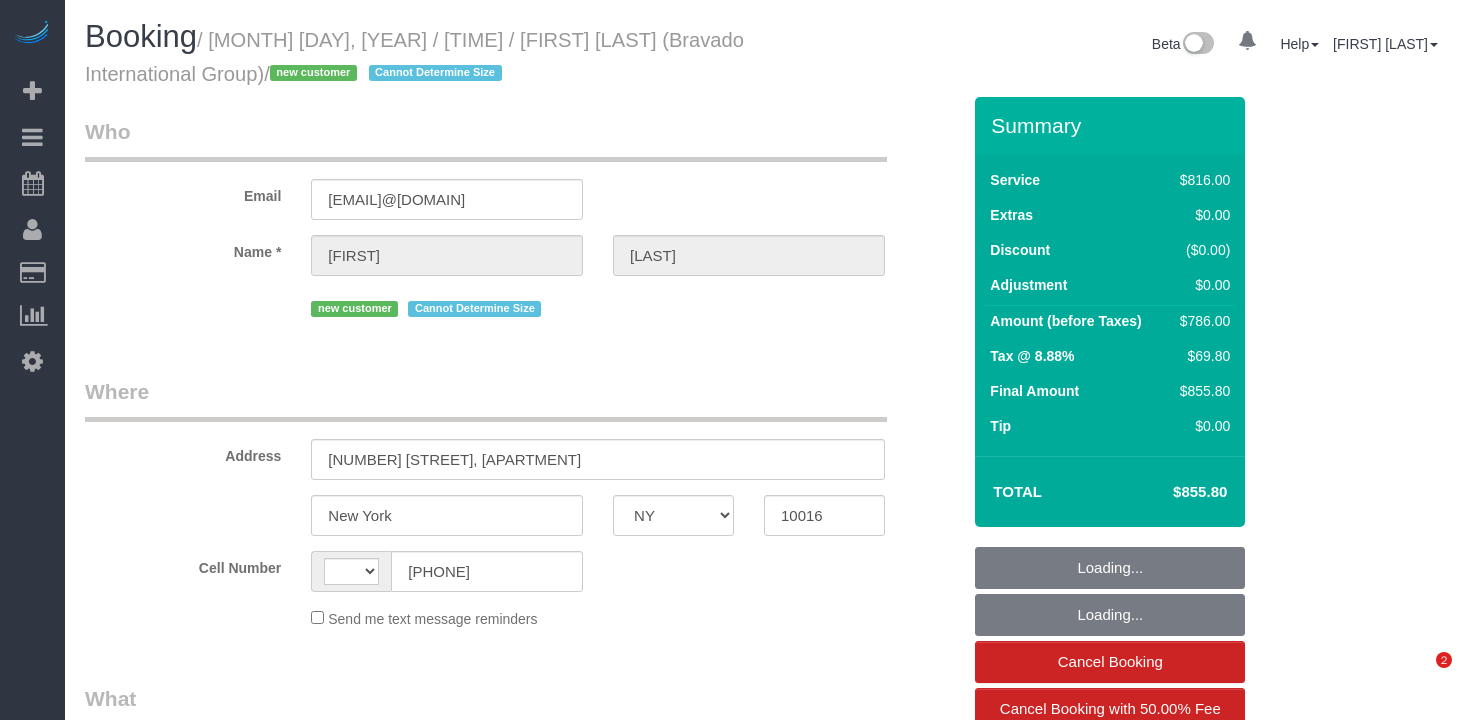 select on "NY" 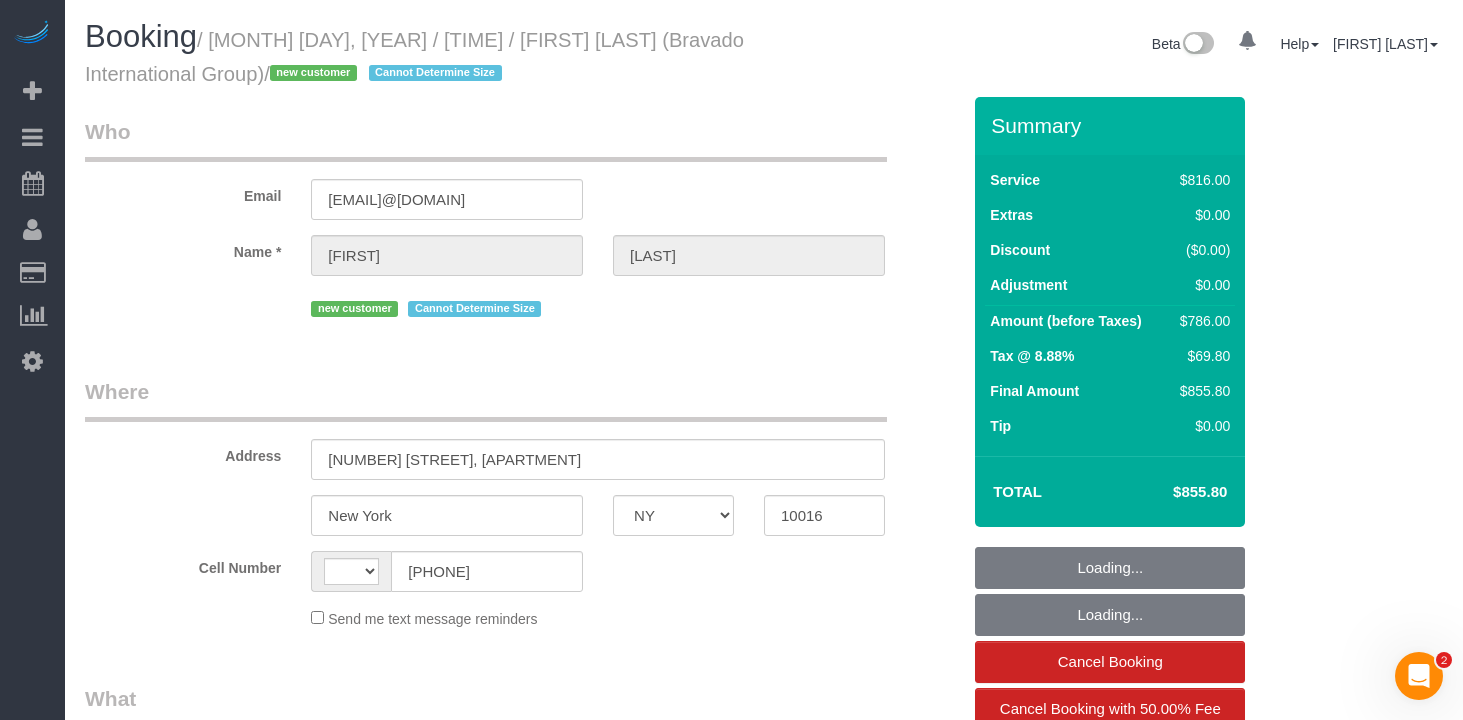 scroll, scrollTop: 0, scrollLeft: 0, axis: both 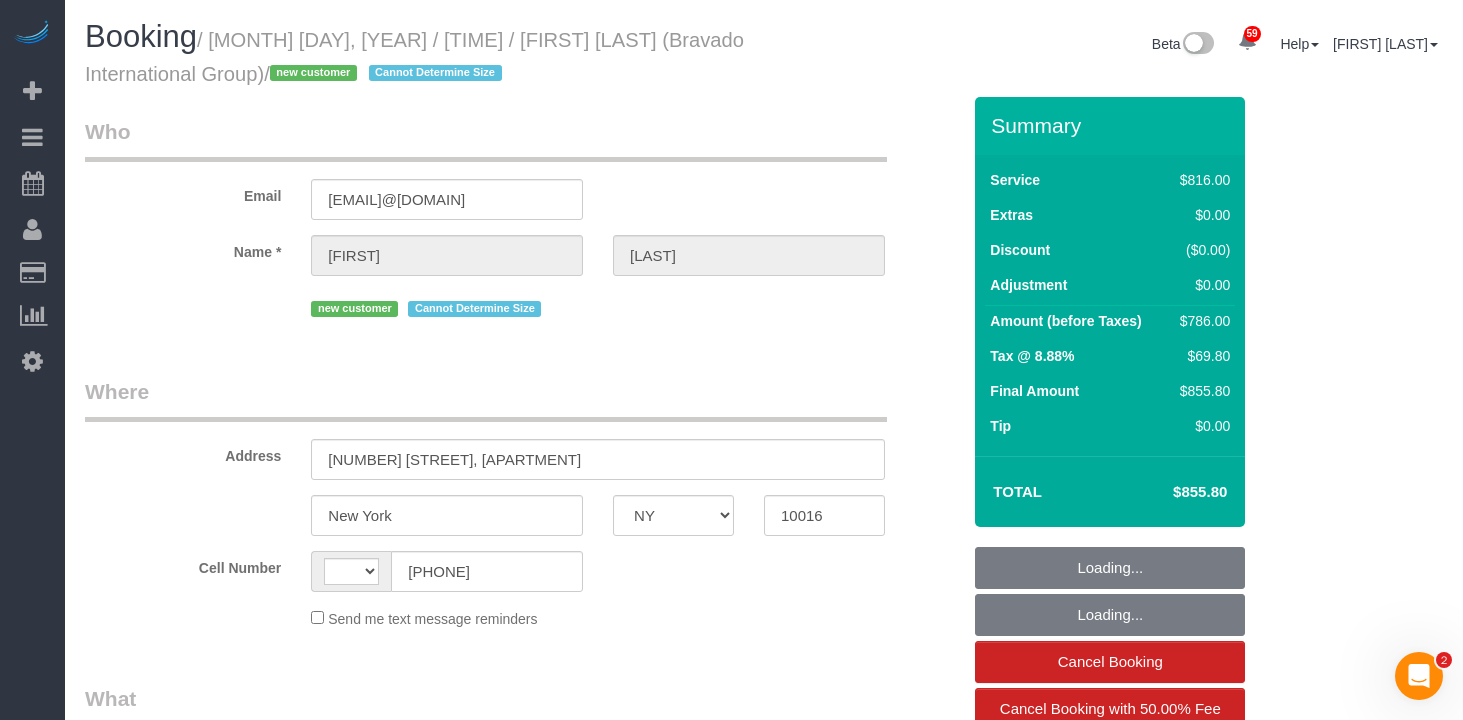 select on "string:US" 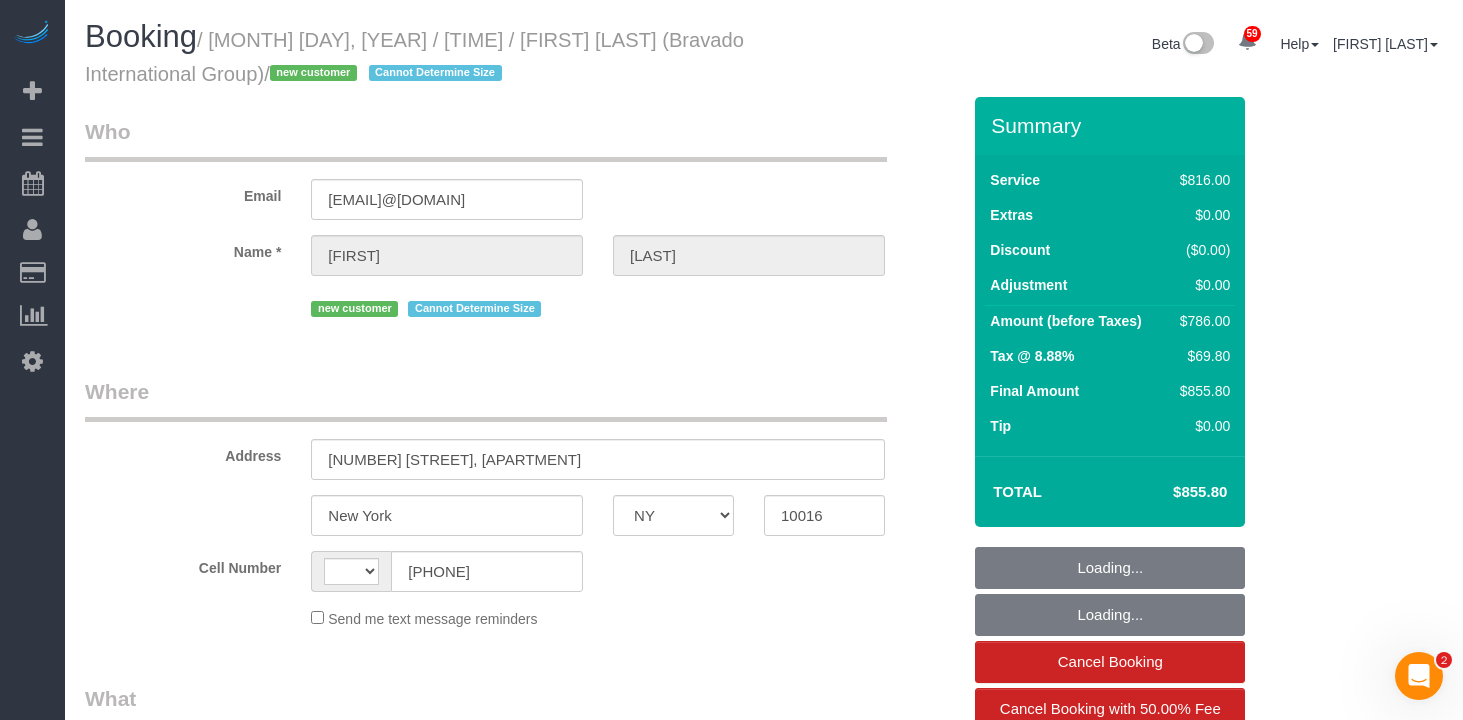 select on "string:stripe-pm_1RjsFs4VGloSiKo7UzvzYJbZ" 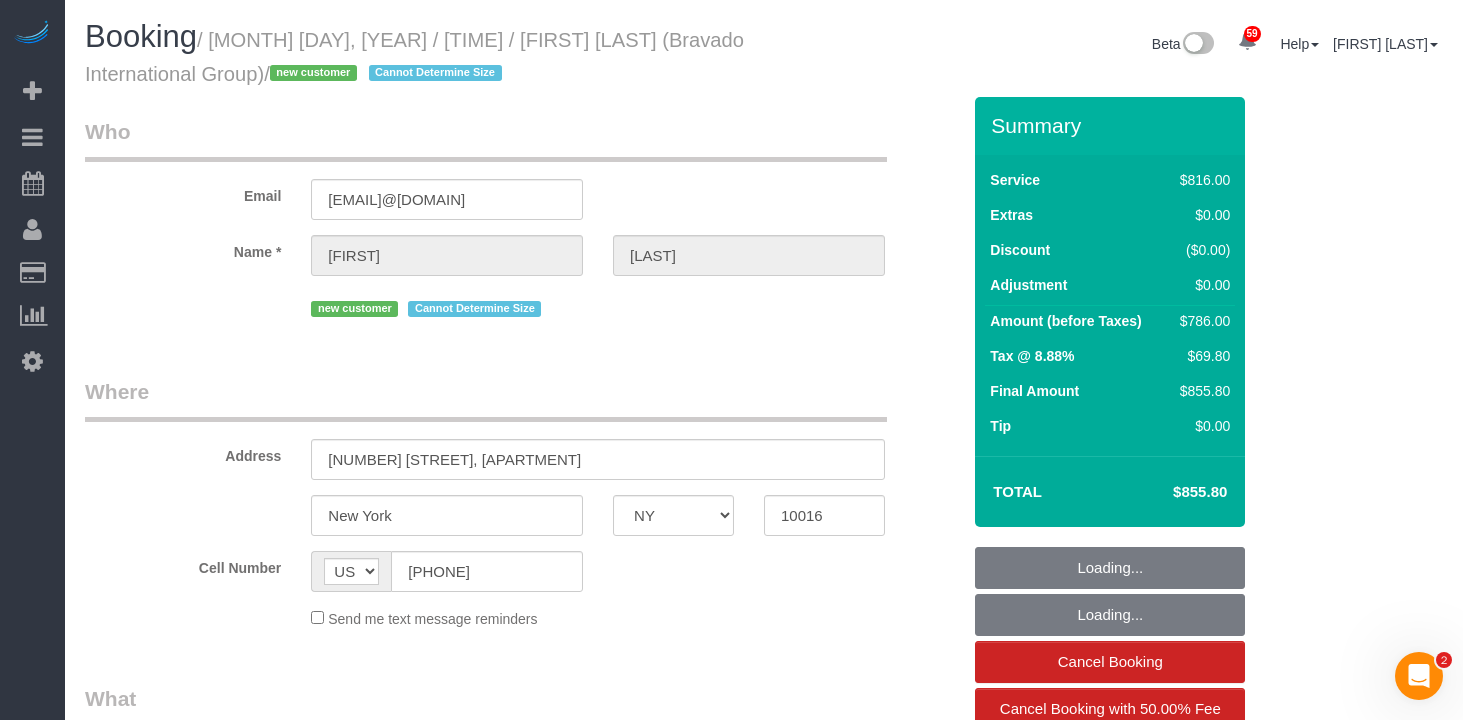 select on "object:1287" 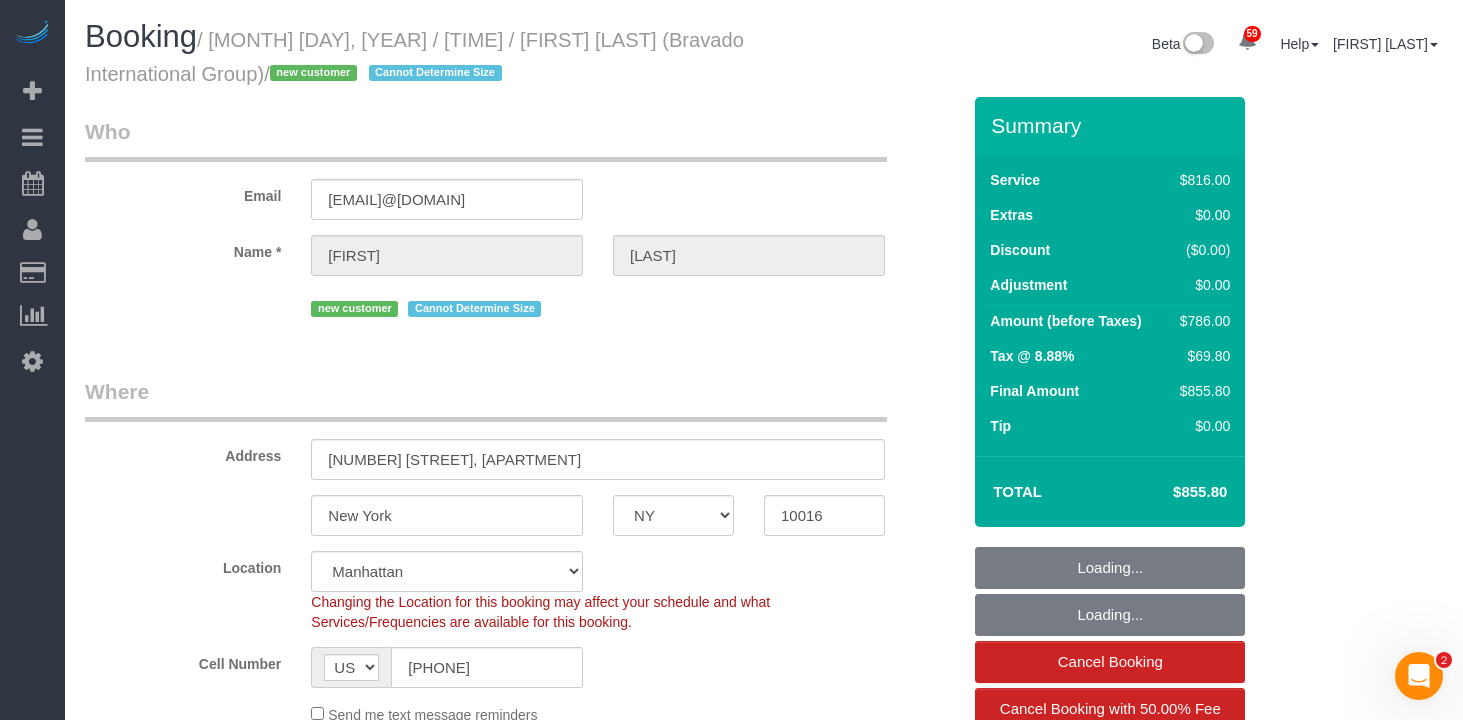 select on "spot1" 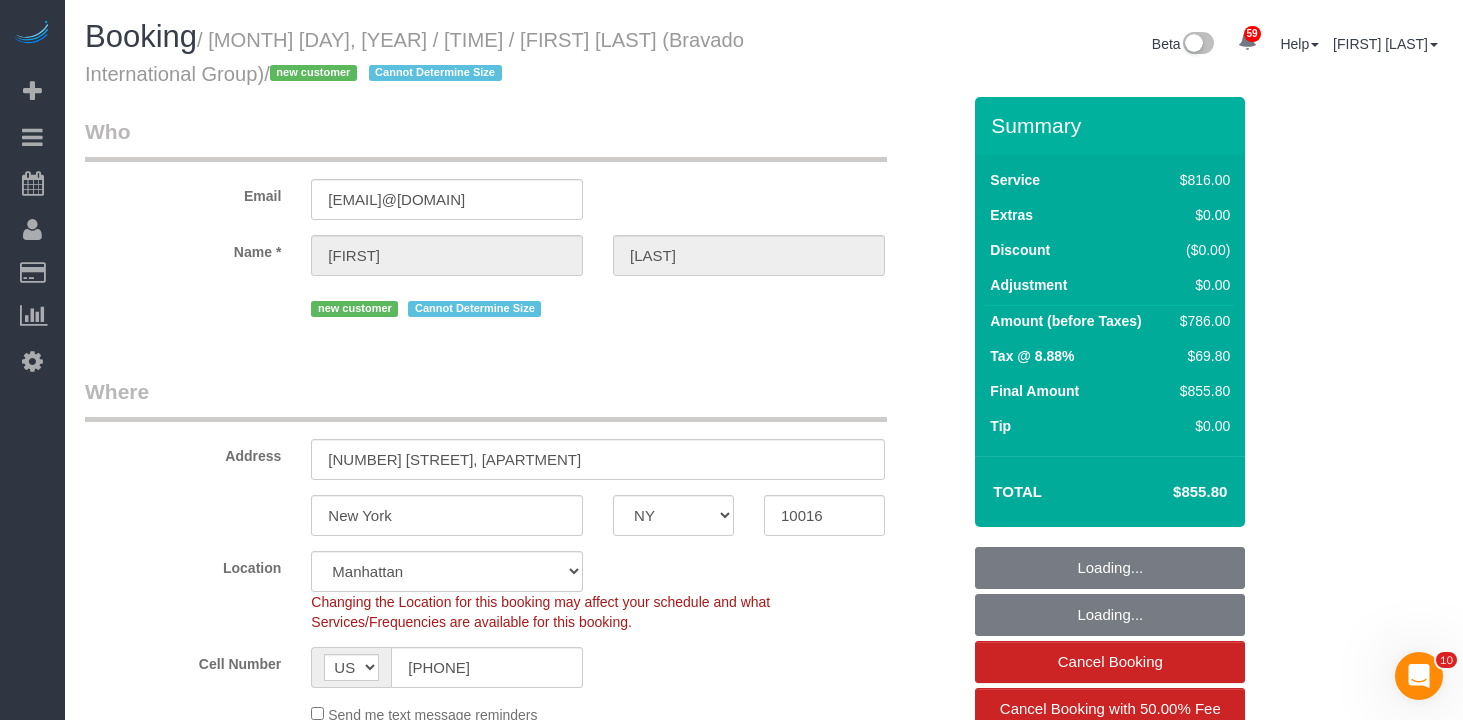 select on "object:1678" 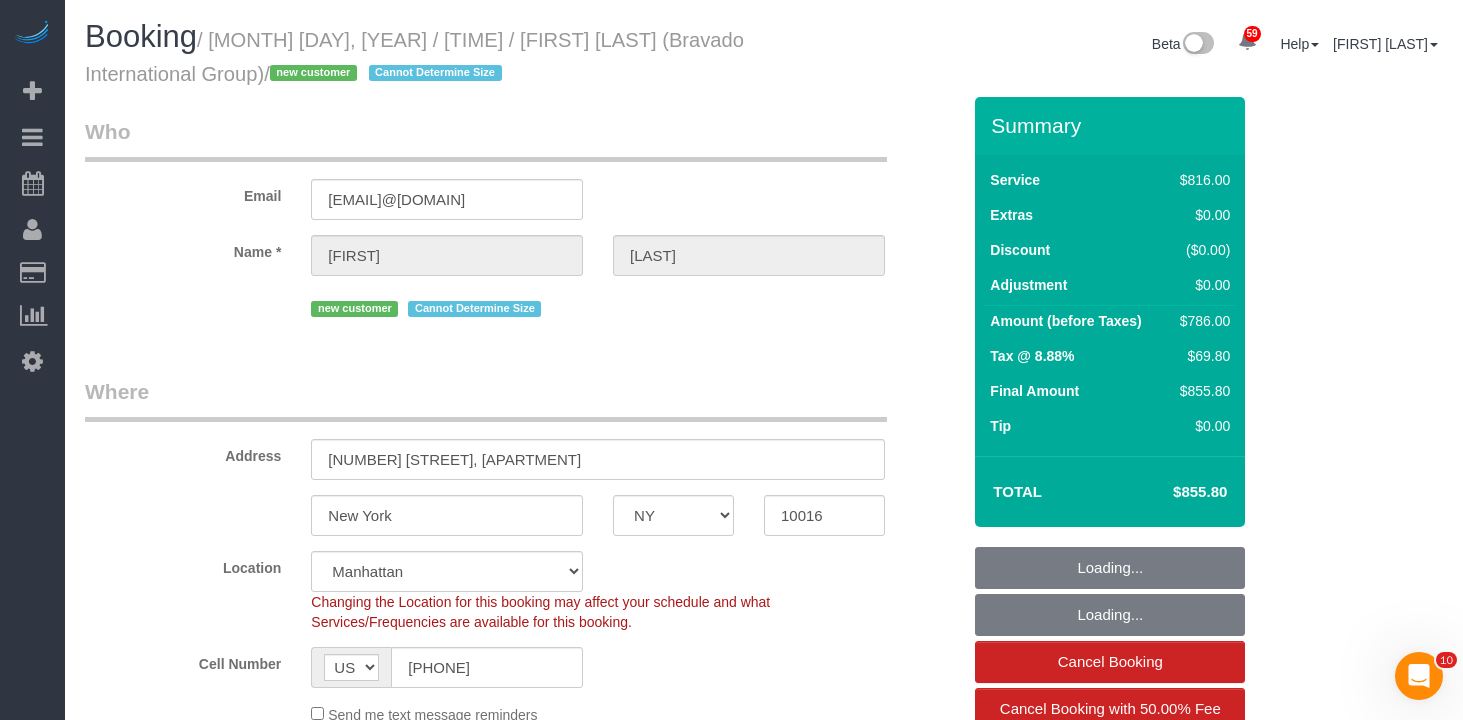 scroll, scrollTop: 181, scrollLeft: 0, axis: vertical 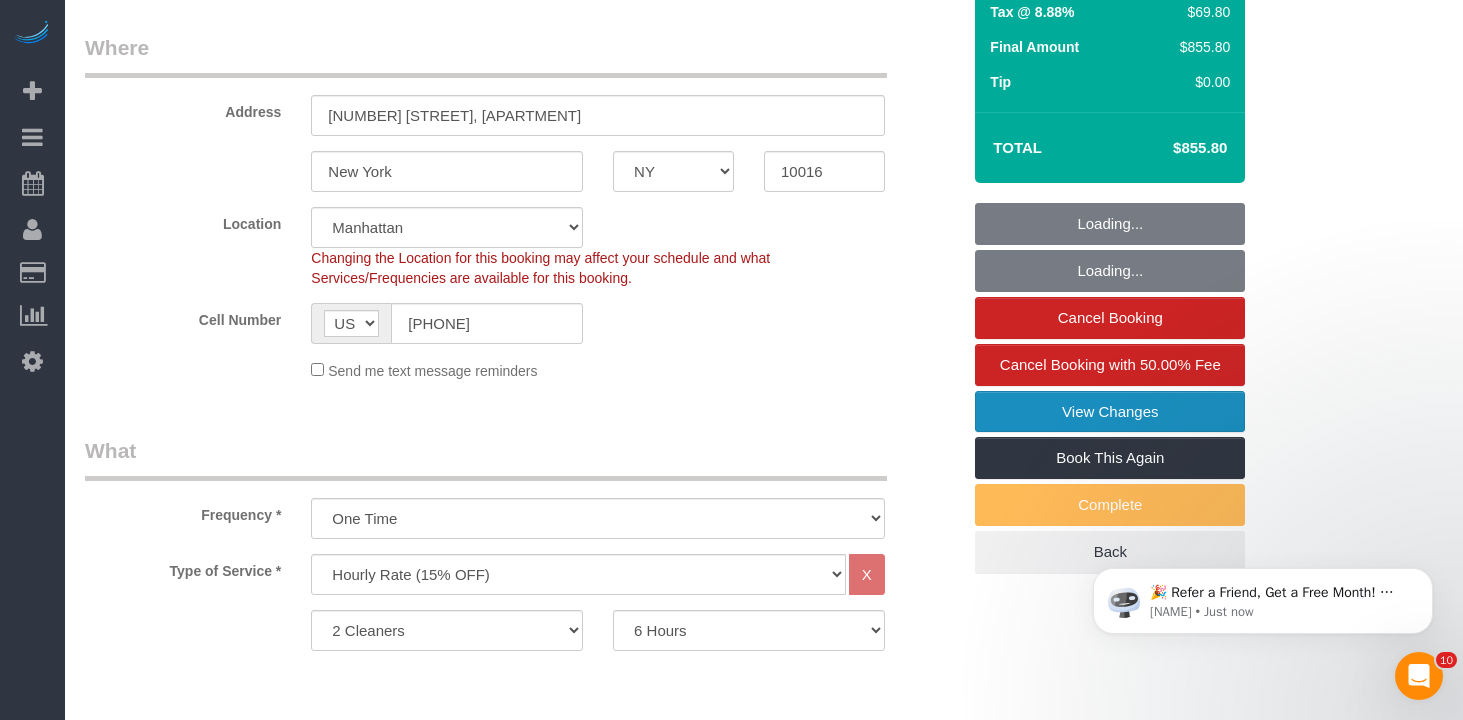 click on "View Changes" at bounding box center [1110, 412] 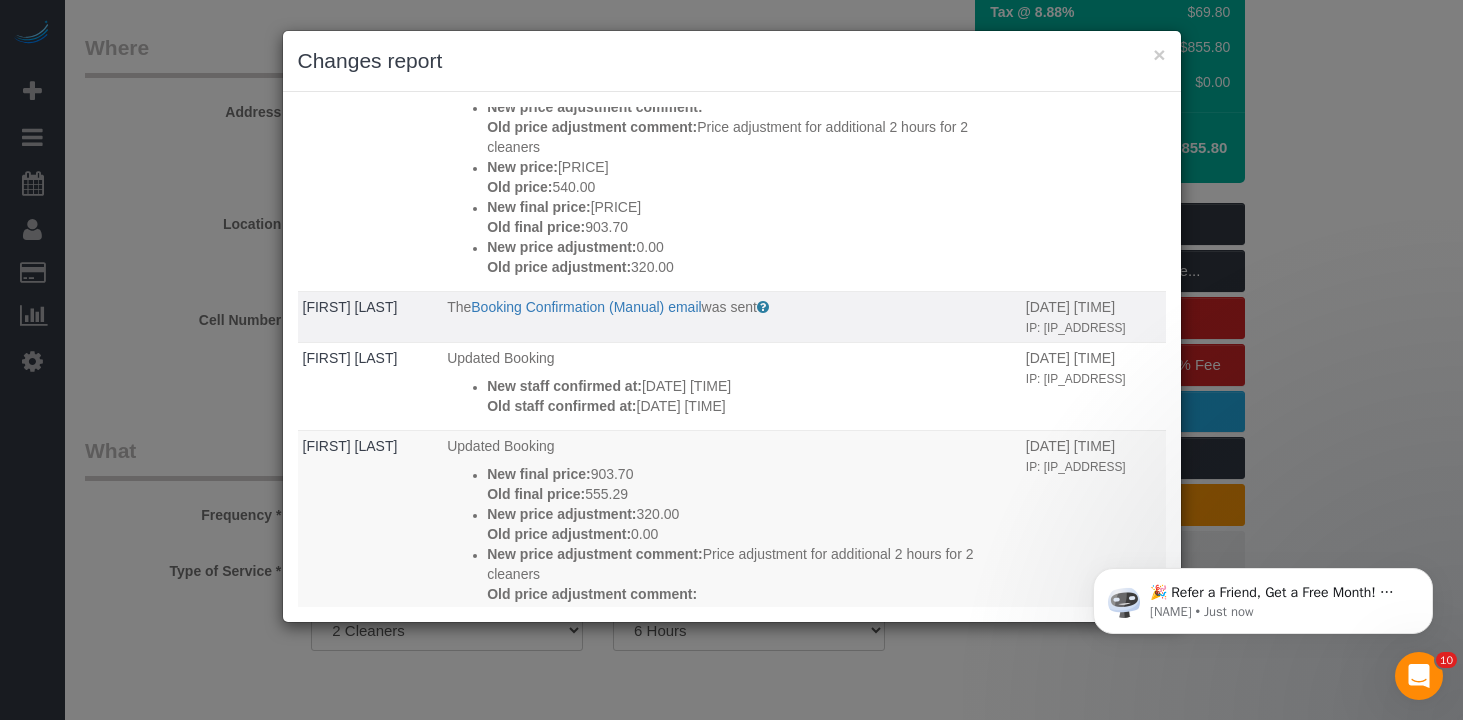 scroll, scrollTop: 0, scrollLeft: 0, axis: both 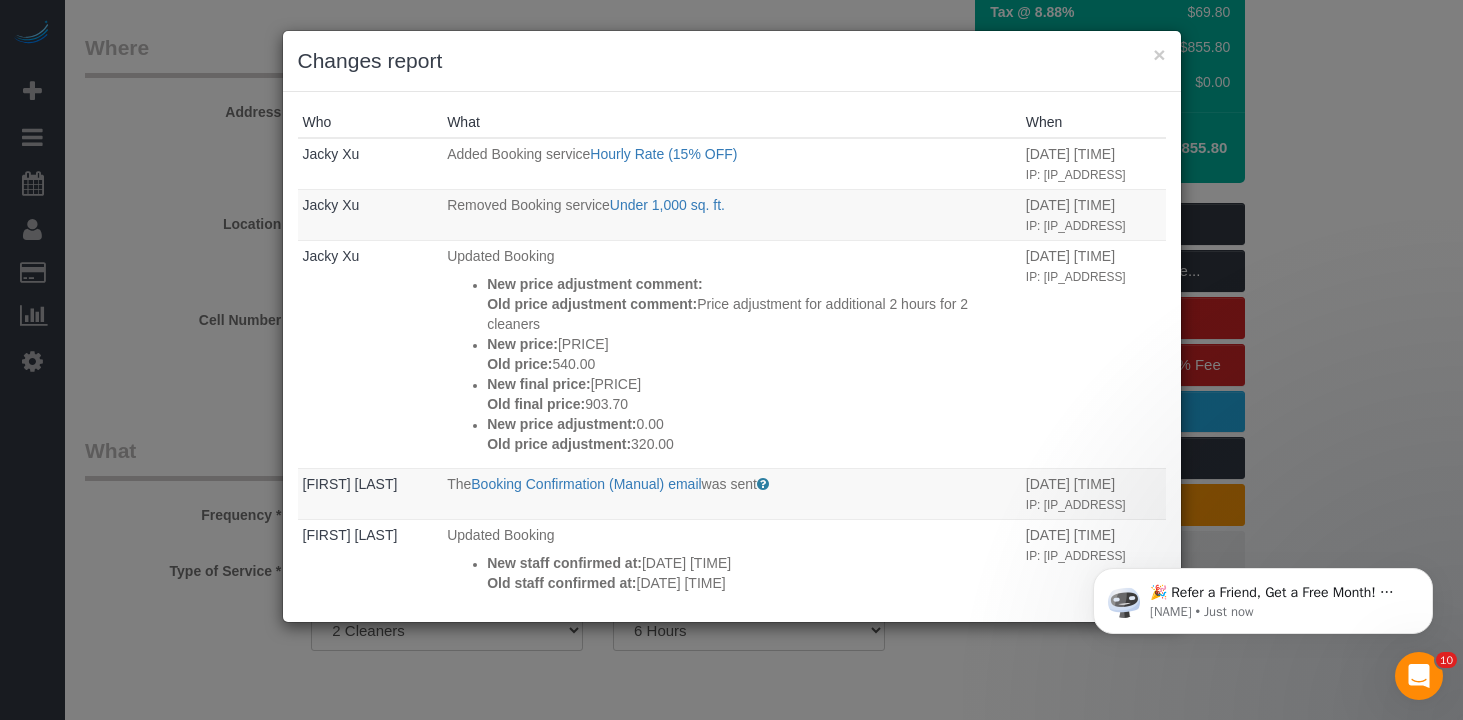 click on "×
Changes report
Who
What
When
Jacky Xu
Added Booking service  Hourly Rate (15% OFF)
07/17/2025 1:35PM
IP: 2600:4040:9c33:3200:ad41:2f69:aab5:5c52
Jacky Xu
Removed Booking service  Under 1,000 sq. ft." at bounding box center (731, 360) 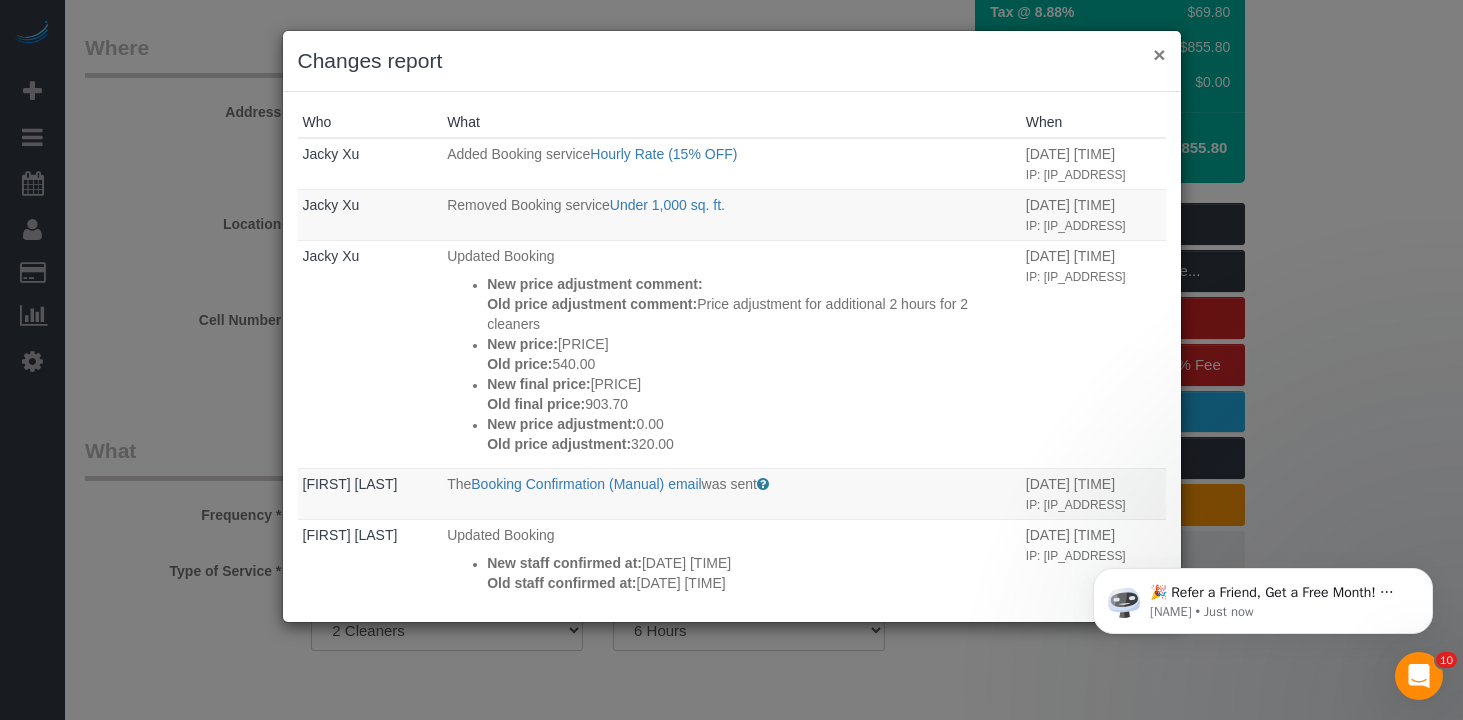 click on "×" at bounding box center (1159, 54) 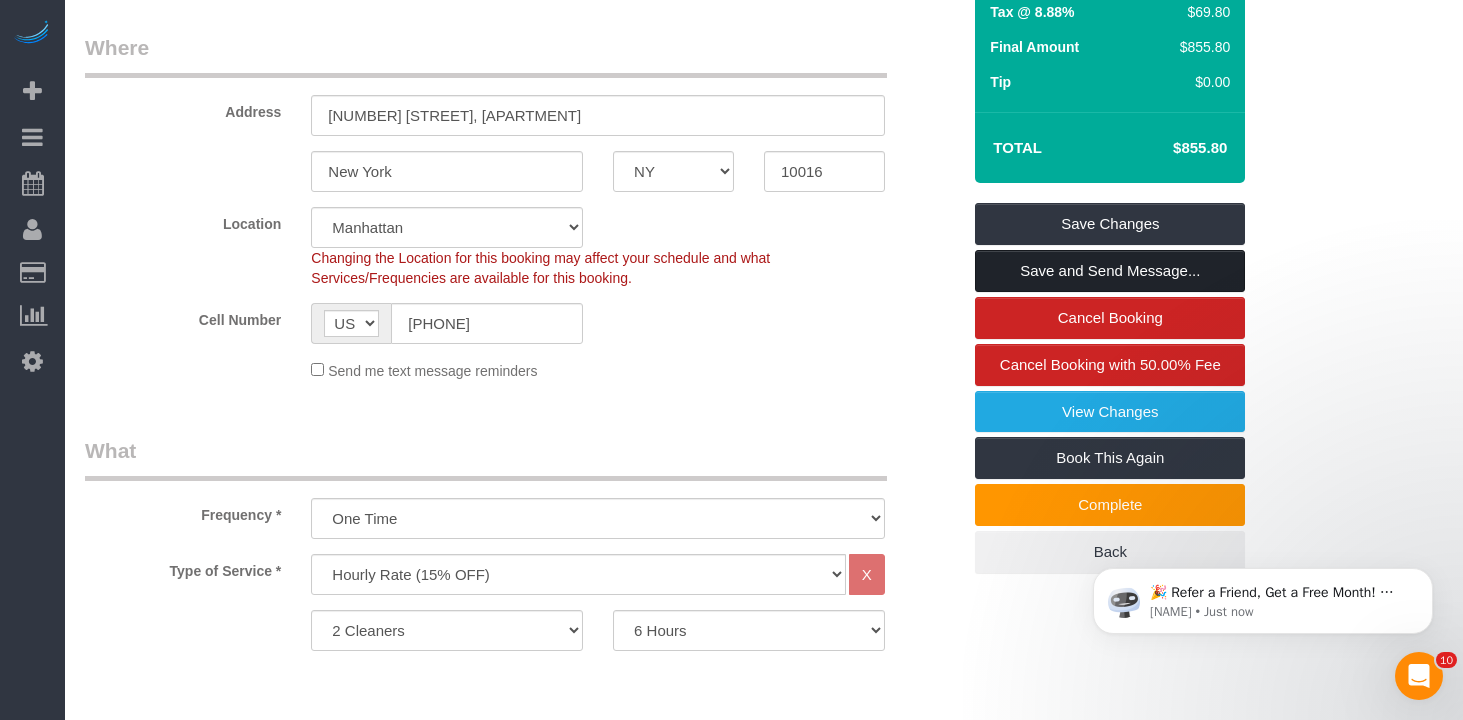 click on "Save and Send Message..." at bounding box center [1110, 271] 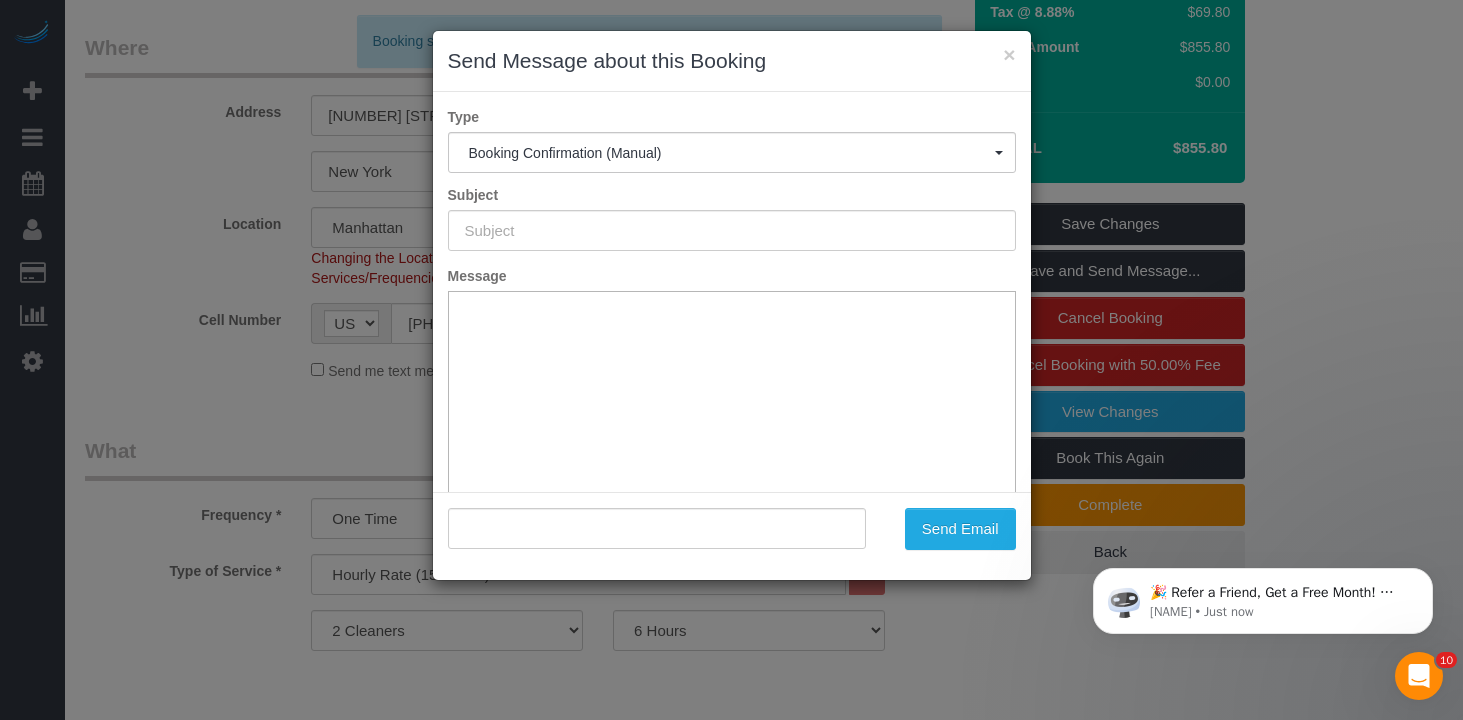 type on "Cleaning Confirmed for 07/17/2025 at 9:00am" 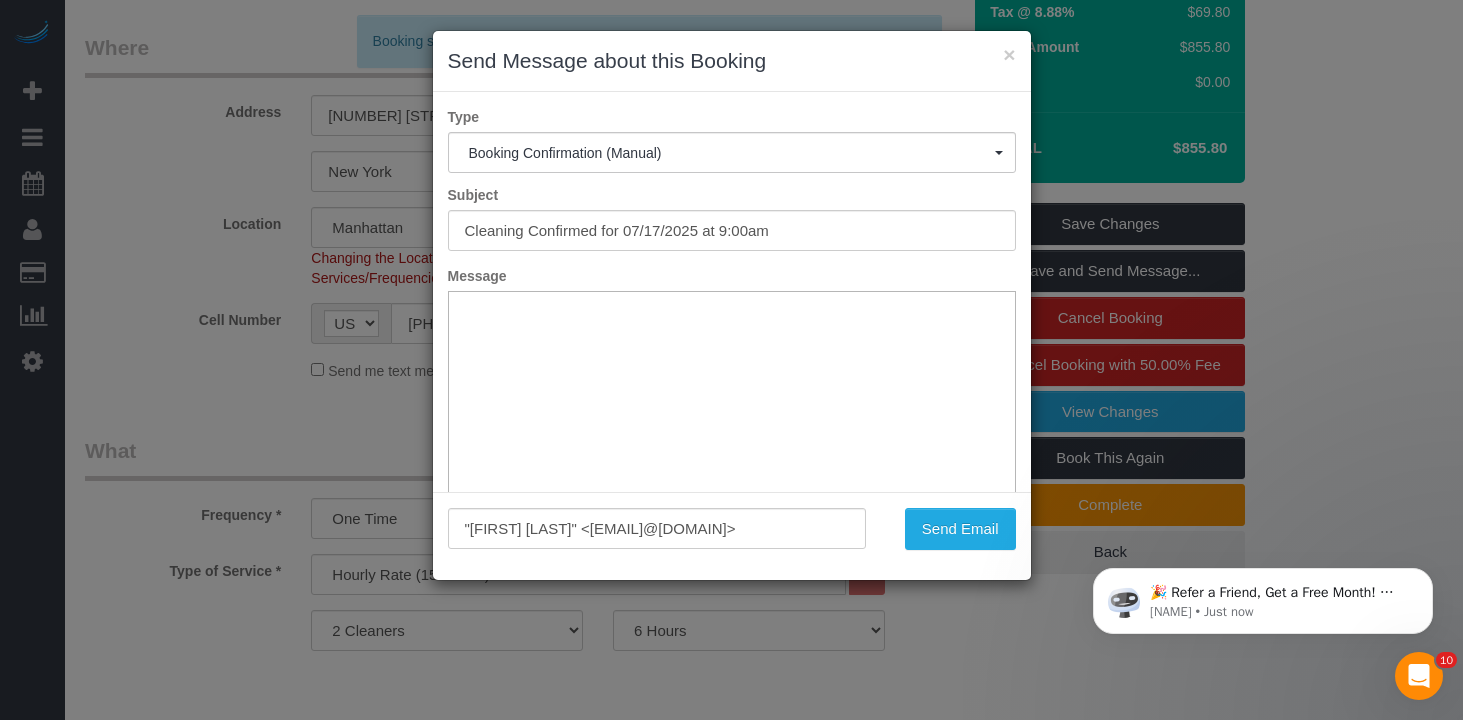 scroll, scrollTop: 0, scrollLeft: 0, axis: both 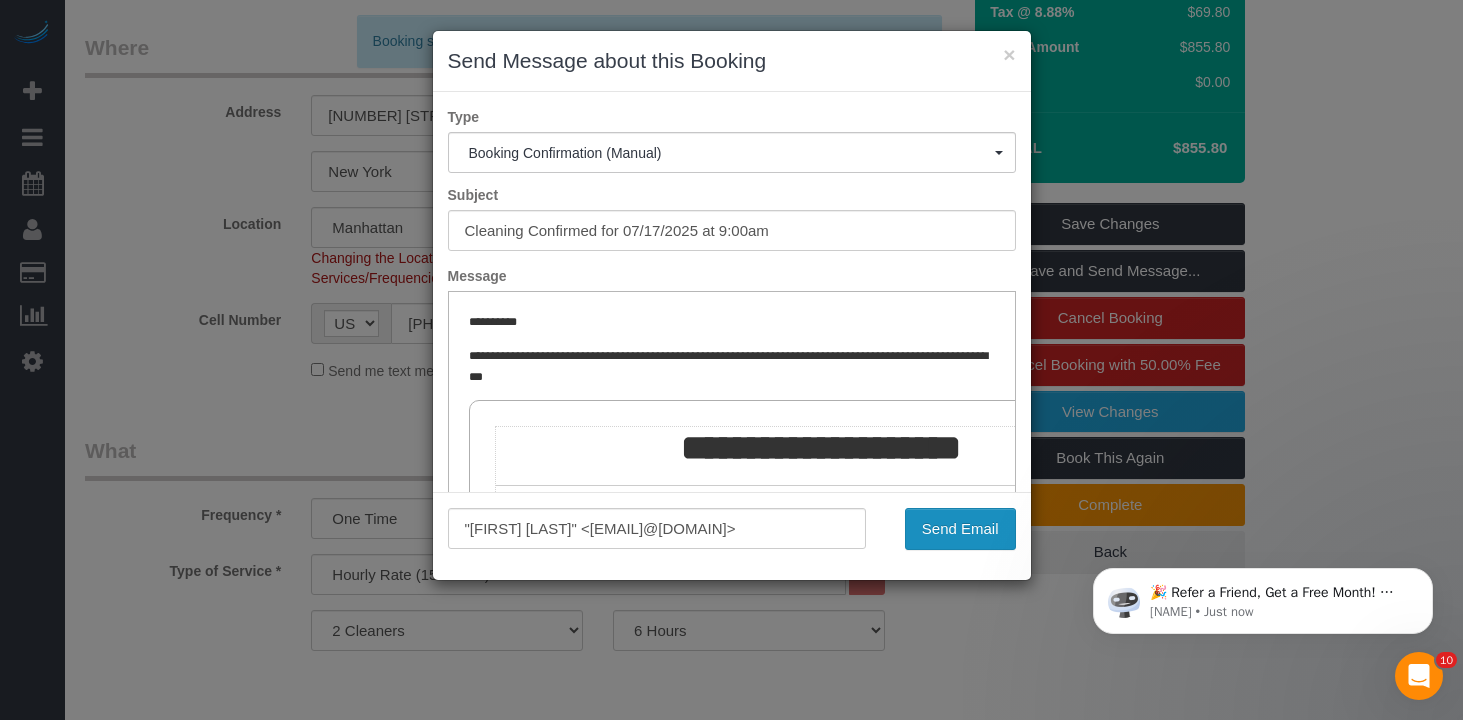click on "Send Email" at bounding box center (960, 529) 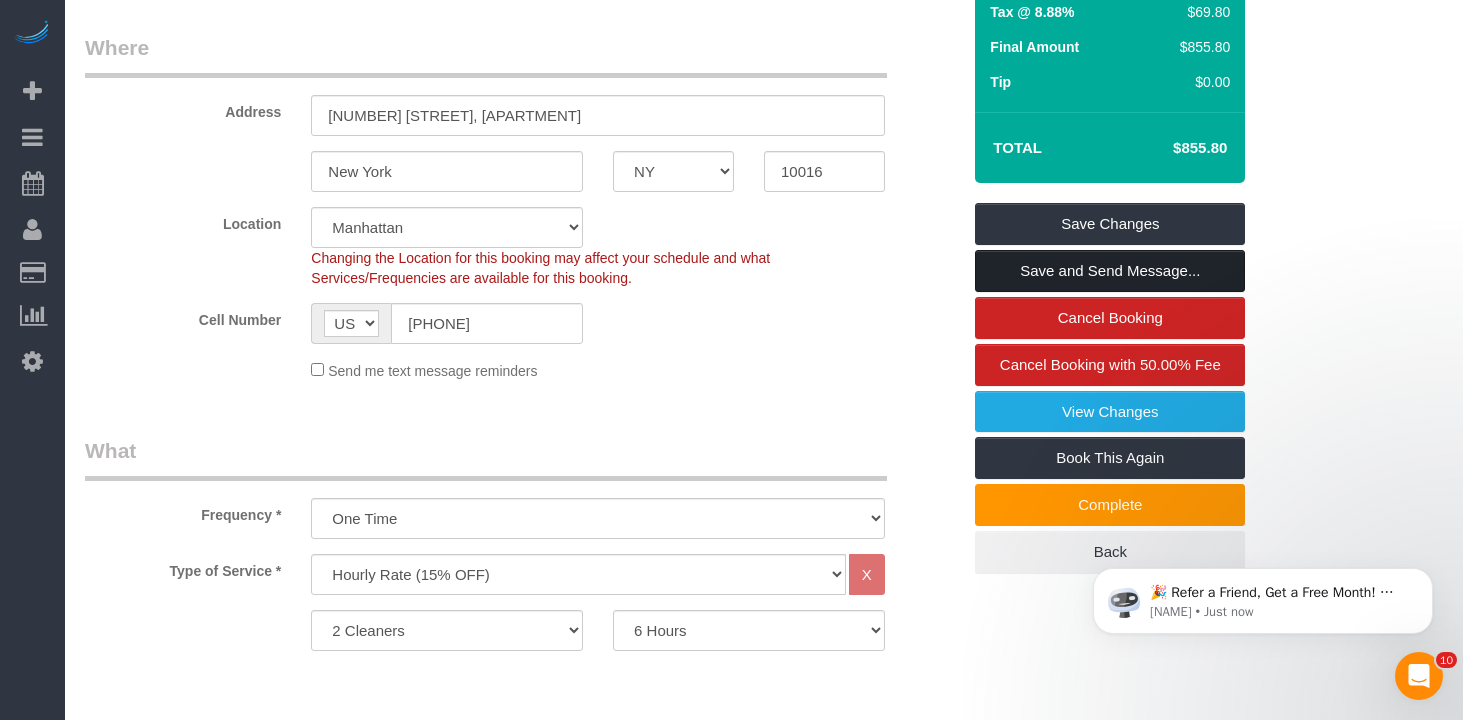 scroll, scrollTop: 0, scrollLeft: 0, axis: both 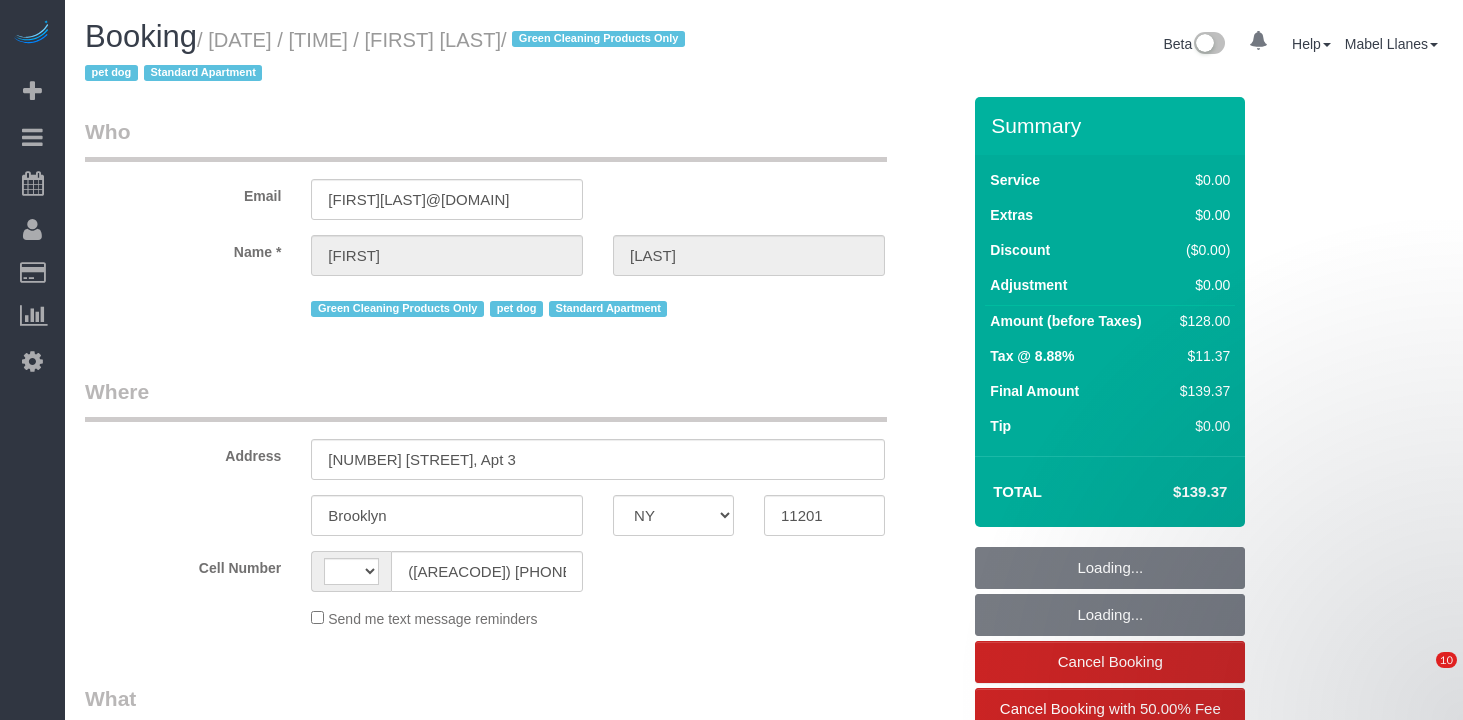 select on "NY" 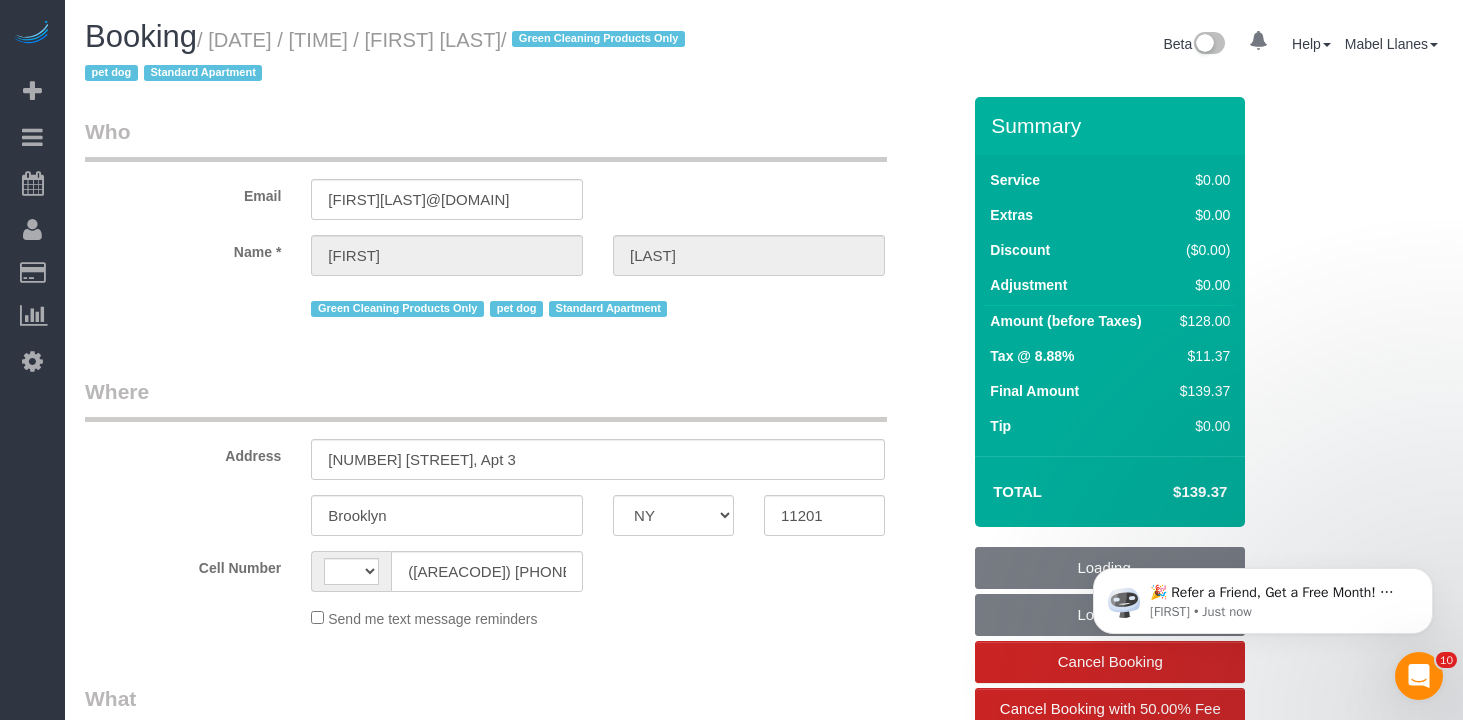 scroll, scrollTop: 0, scrollLeft: 0, axis: both 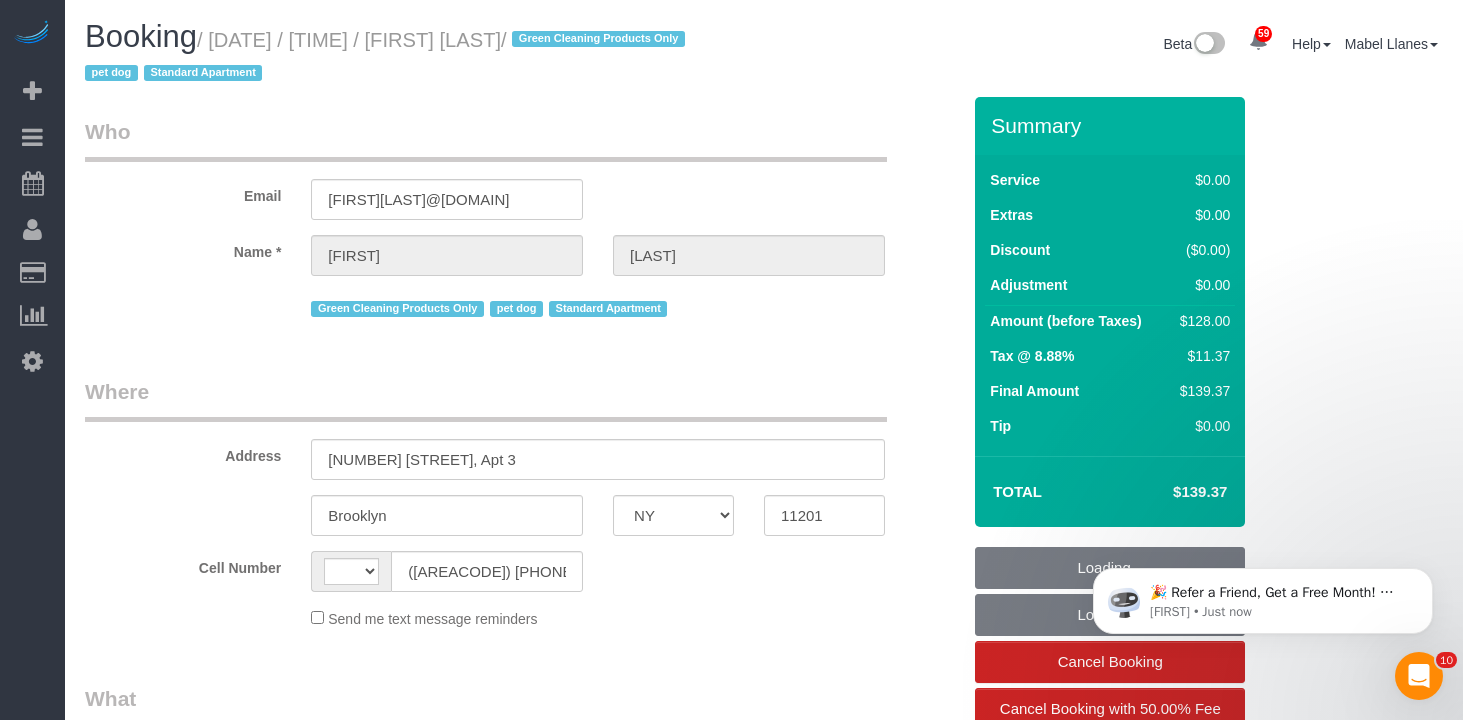 select on "string:US" 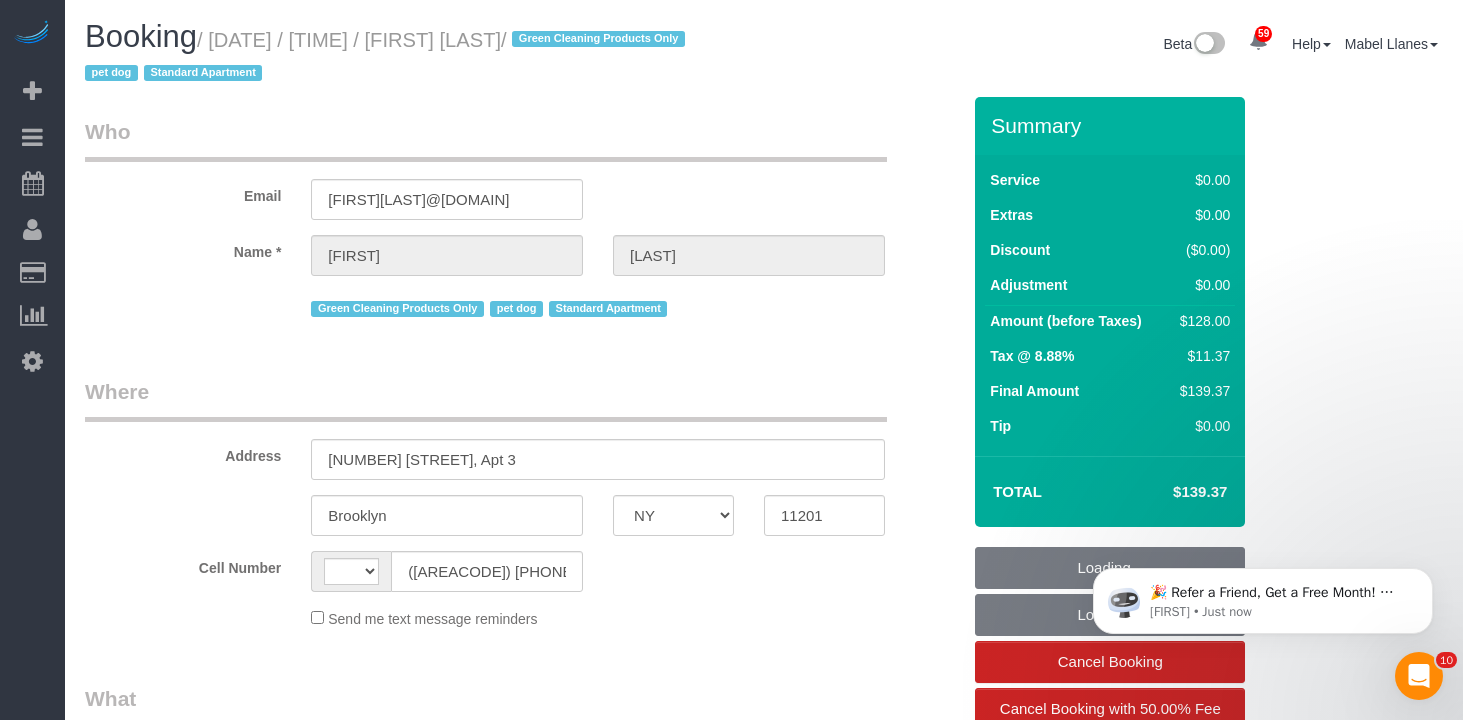 select on "string:stripe-pm_1RN3sH4VGloSiKo7cD90aCm4" 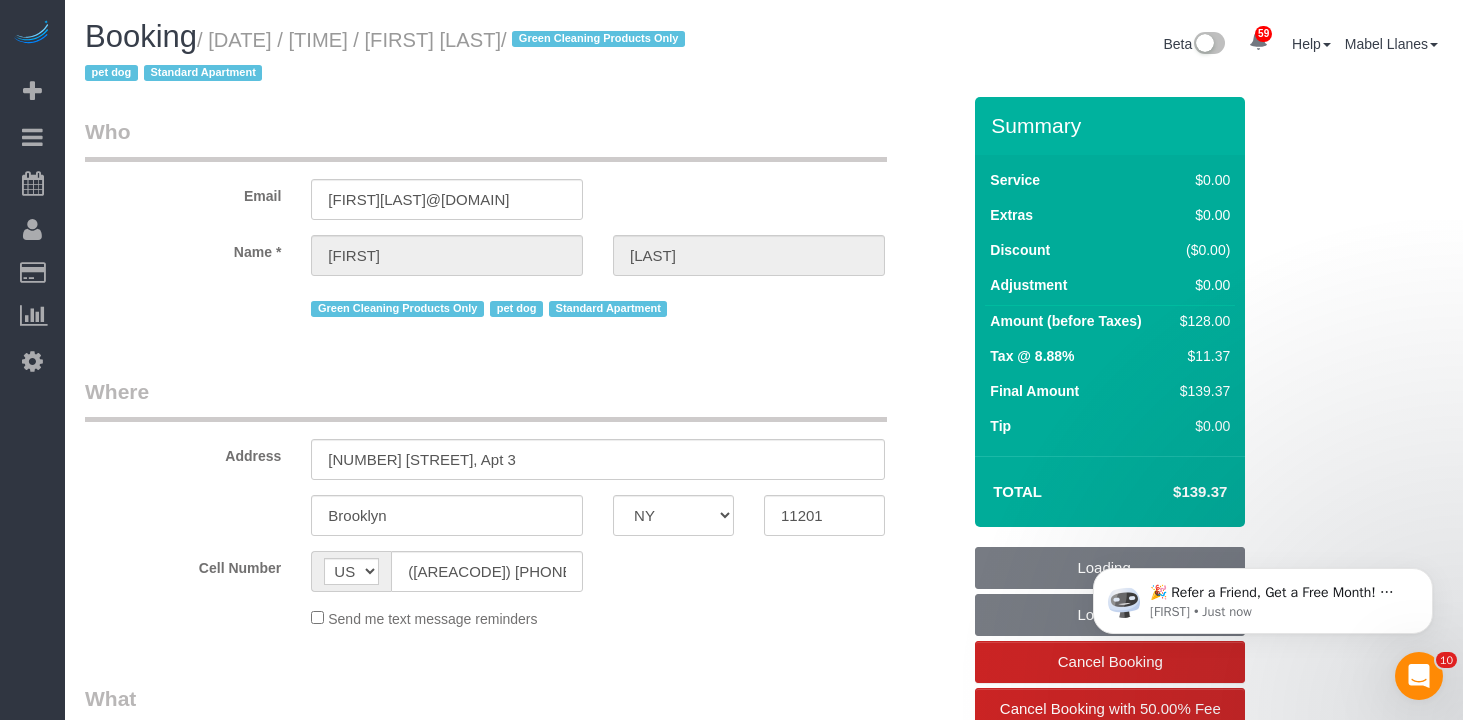 select on "spot1" 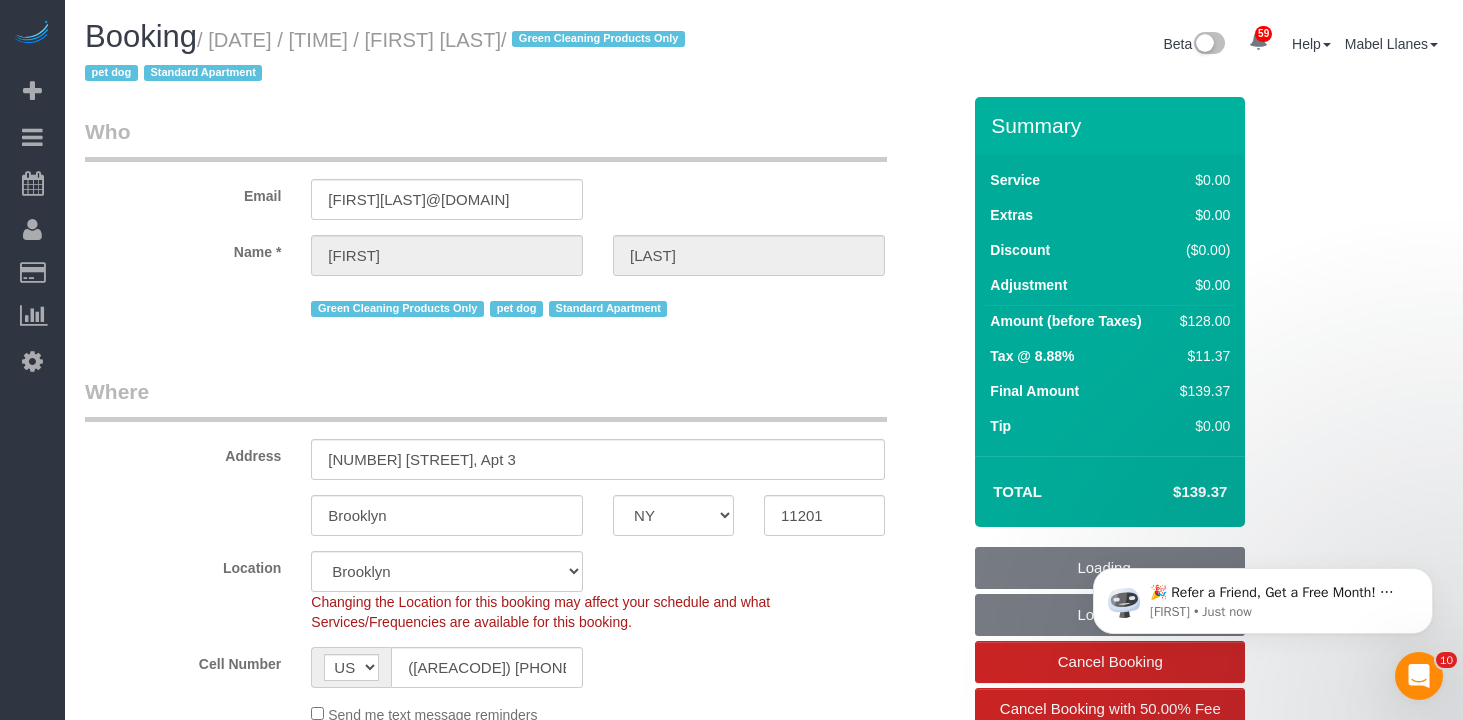 select on "object:1439" 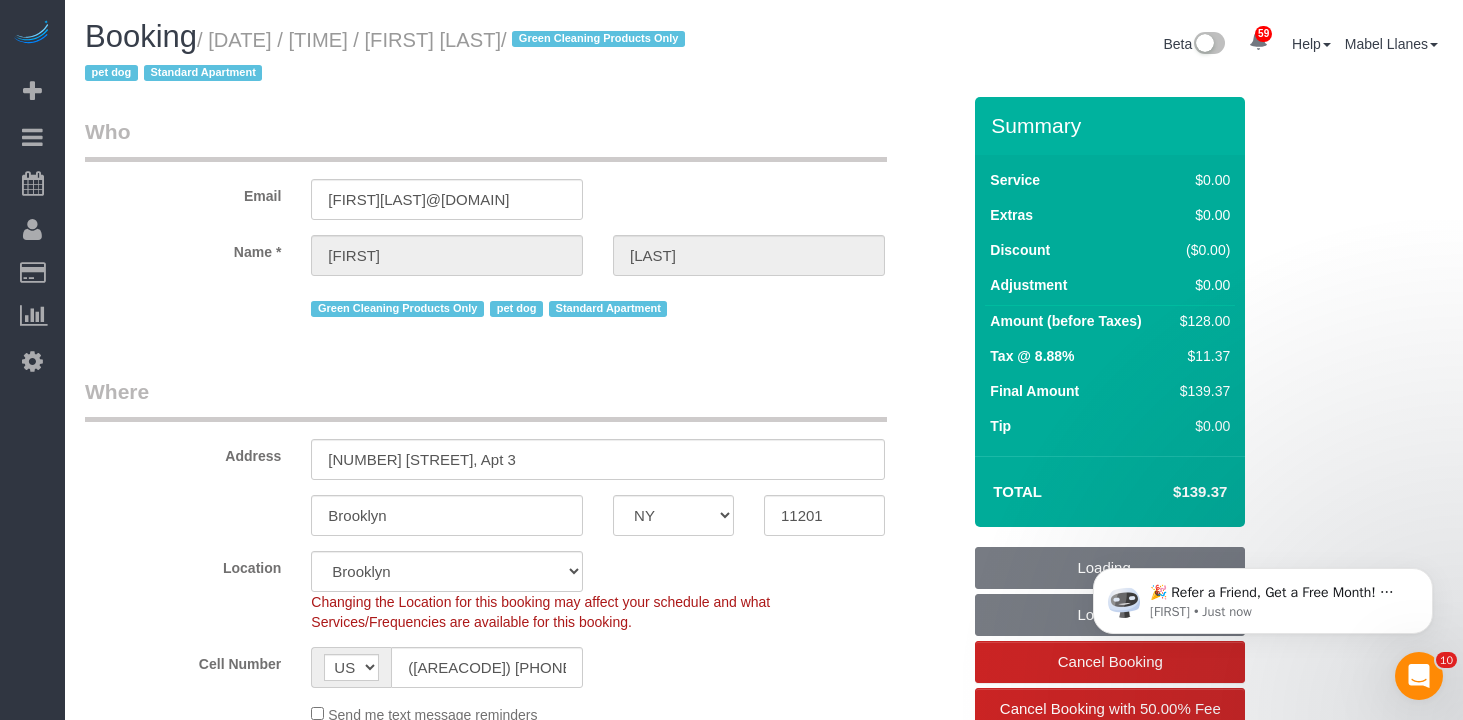 select on "1" 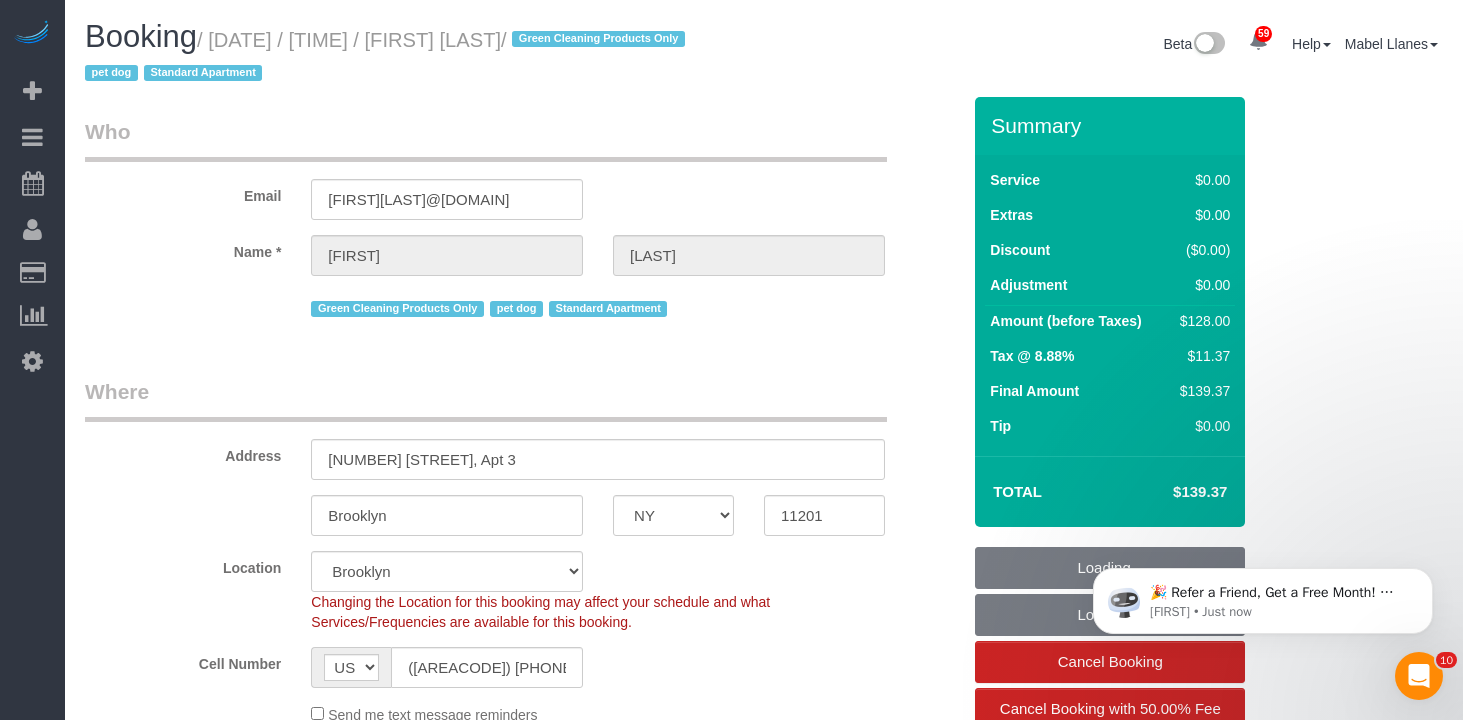 select on "spot40" 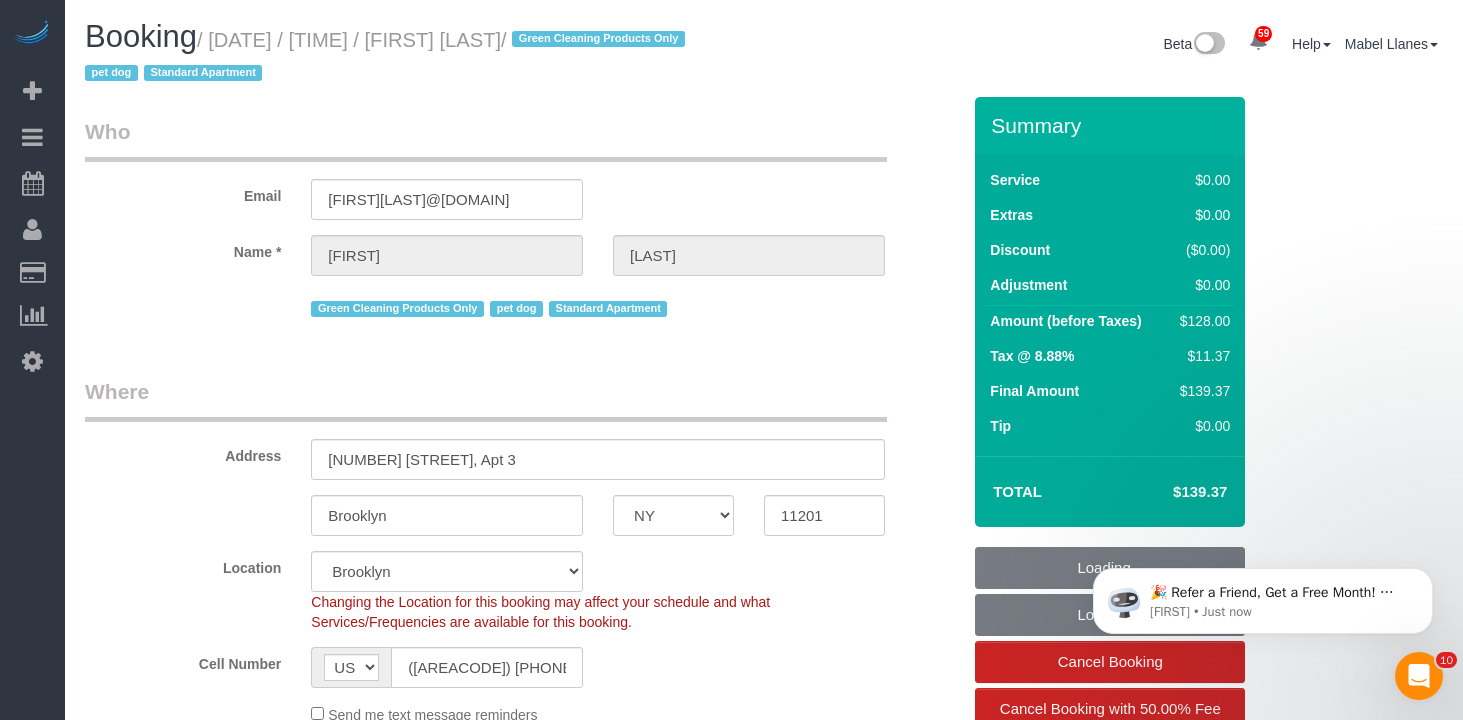 click on "Booking
/ July 17, 2025 / 1:00PM / Jennifer Alpert
/
Green Cleaning Products Only
pet dog
Standard Apartment" at bounding box center (417, 54) 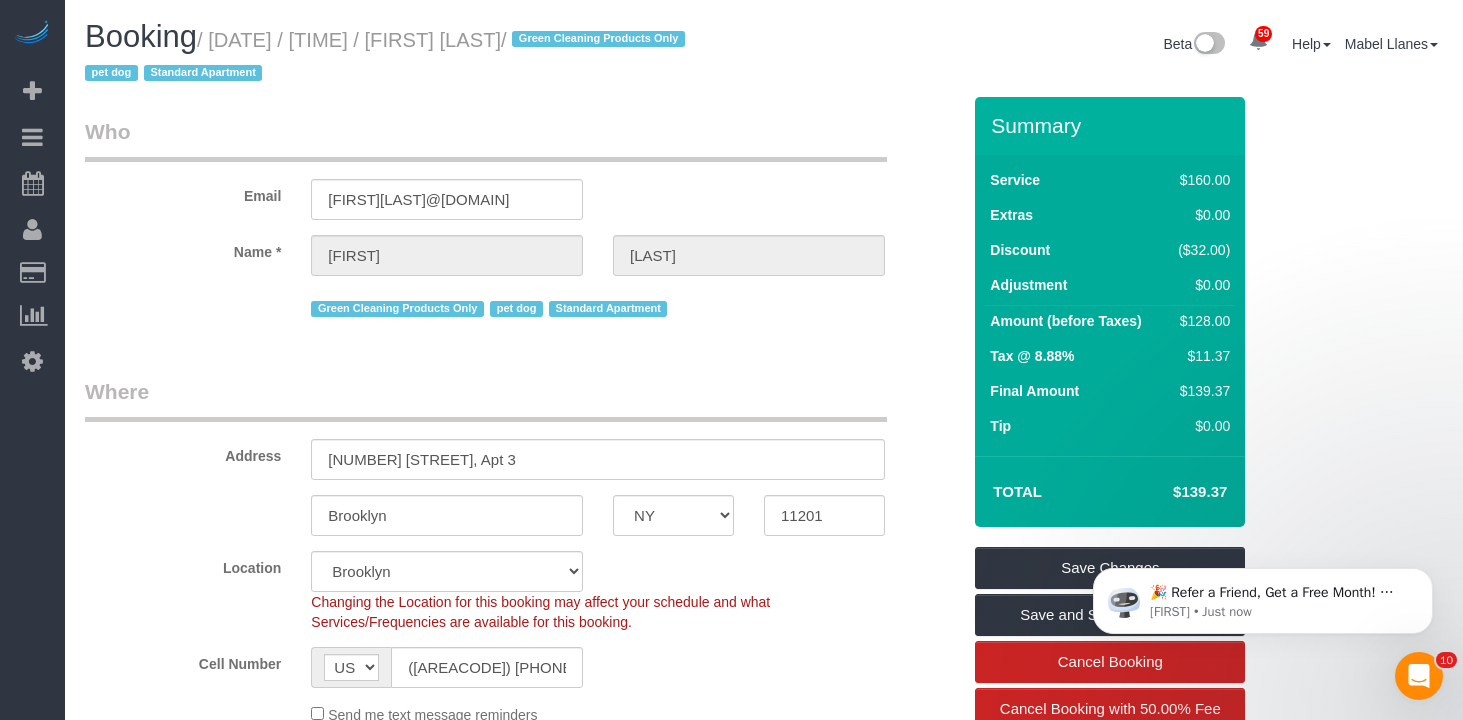 drag, startPoint x: 582, startPoint y: 39, endPoint x: 241, endPoint y: 41, distance: 341.00586 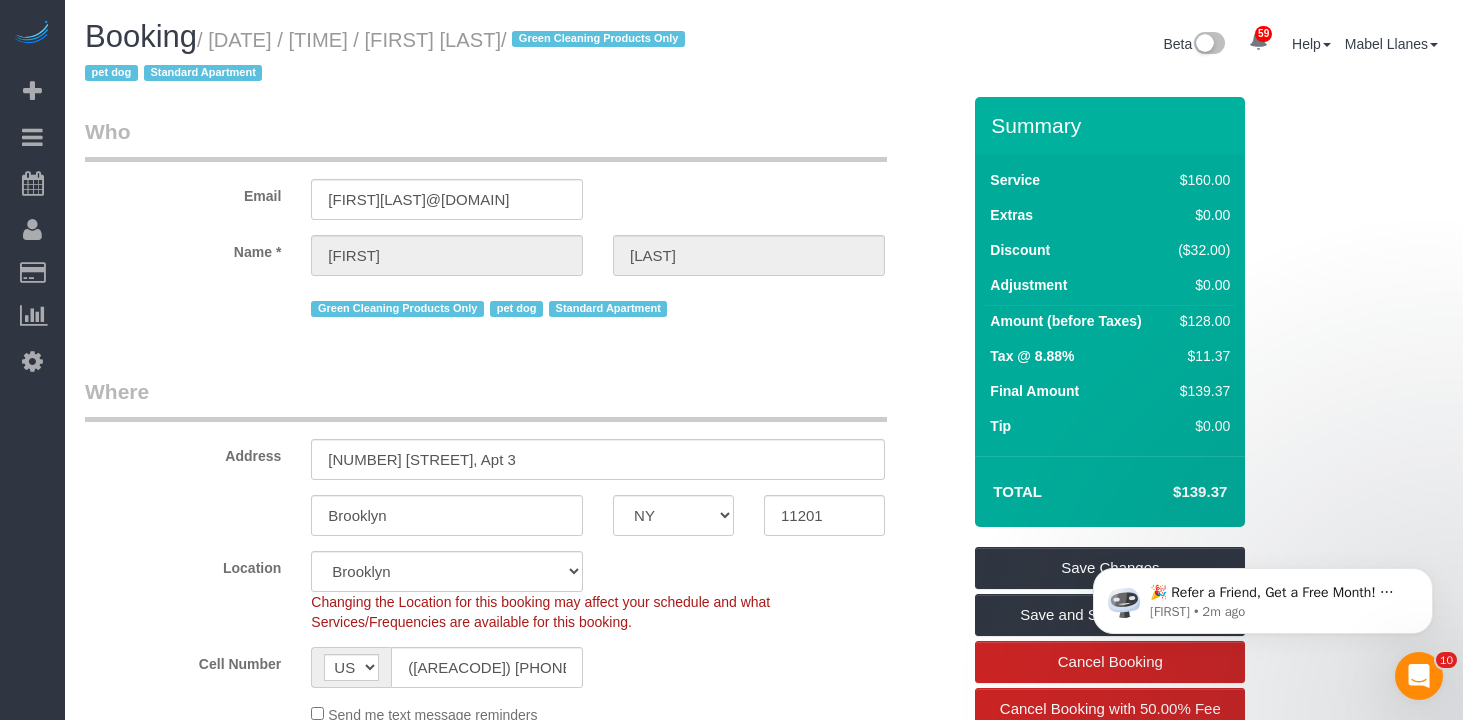 click on "Who" at bounding box center (486, 139) 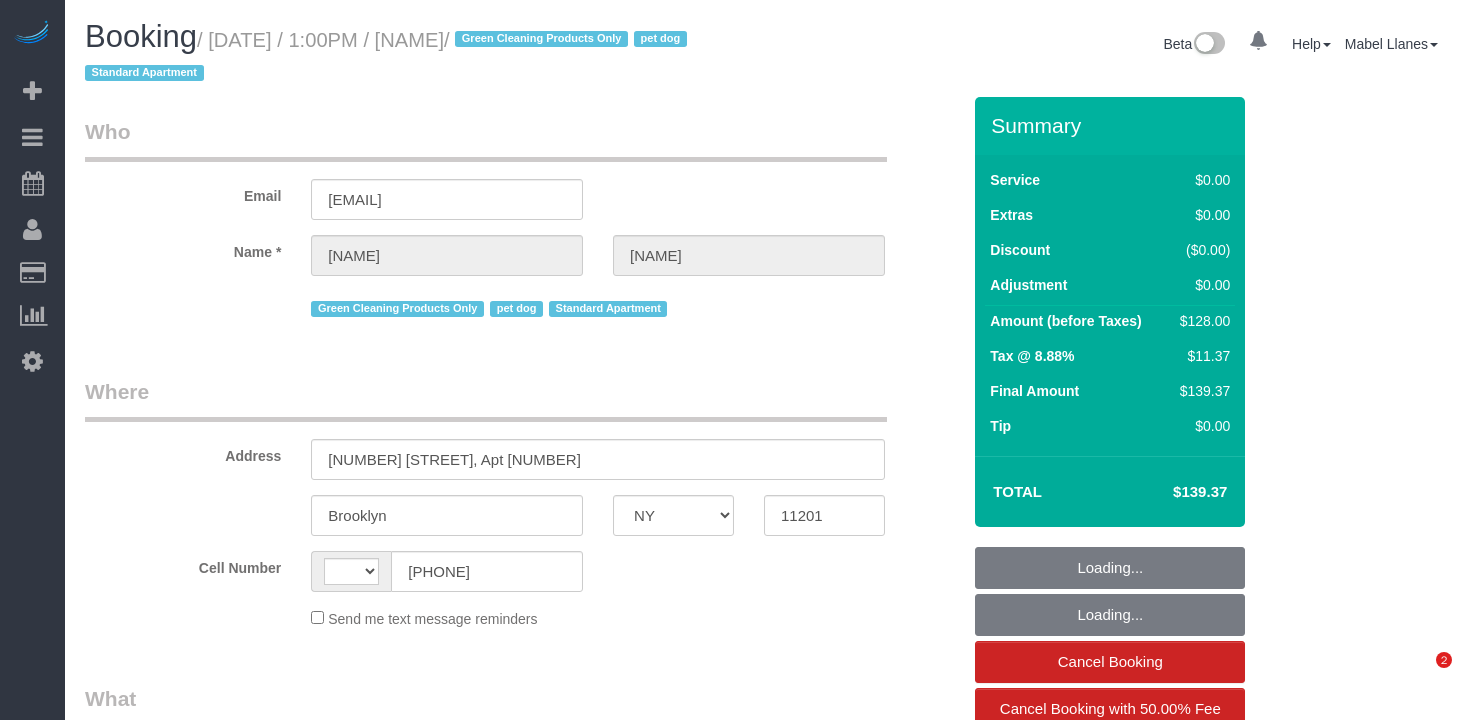 select on "NY" 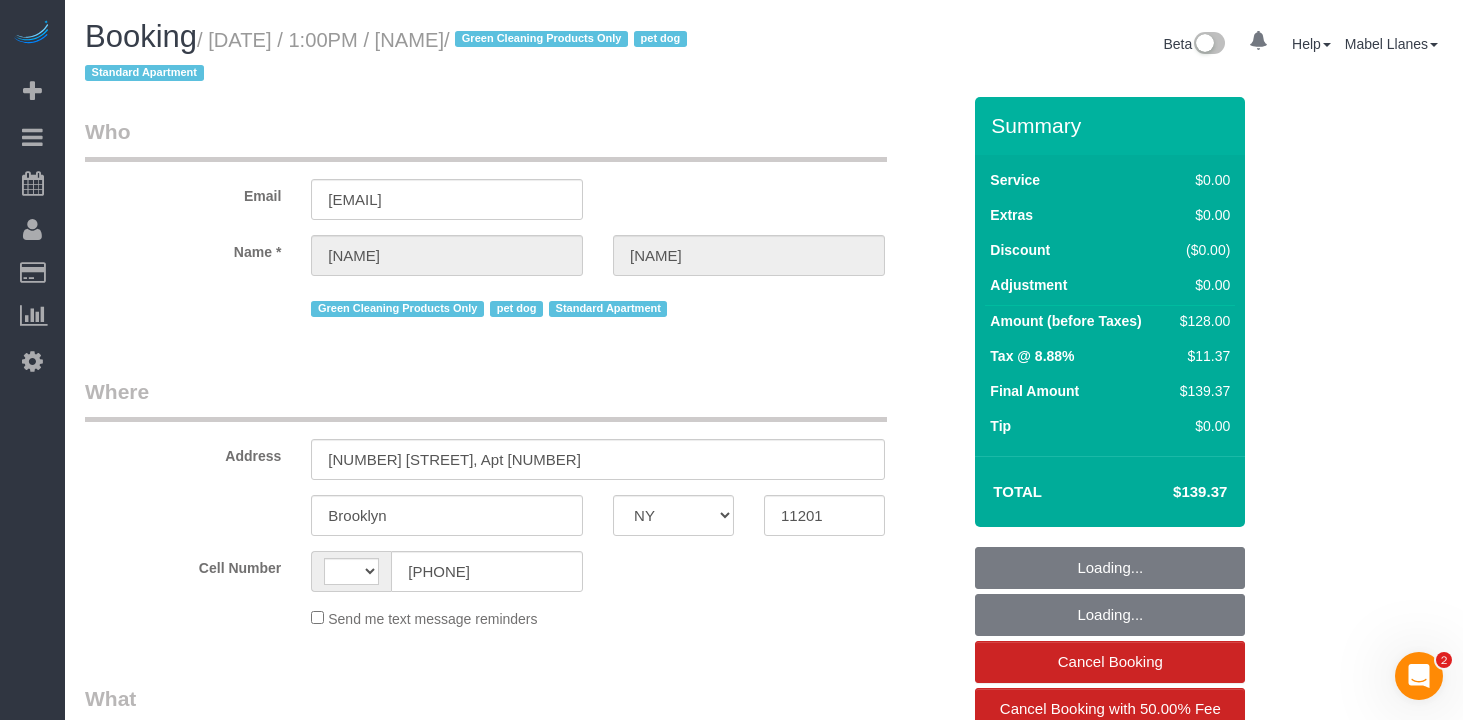 scroll, scrollTop: 0, scrollLeft: 0, axis: both 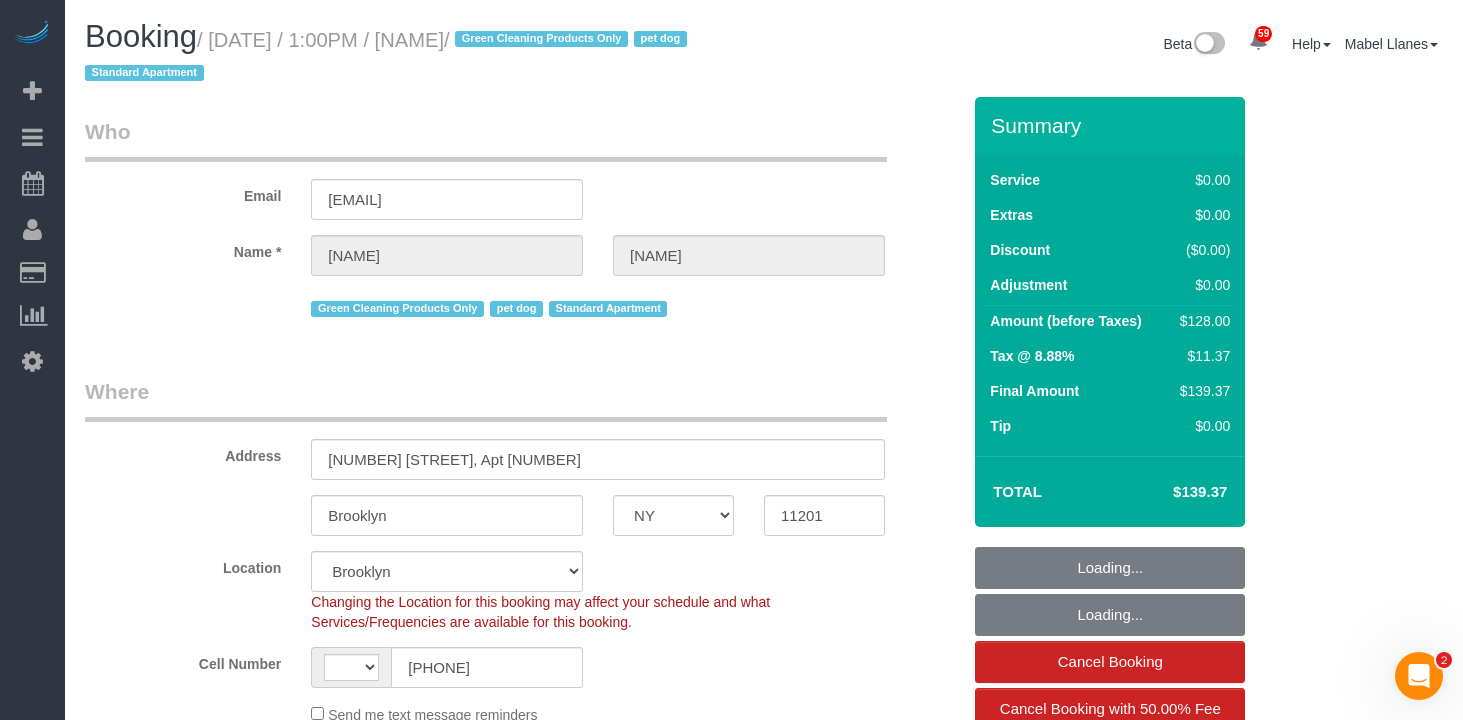 select on "string:US" 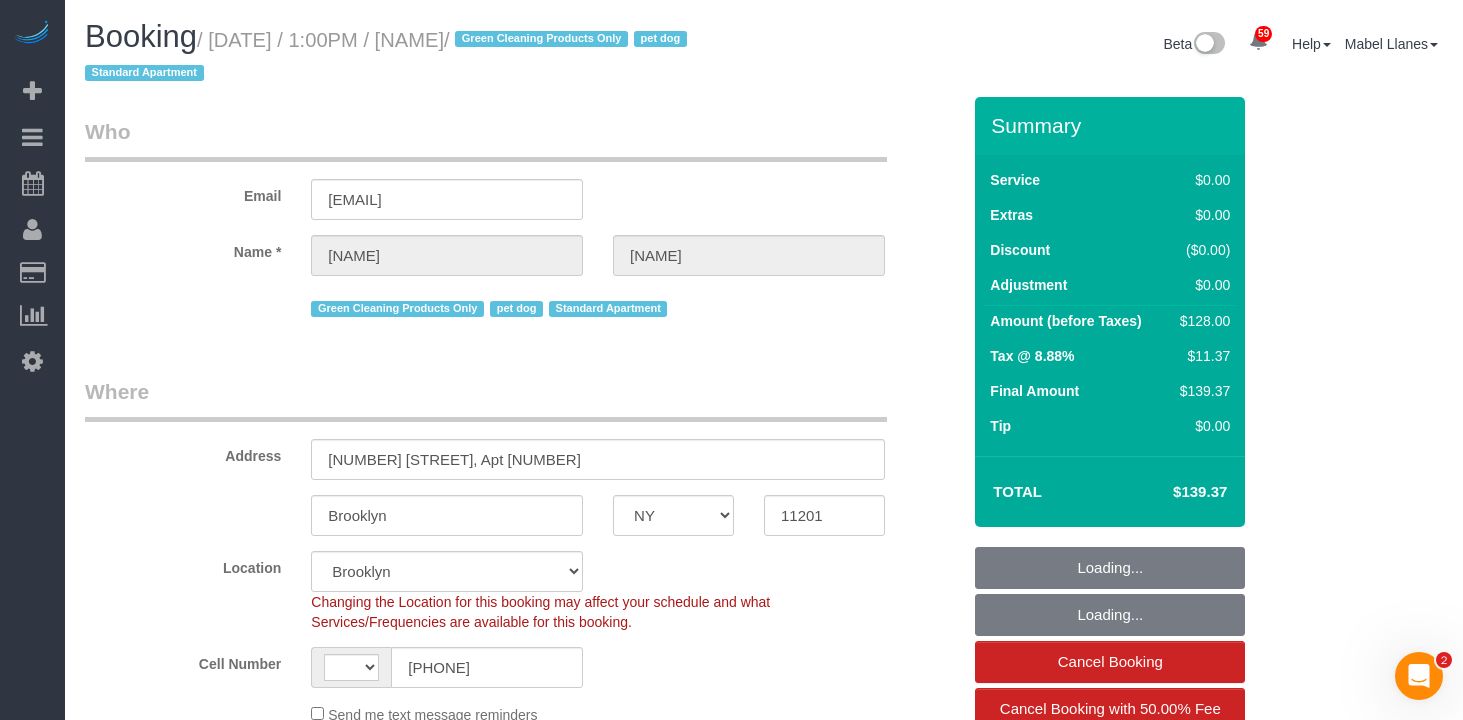 select on "string:stripe-pm_1RN3sH4VGloSiKo7cD90aCm4" 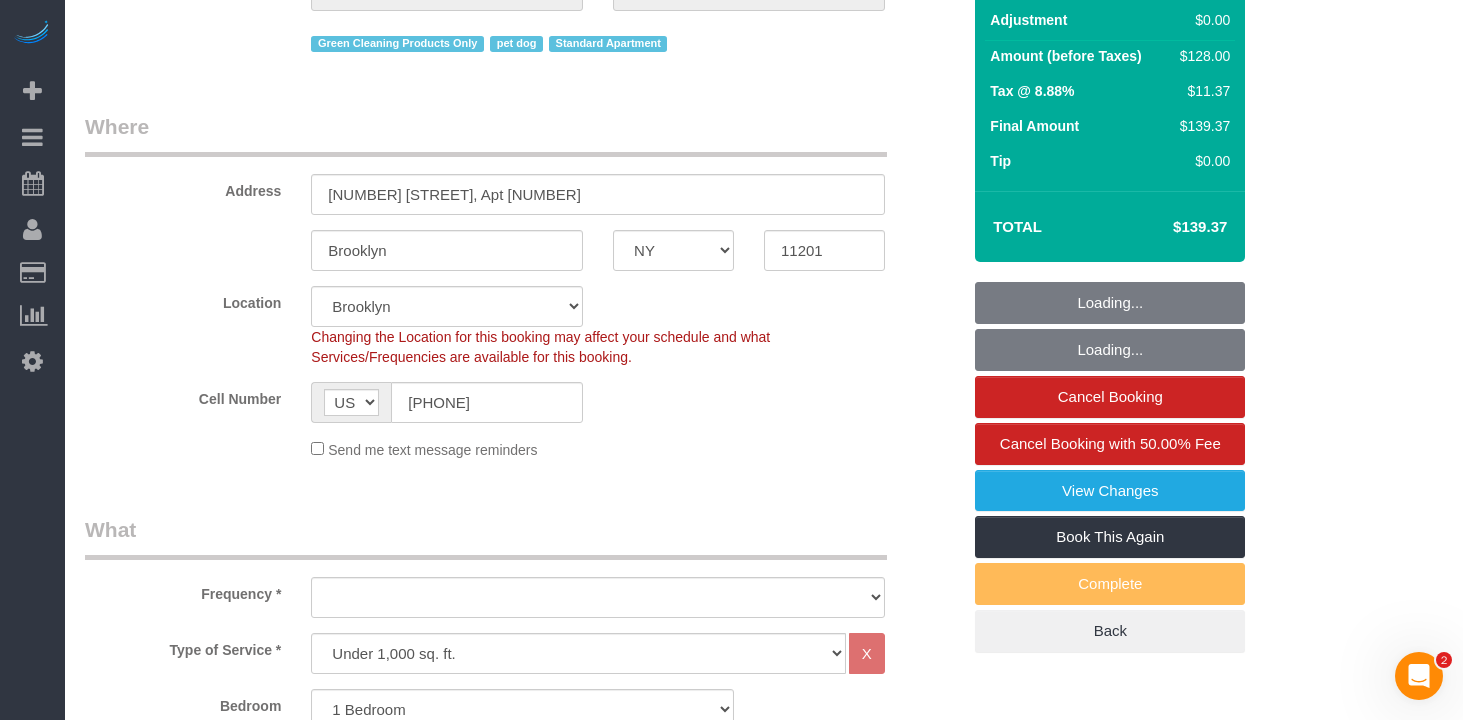 select on "object:936" 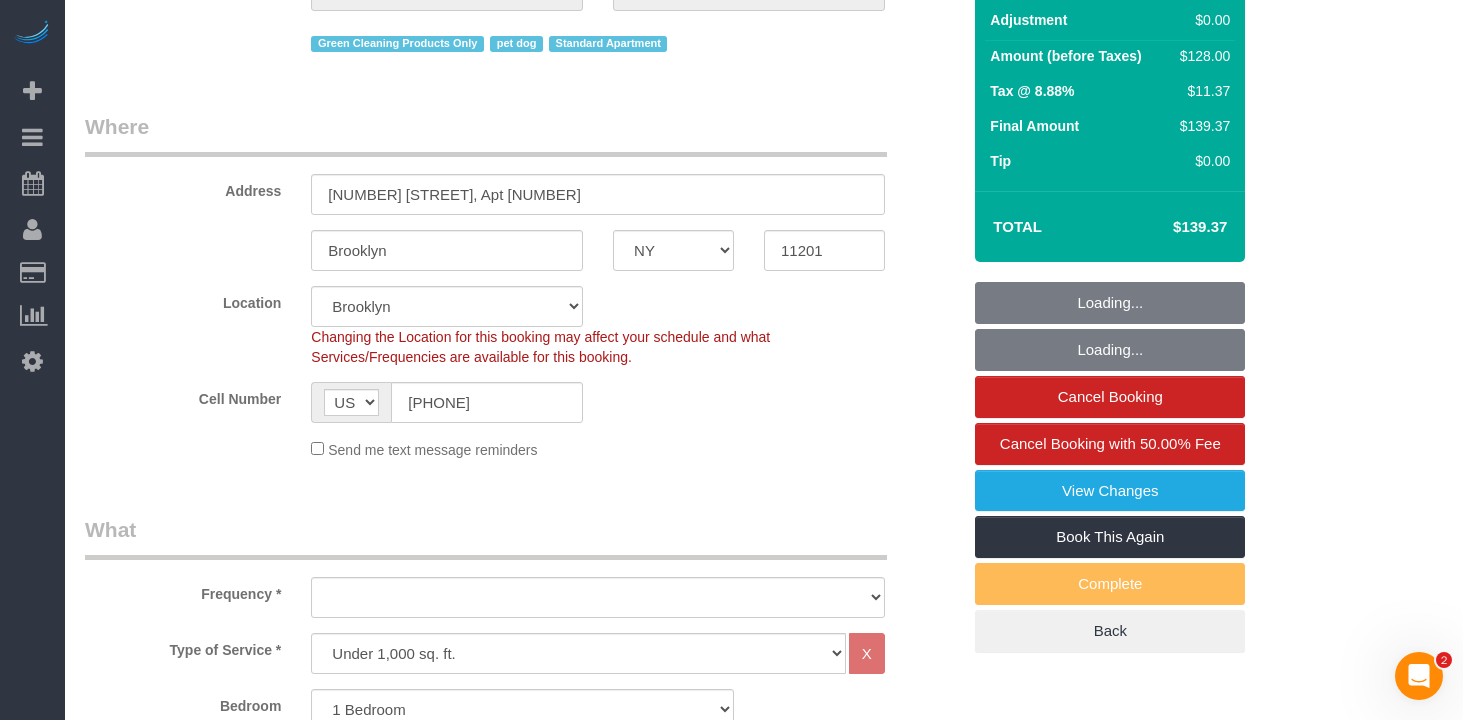 select on "spot1" 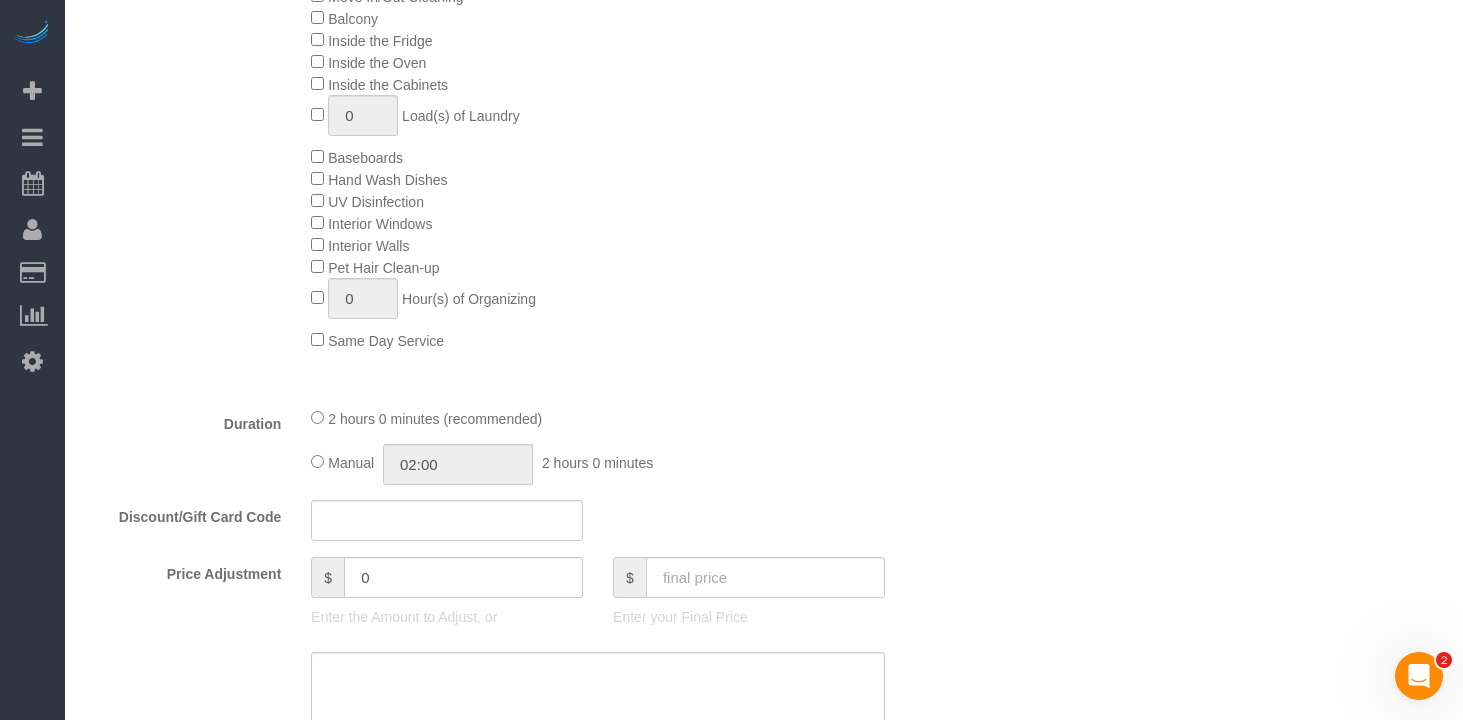 select on "object:1478" 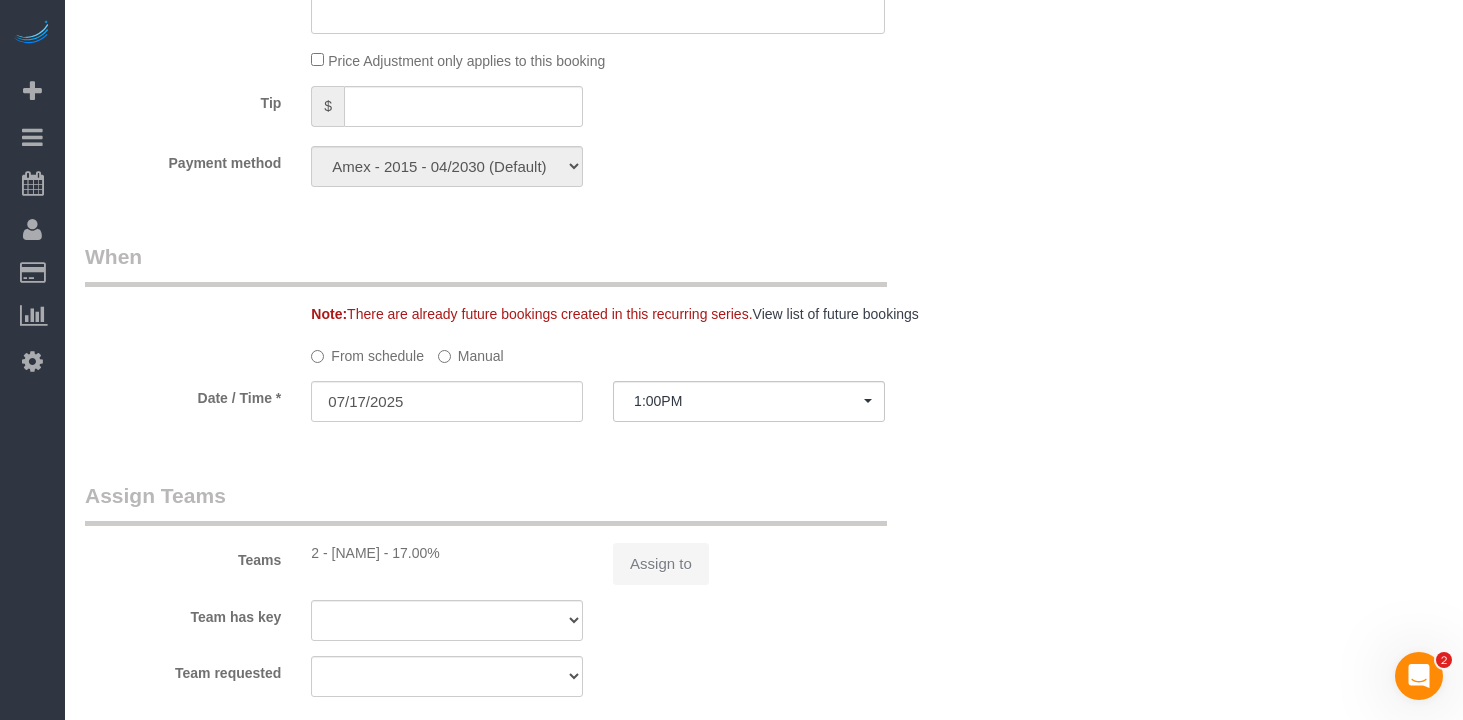 select on "number:57" 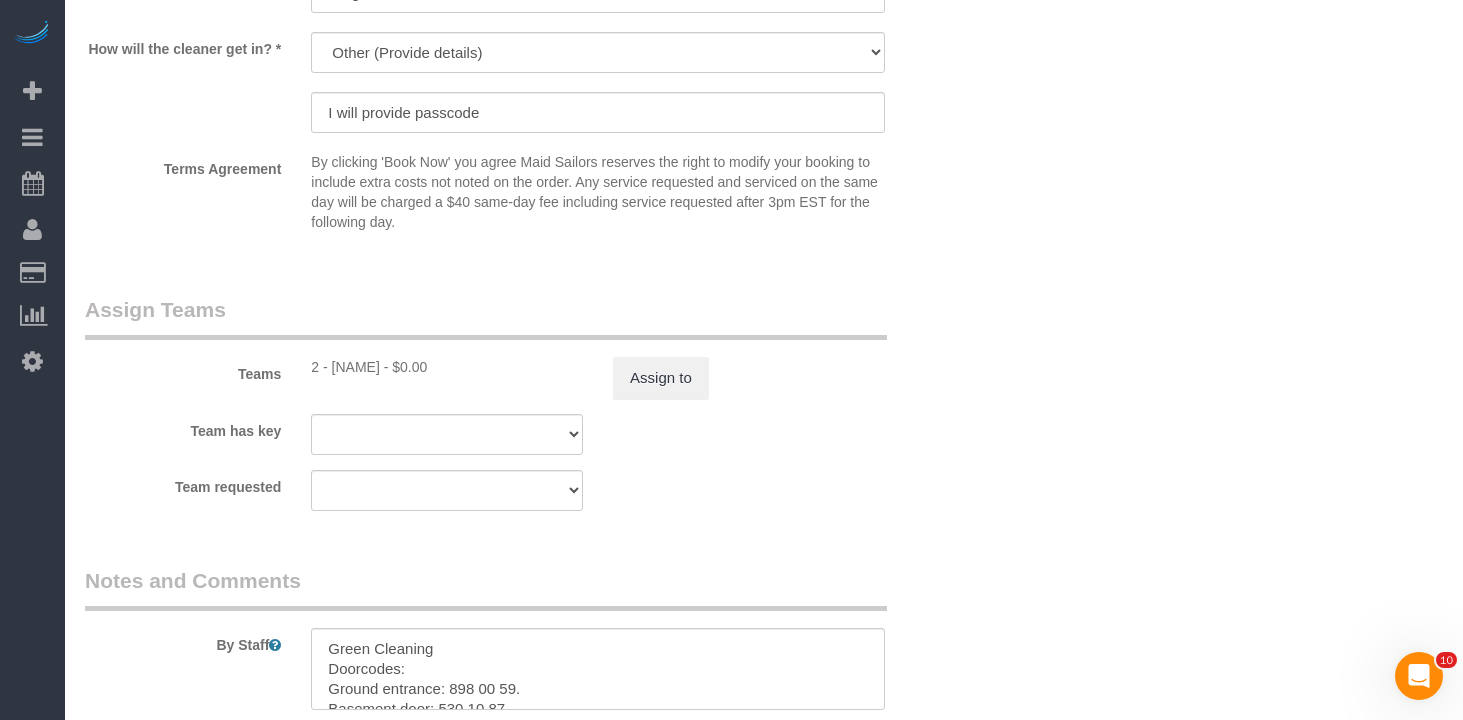 scroll, scrollTop: 2908, scrollLeft: 0, axis: vertical 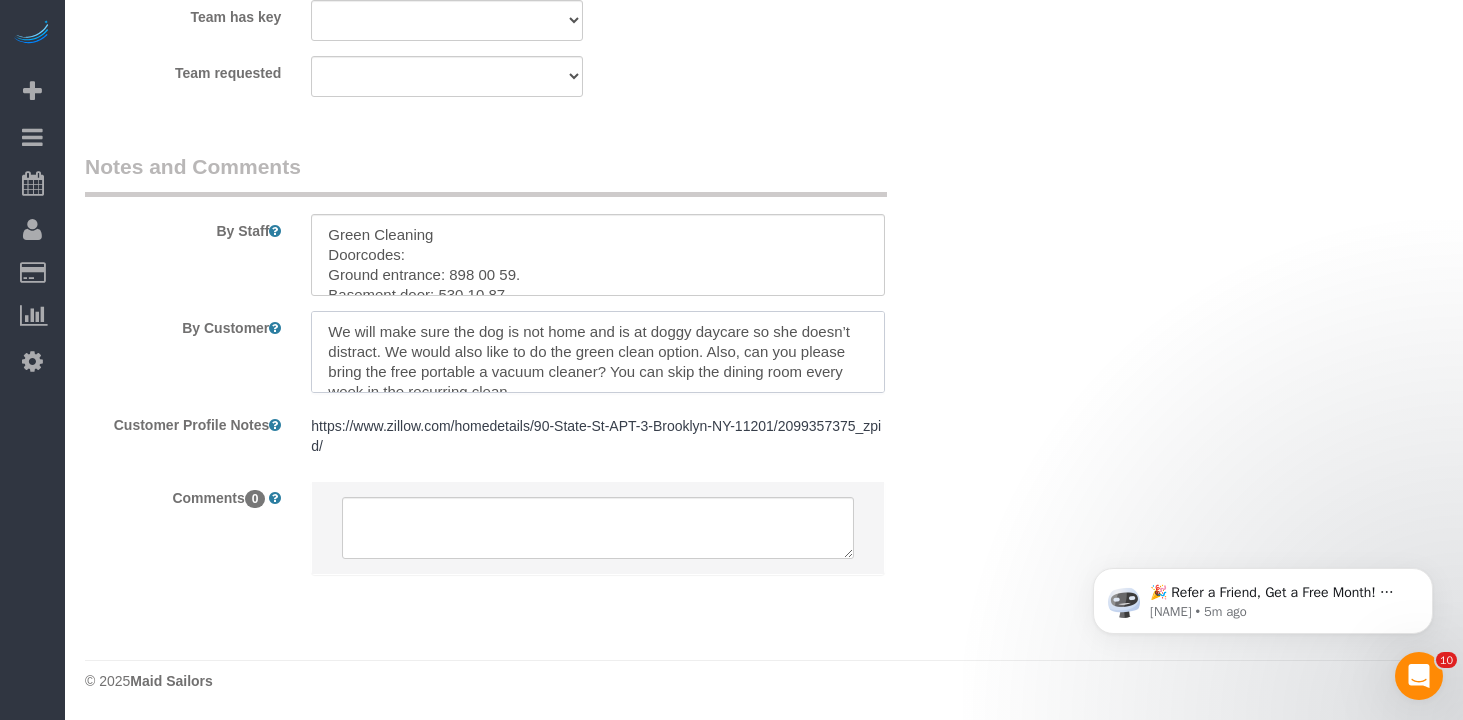 click at bounding box center (598, 352) 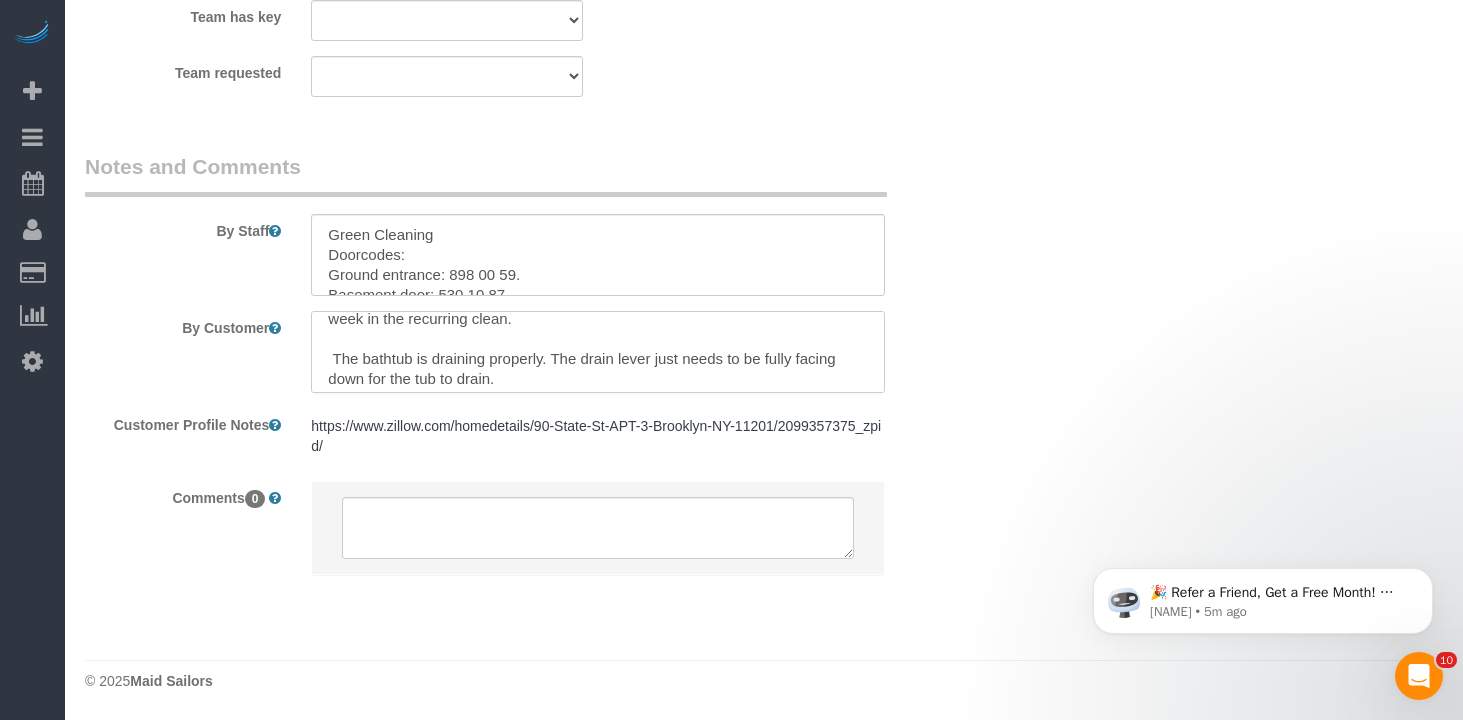 scroll, scrollTop: 80, scrollLeft: 0, axis: vertical 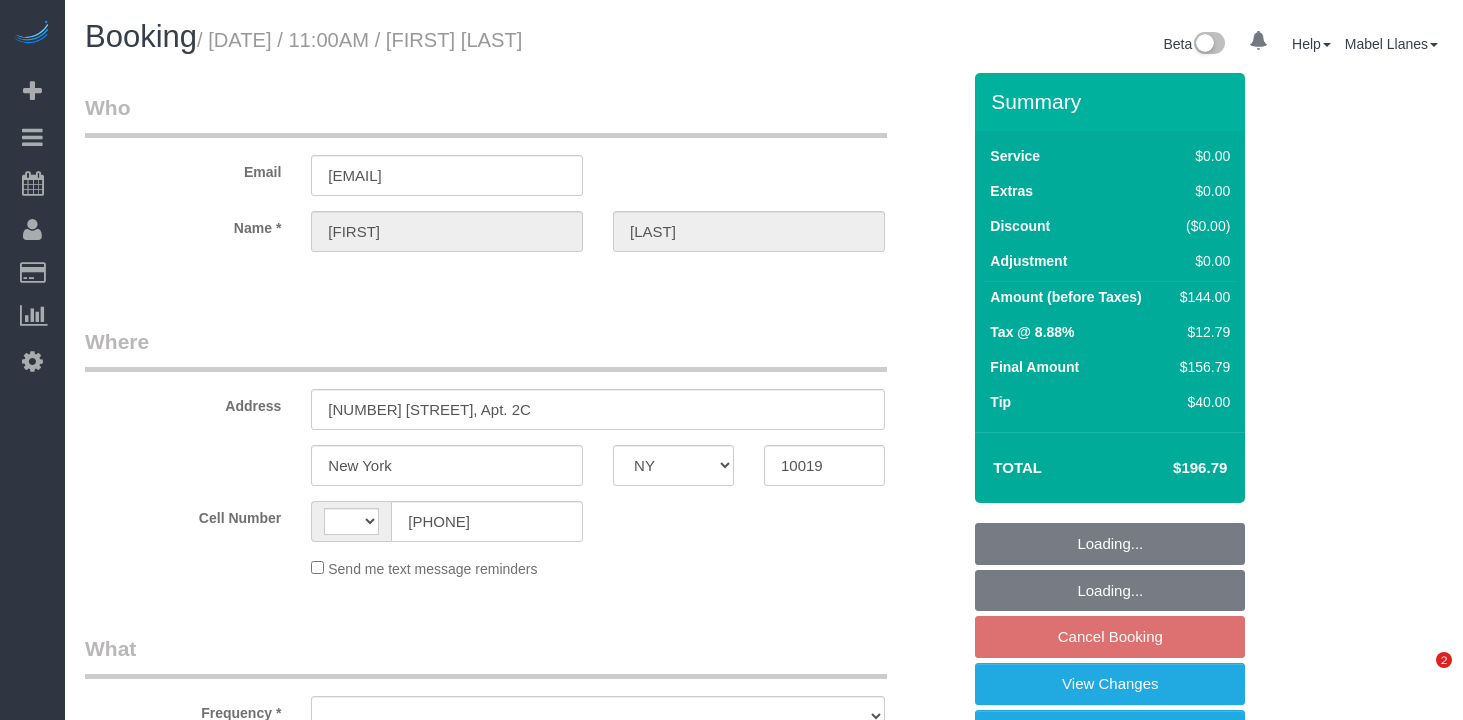 select on "NY" 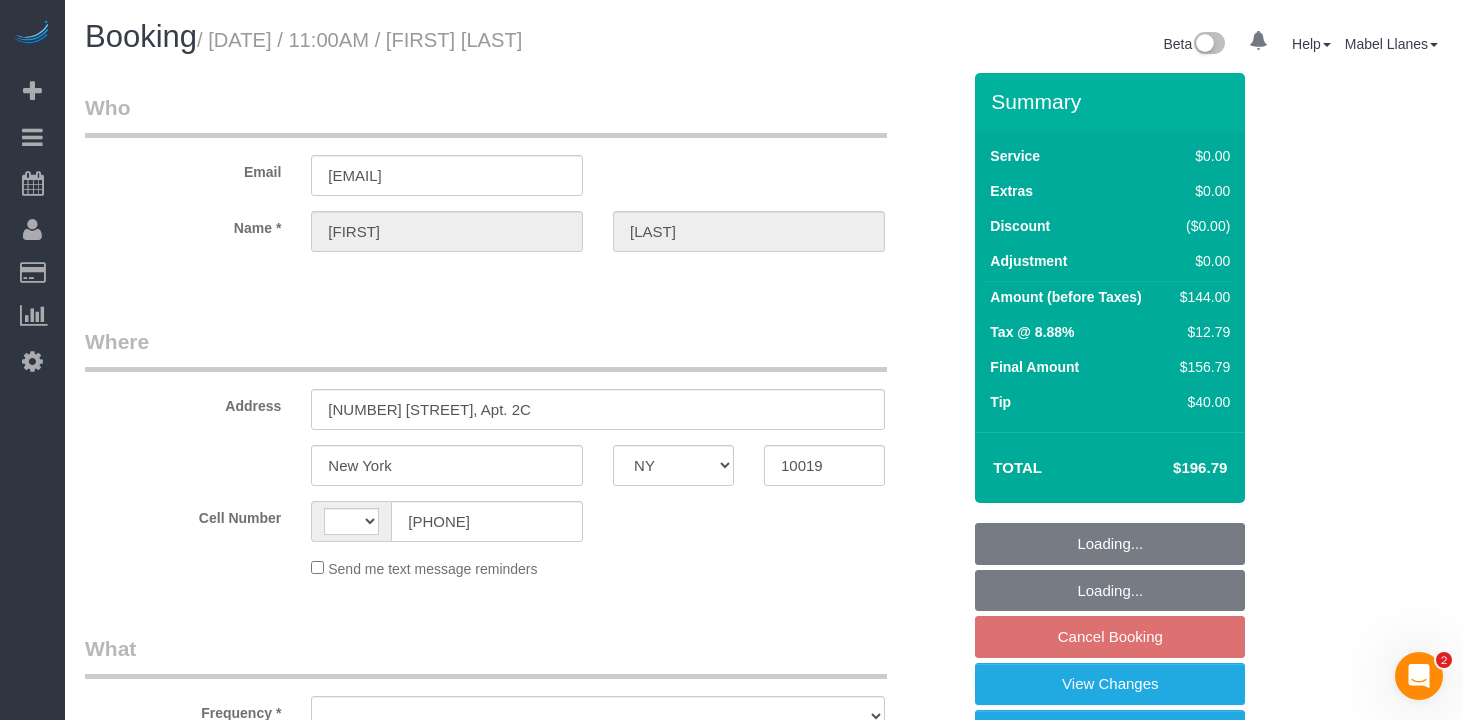 scroll, scrollTop: 0, scrollLeft: 0, axis: both 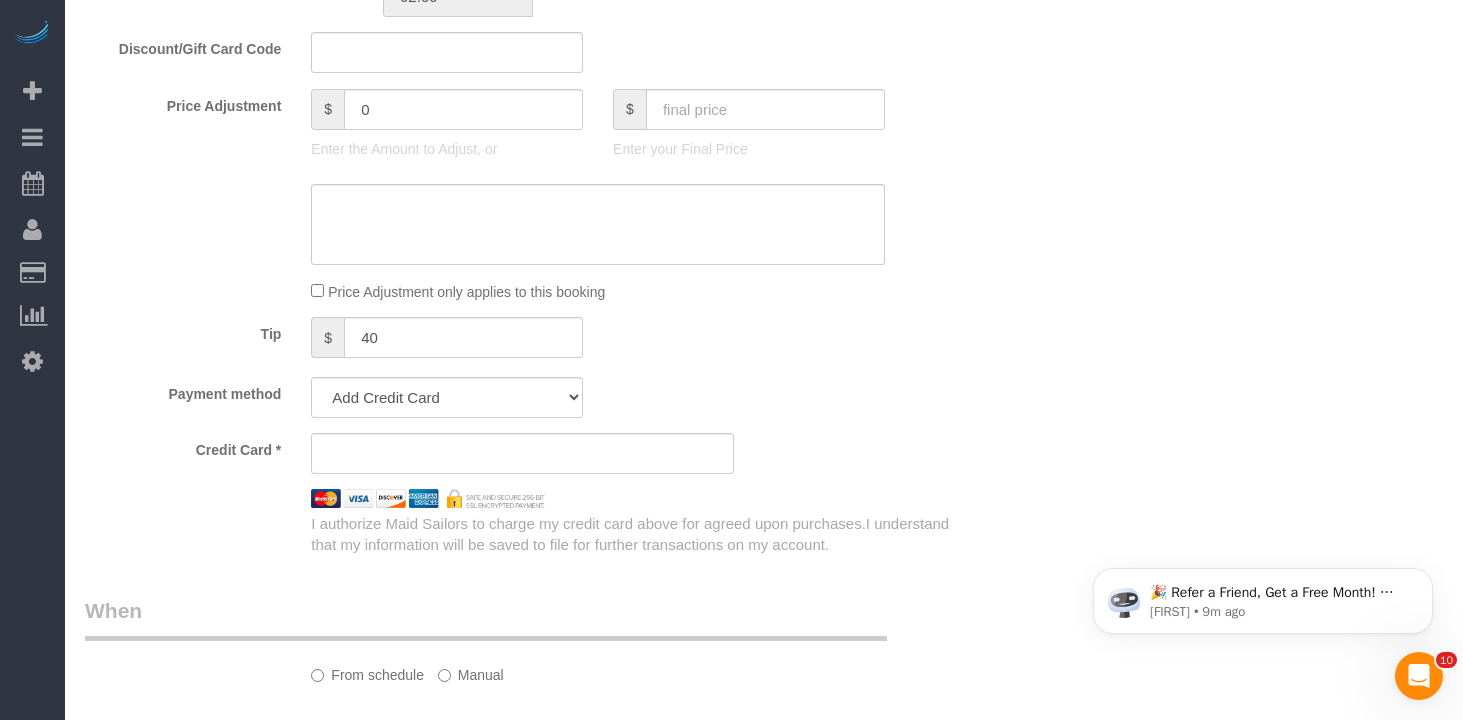 select on "string:US" 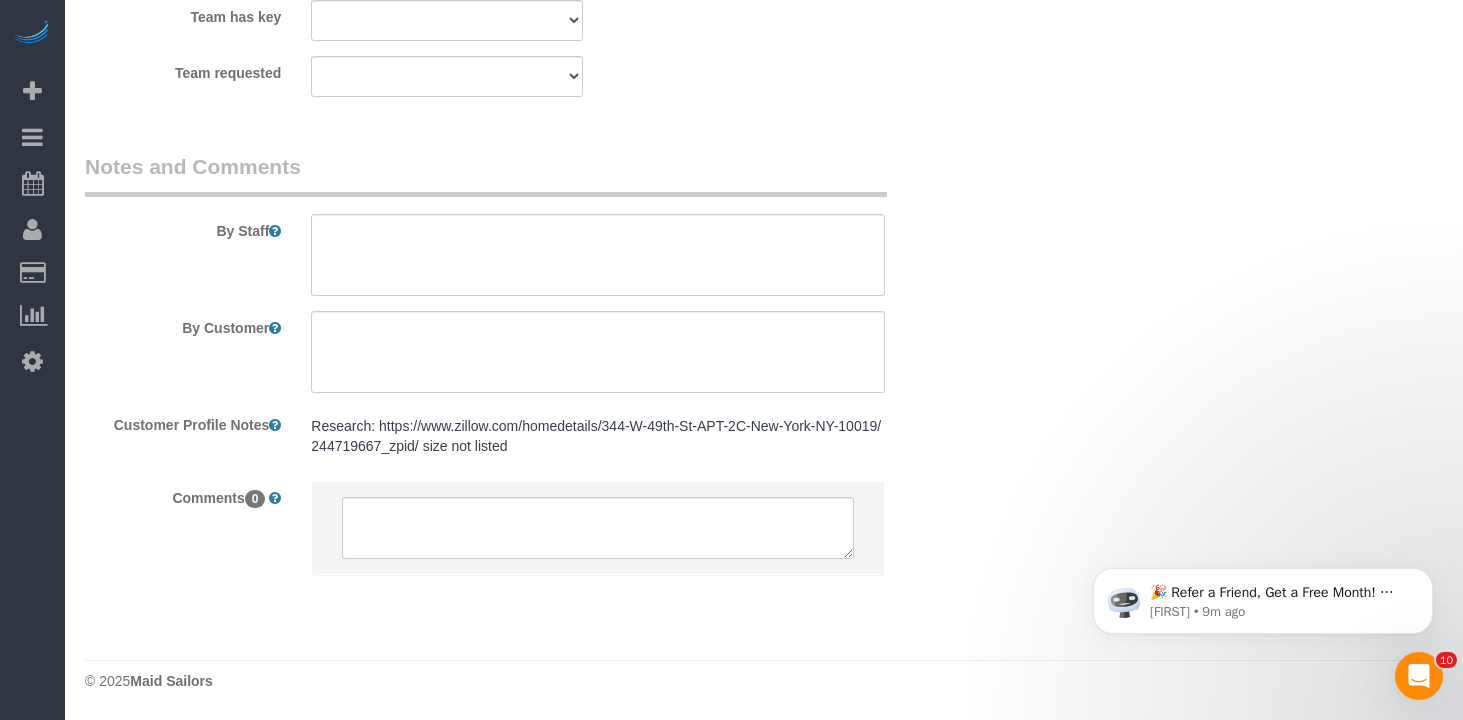 select on "1" 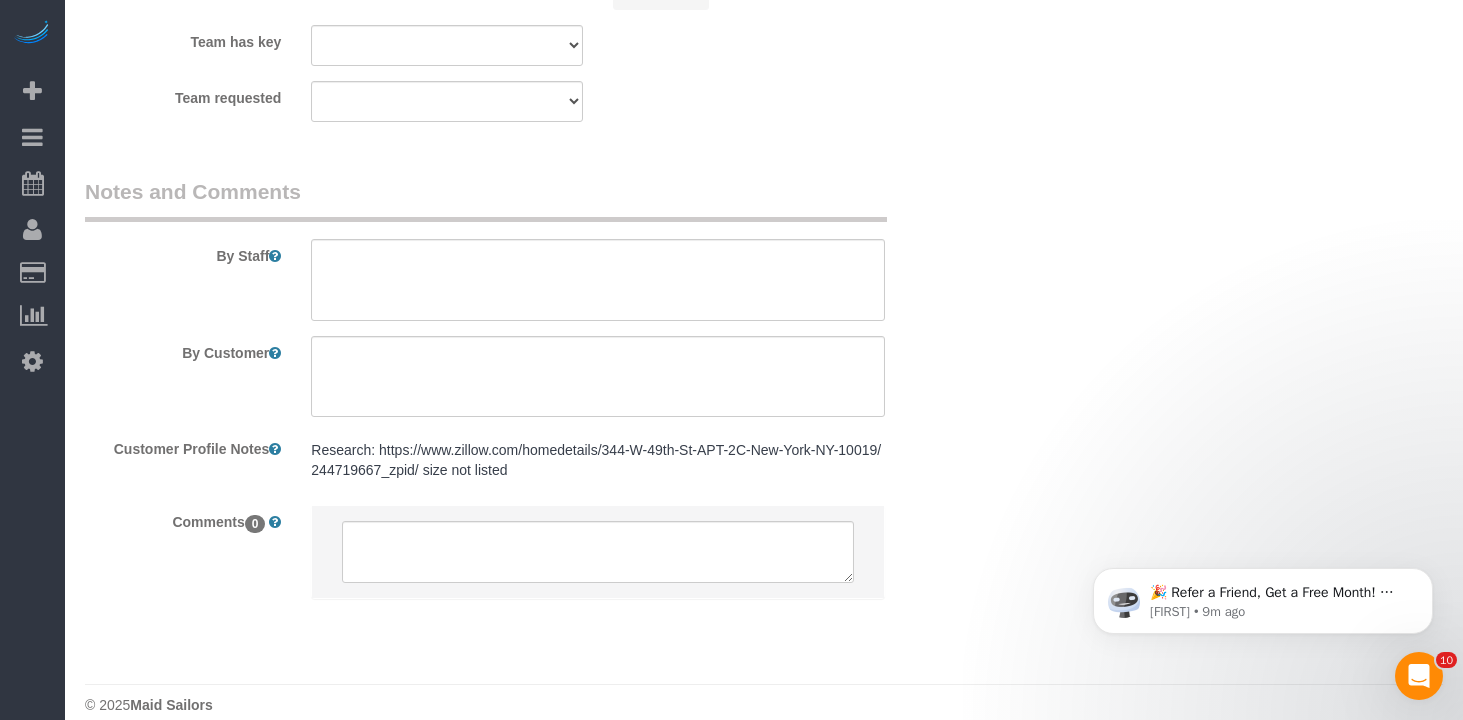 select on "object:1066" 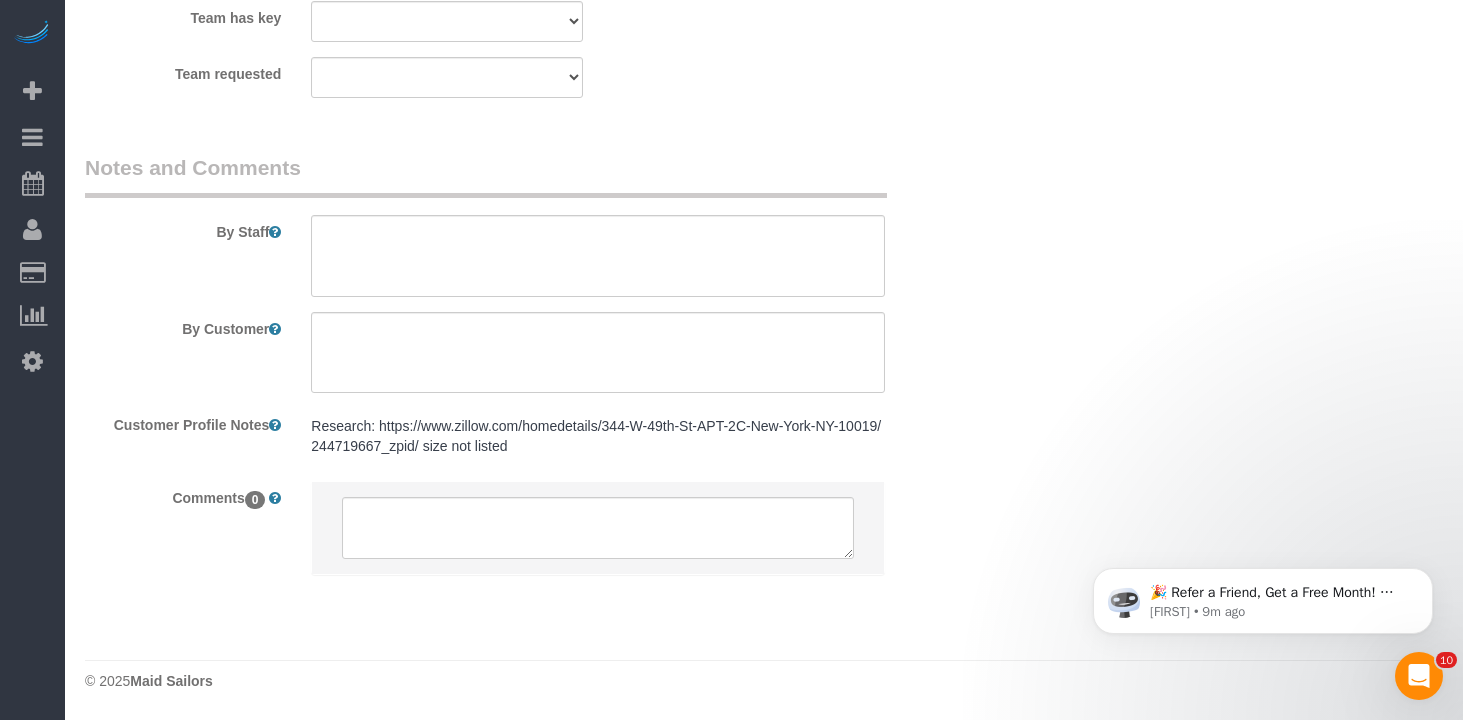 select on "spot4" 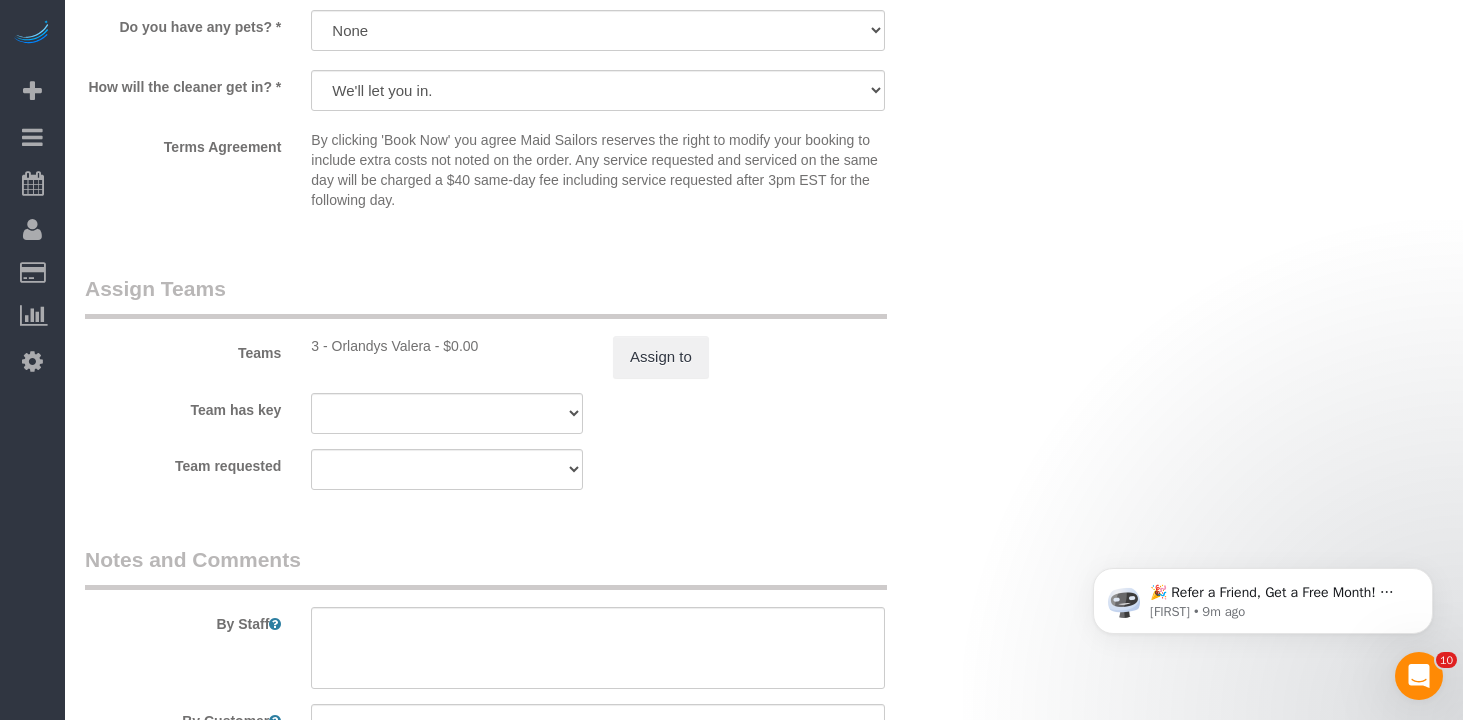 select on "1" 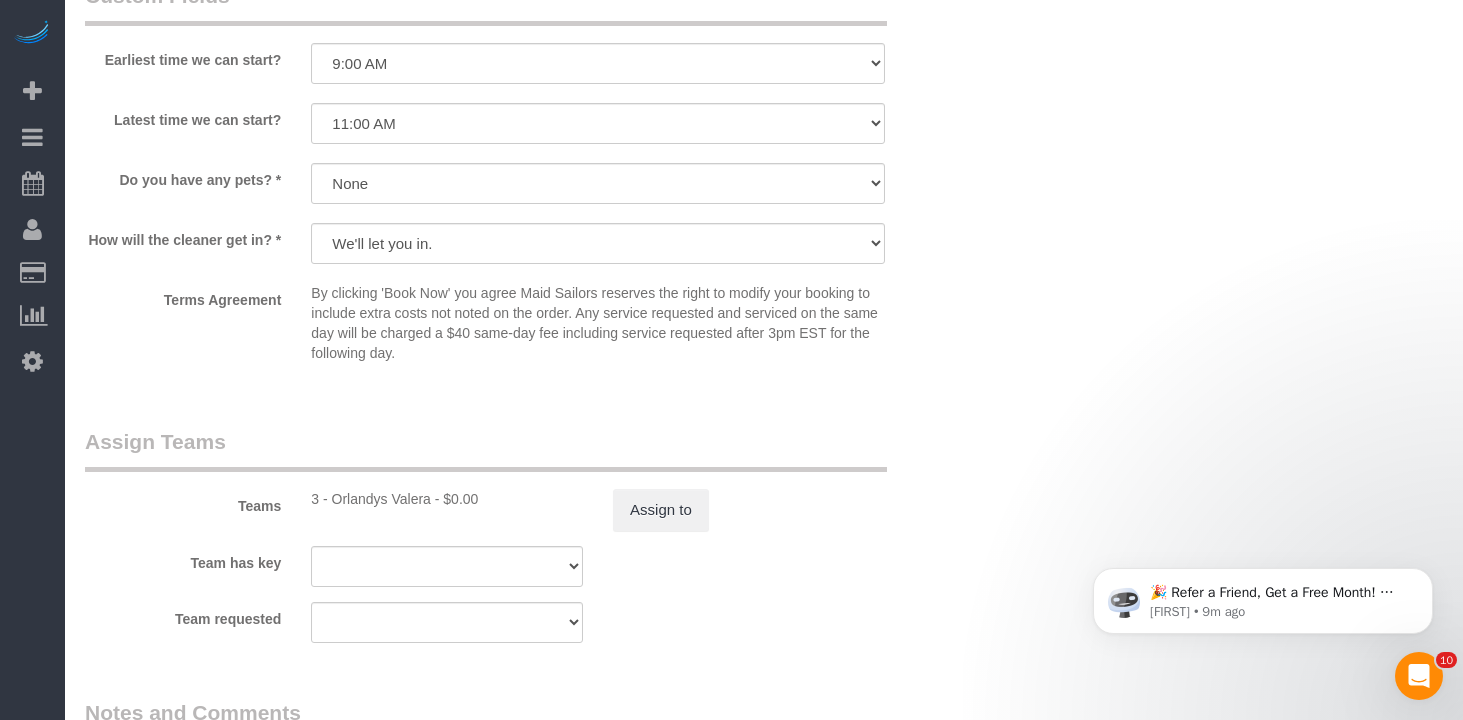 scroll, scrollTop: 2167, scrollLeft: 0, axis: vertical 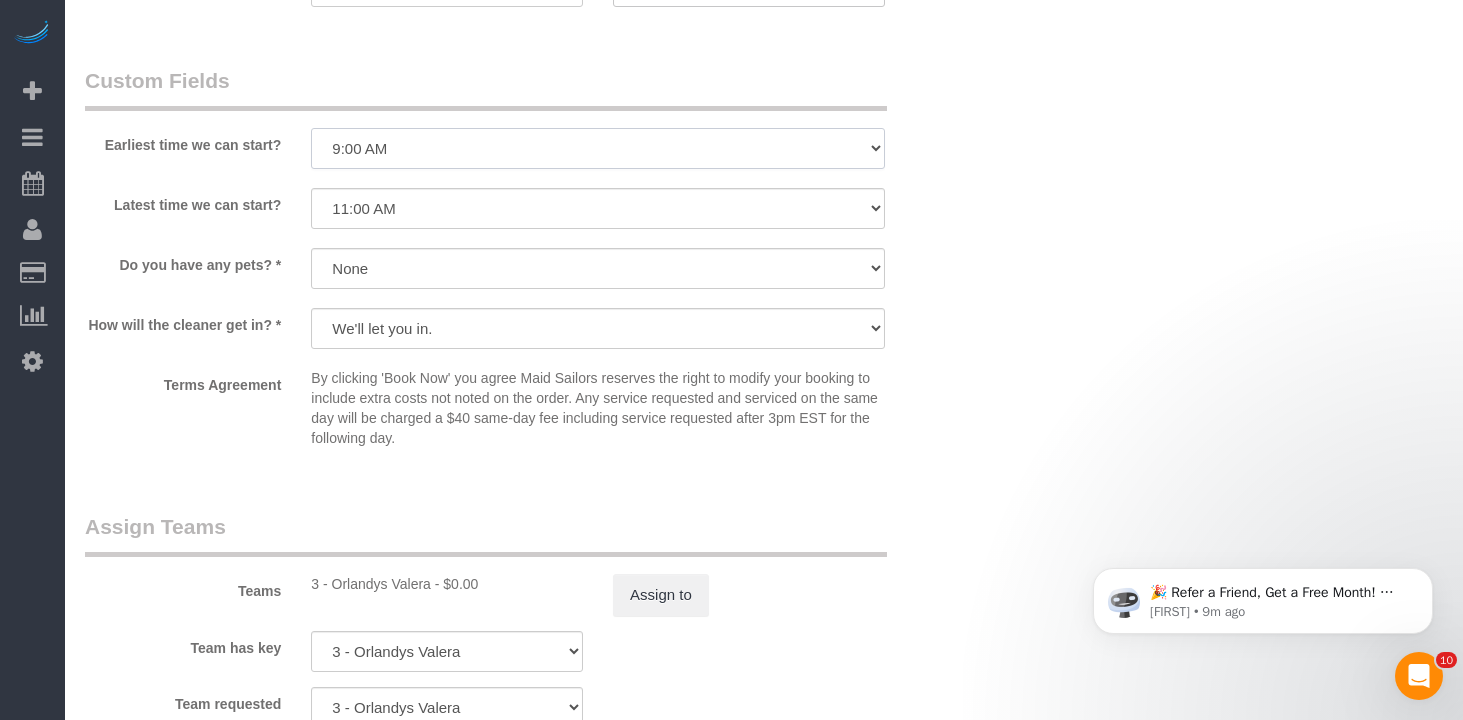 click on "I am not flexible, keep my selected time 8:00 AM 9:00 AM 10:00 AM 11:00 AM 12:00 PM 1:00 PM 2:00 PM 3:00 PM 4:00 PM 5:00 PM 6:00 PM 7:00 PM" at bounding box center (598, 148) 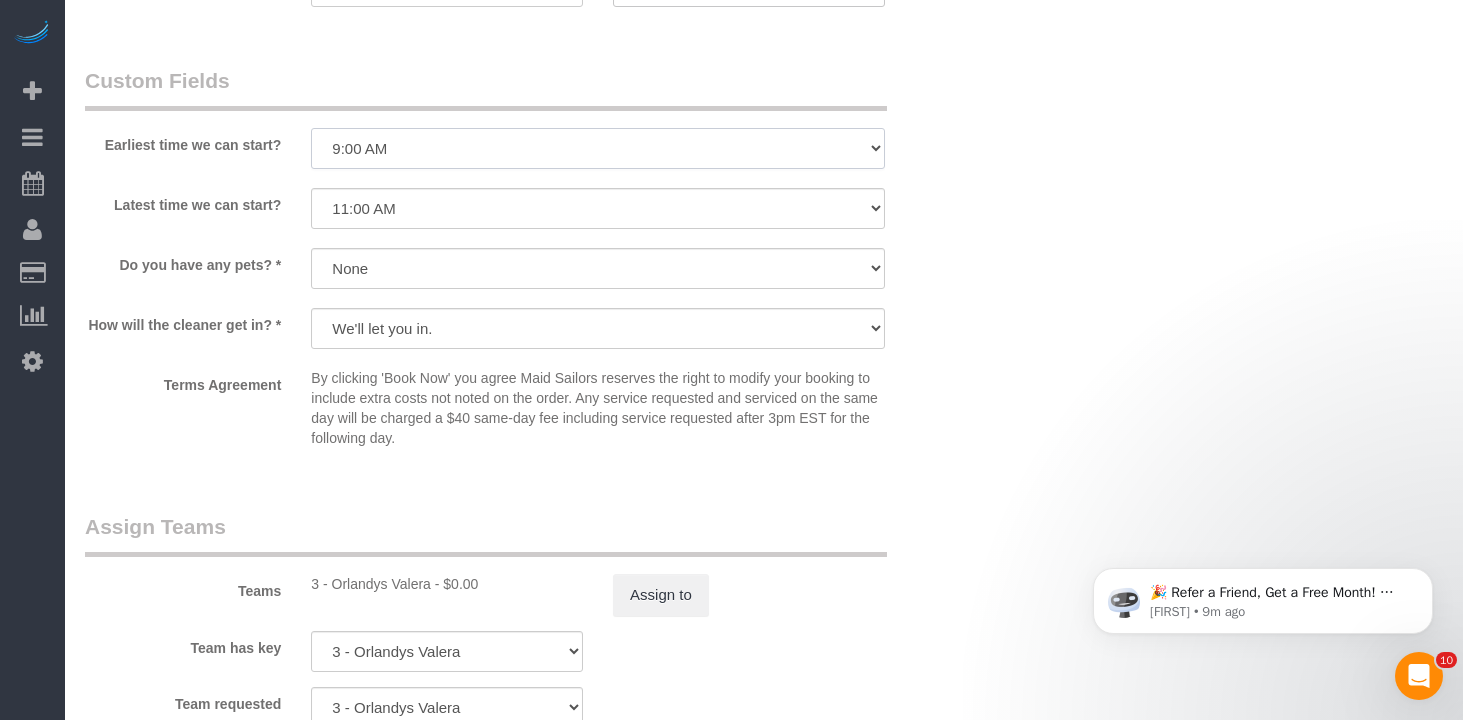 select on "number:58" 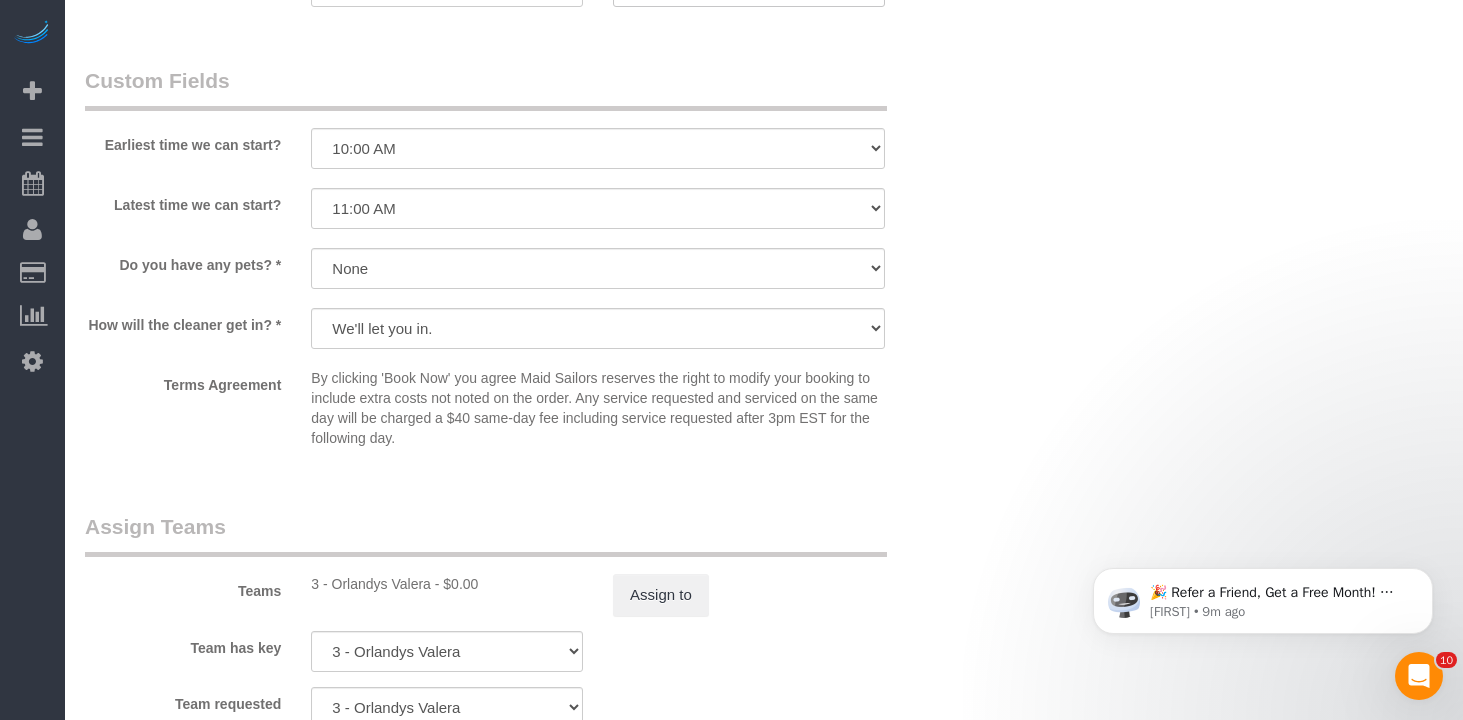 click on "Who
Email
samminter13@gmail.com
Name *
Sam
Minter
Where
Address
344 West 49th Street, Apt. 2C
New York
AK
AL
AR
AZ
CA
CO
CT
DC
DE
FL
GA
HI
IA
ID
IL
IN
KS
KY
LA
MA
MD
ME
MI
MN
MO
MS
MT
NC
ND
NE" at bounding box center [764, -407] 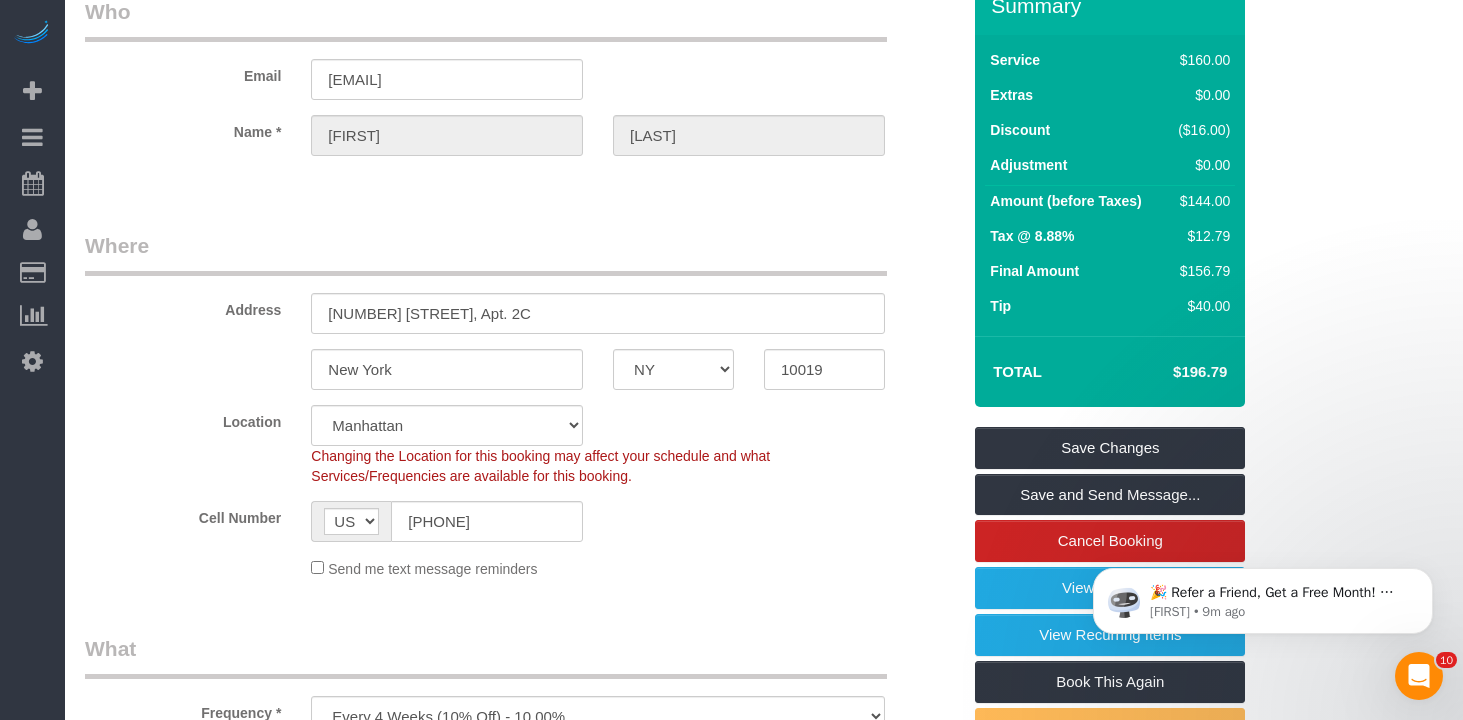 scroll, scrollTop: 98, scrollLeft: 0, axis: vertical 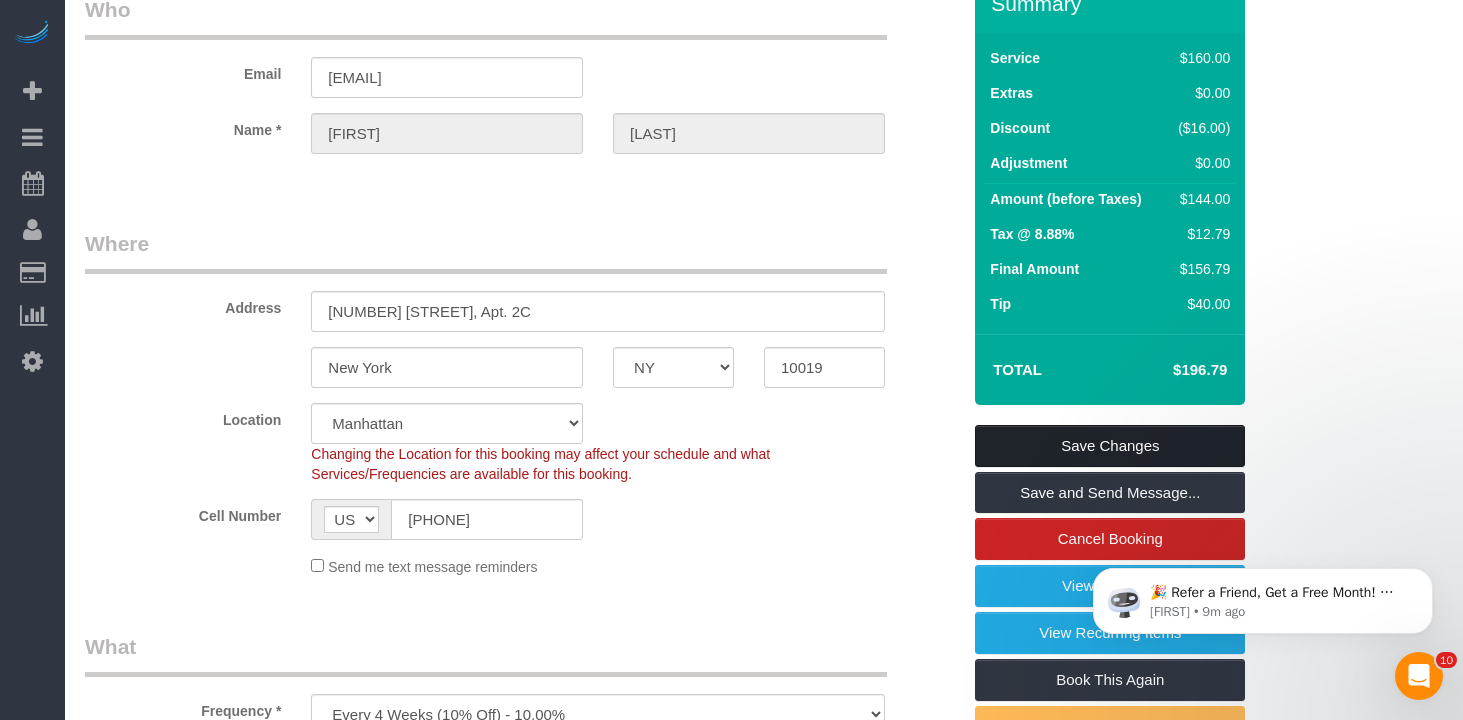click on "Save Changes" at bounding box center (1110, 446) 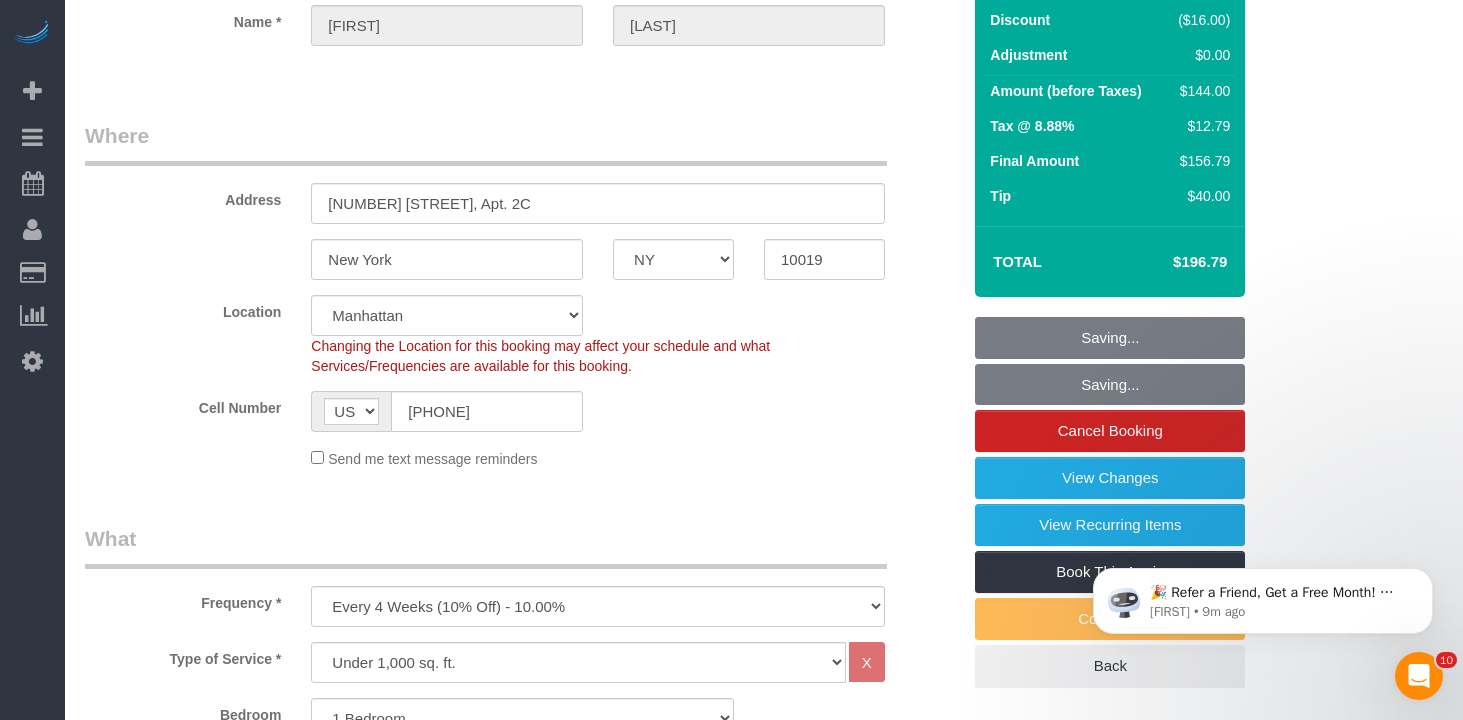 scroll, scrollTop: 336, scrollLeft: 0, axis: vertical 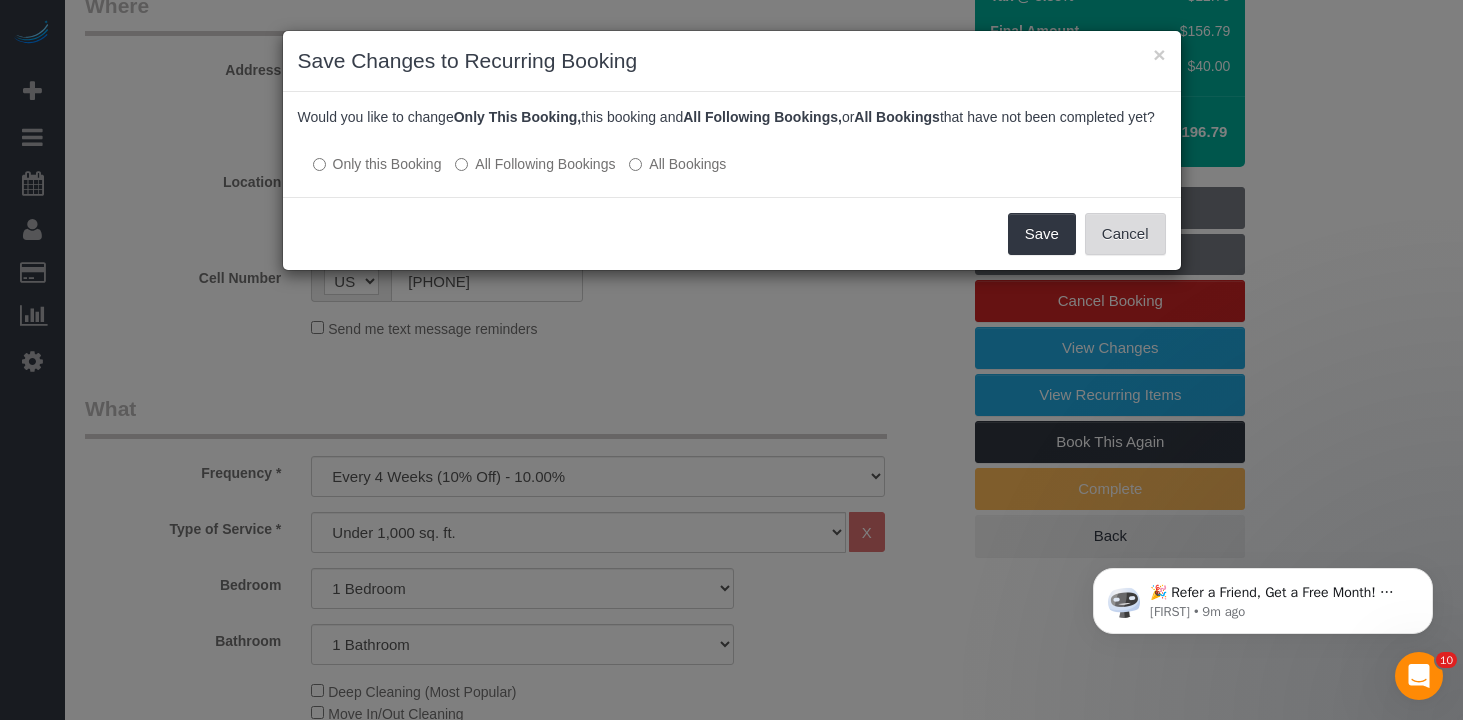 click on "Cancel" at bounding box center [1125, 234] 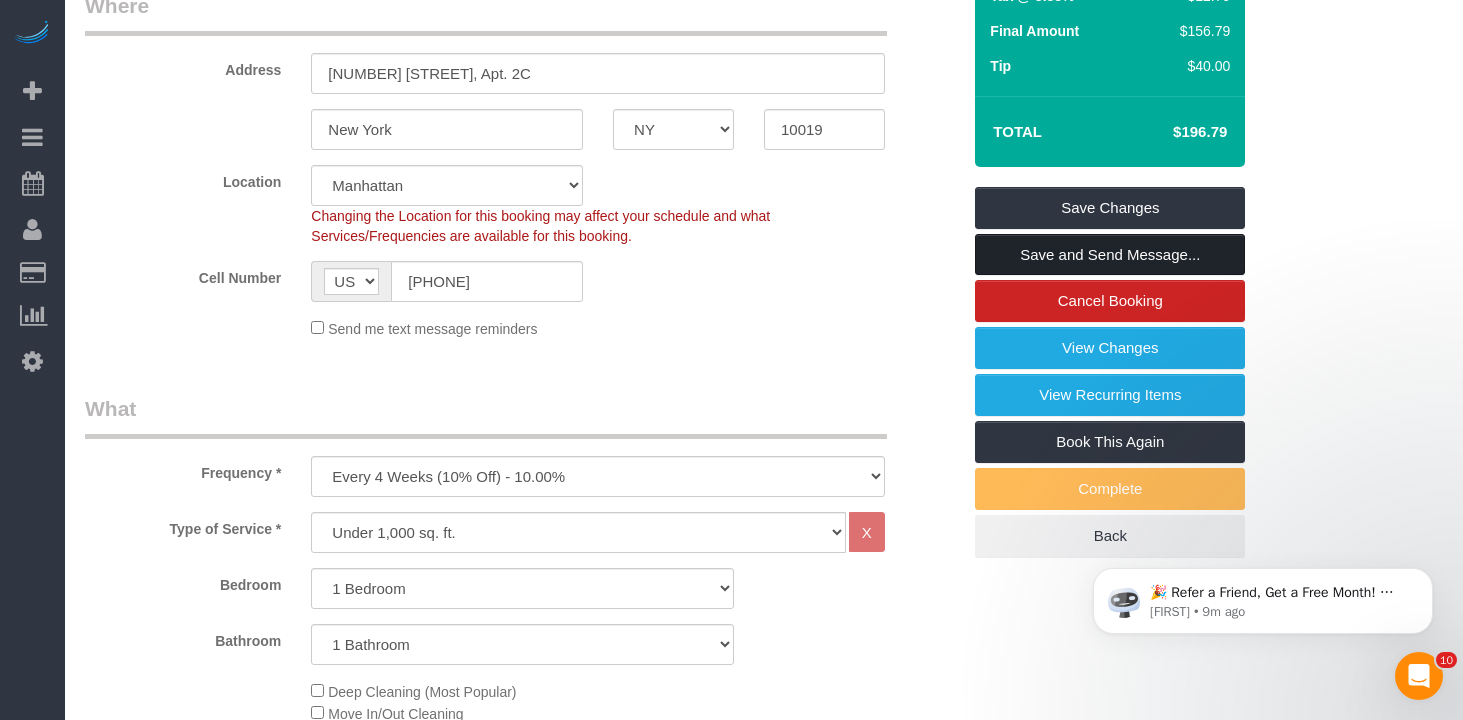 click on "Save and Send Message..." at bounding box center (1110, 255) 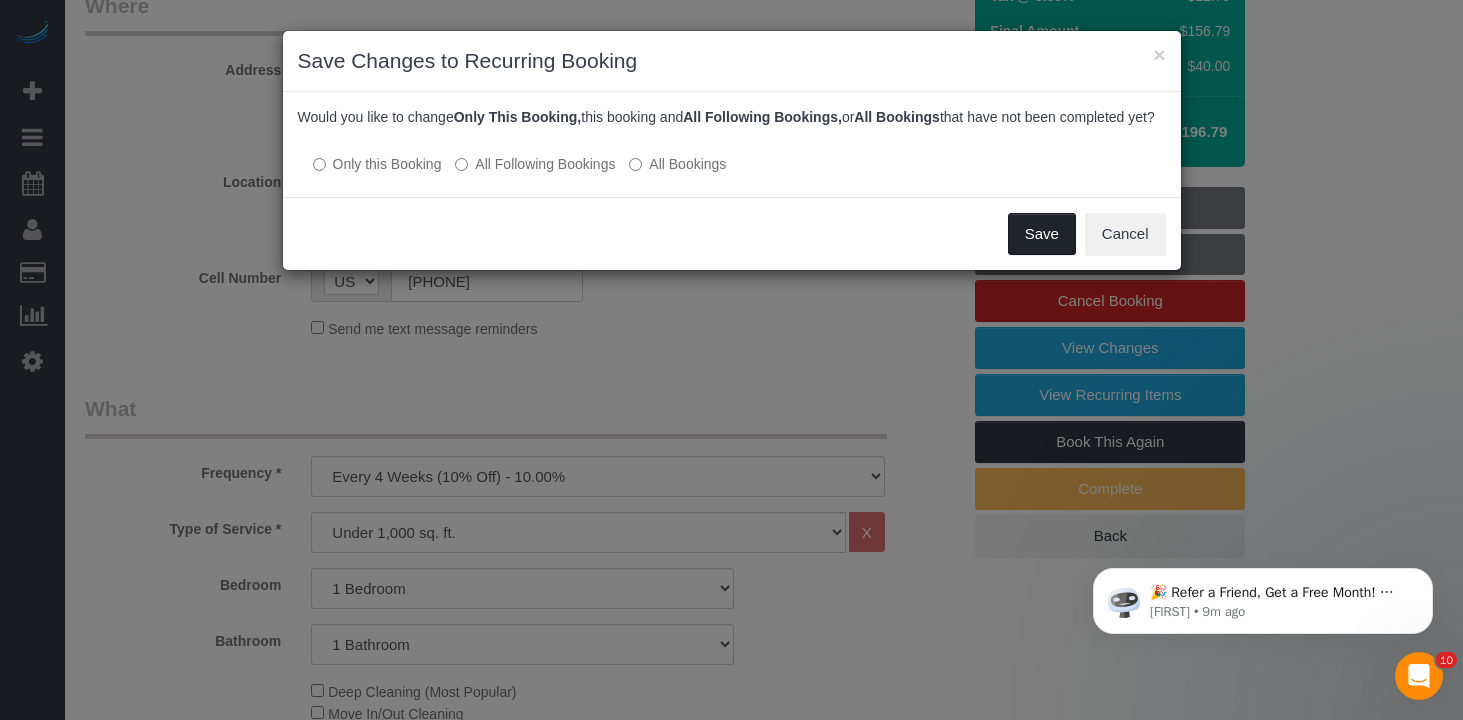 click on "Save" at bounding box center (1042, 234) 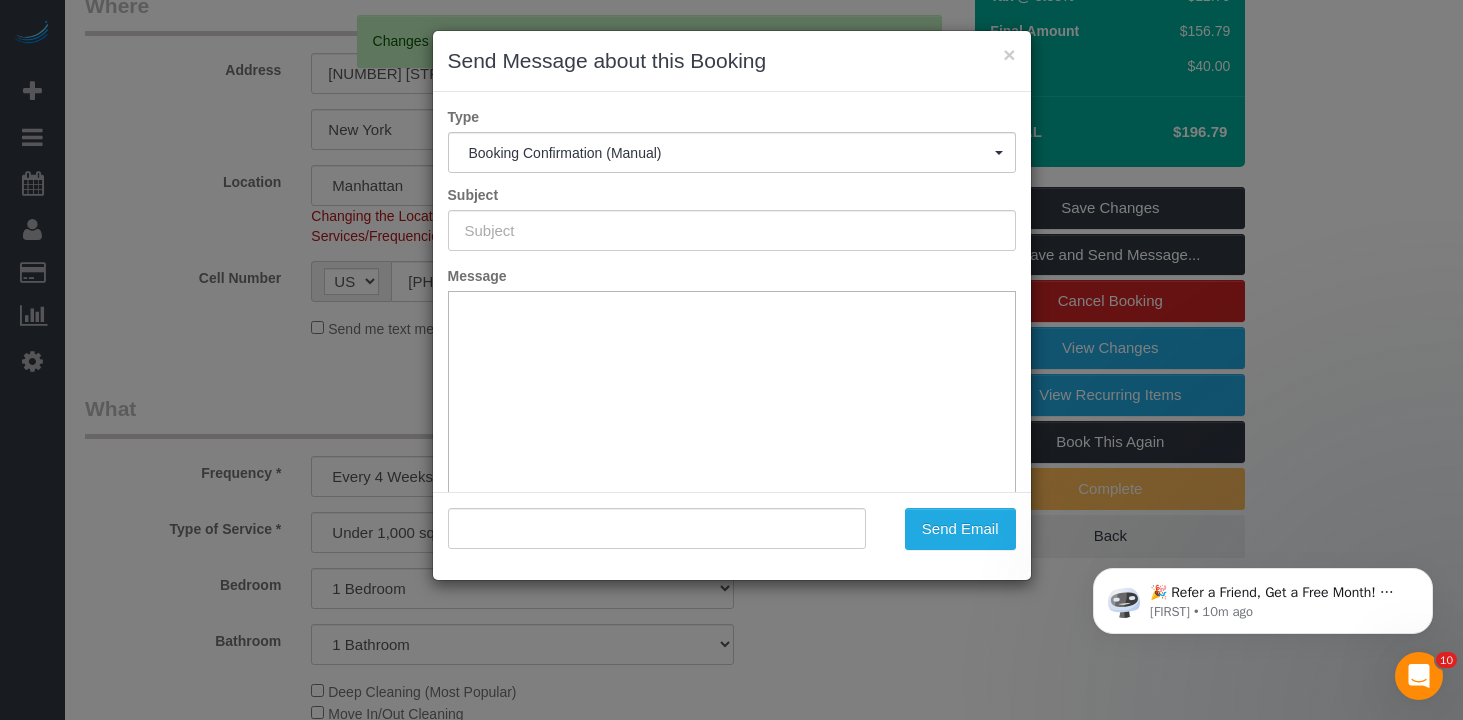 type on "Cleaning Confirmed for 07/22/2025 at 11:00am" 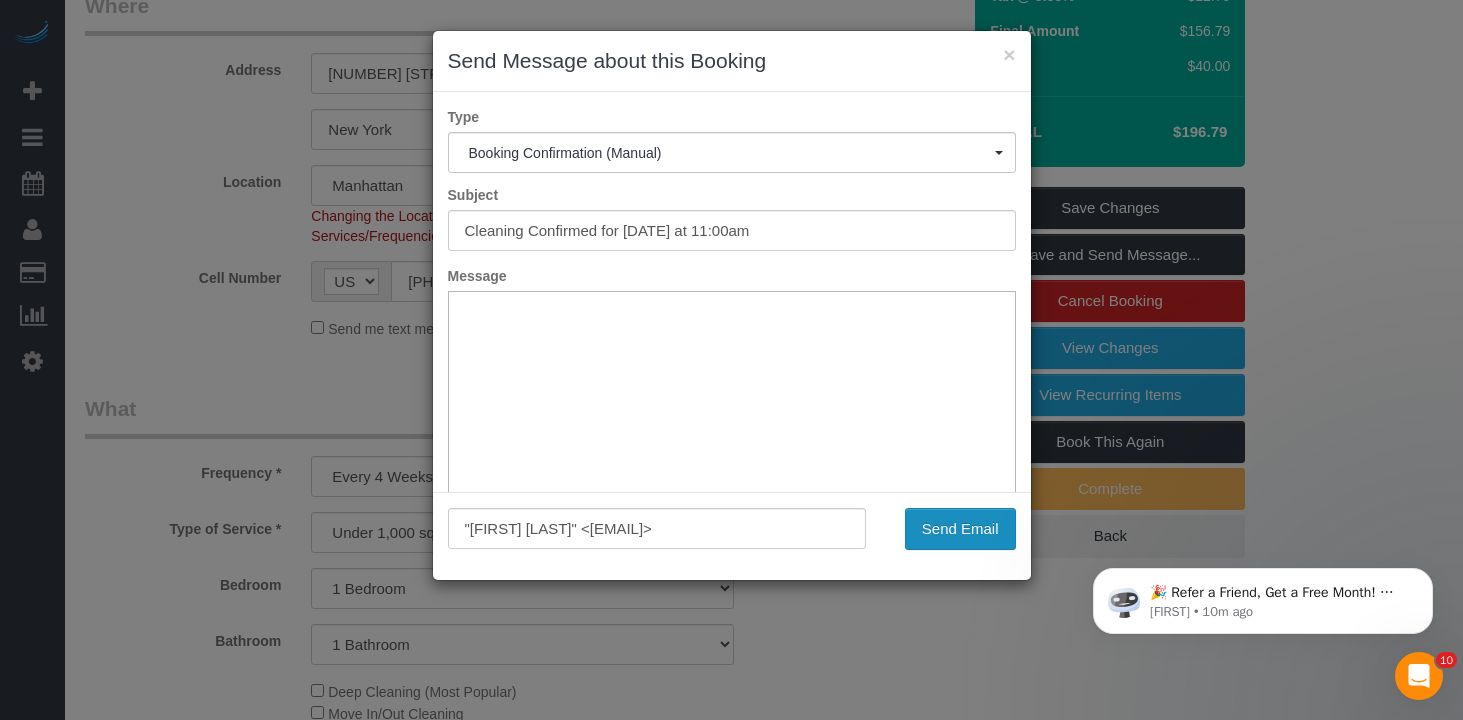 click on "Send Email" at bounding box center (960, 529) 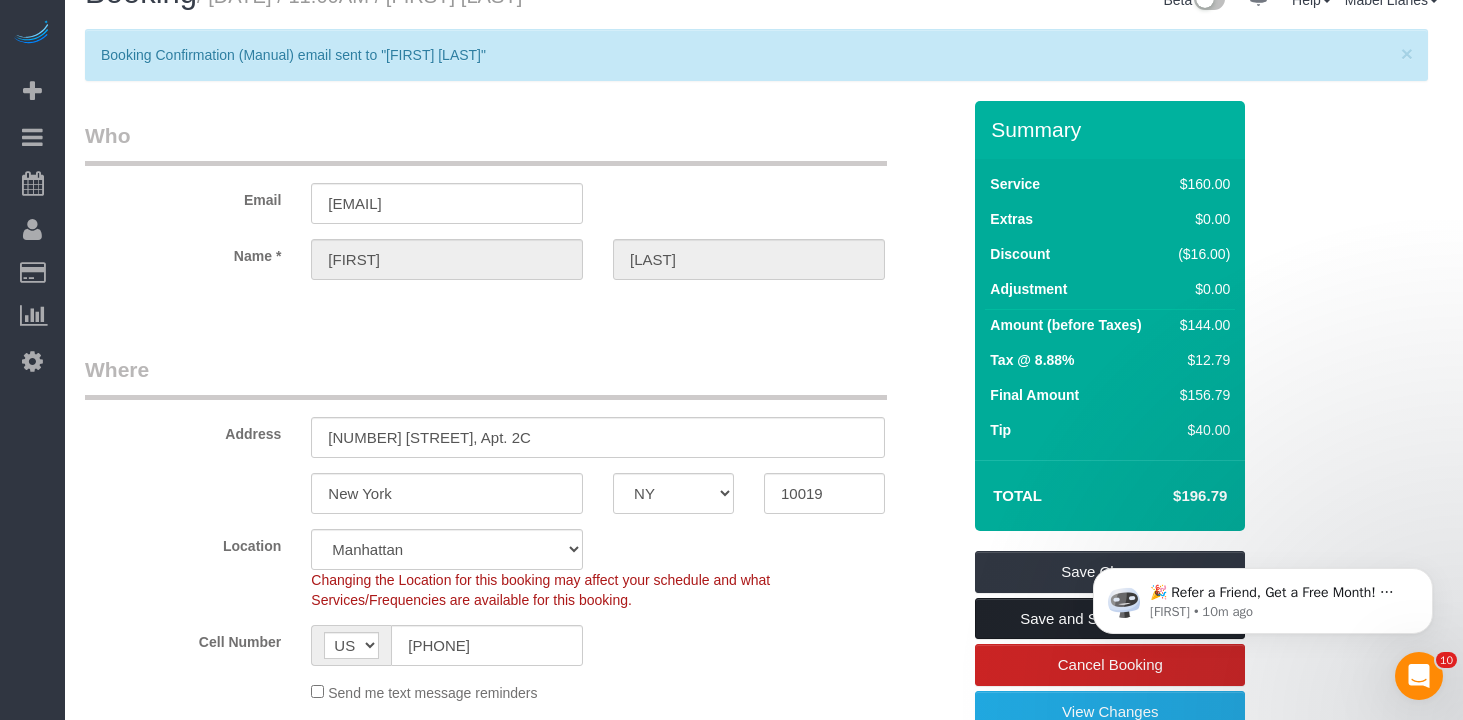 scroll, scrollTop: 0, scrollLeft: 0, axis: both 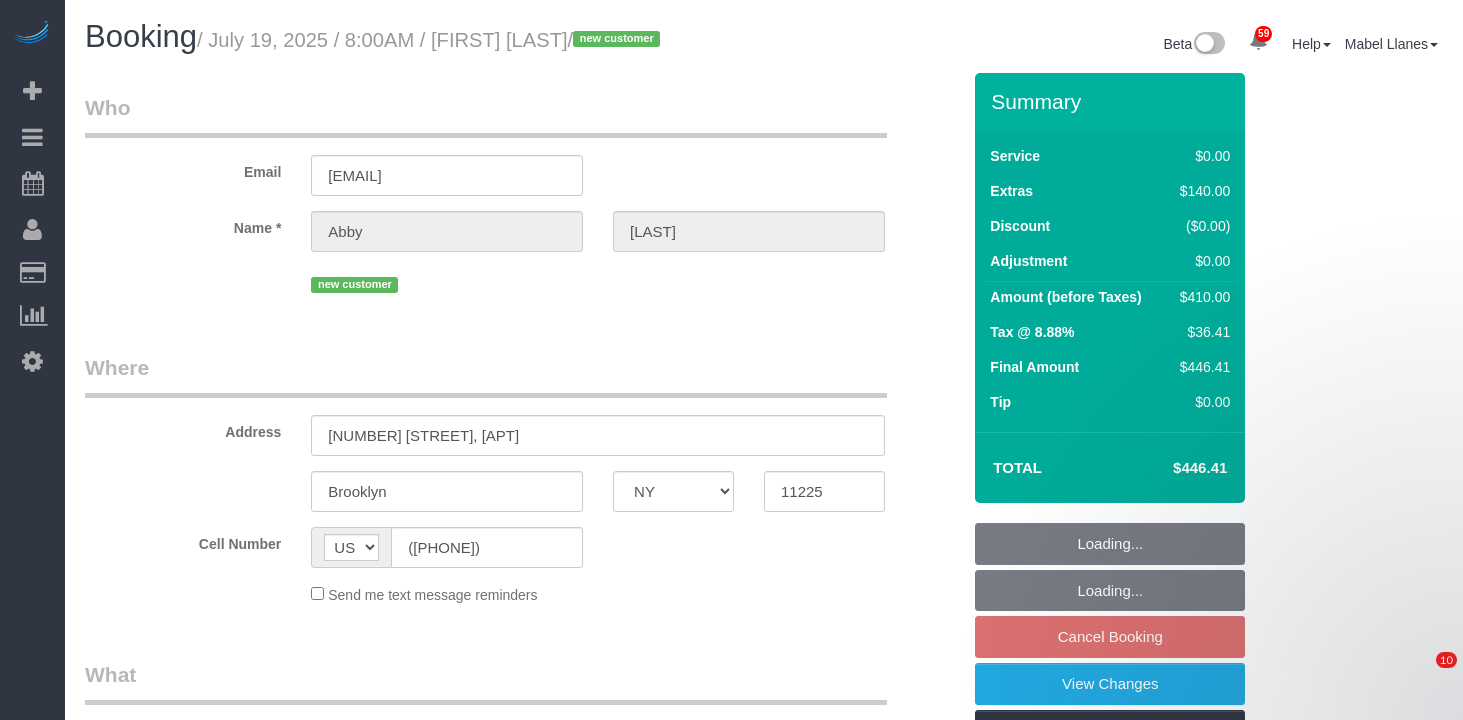 select on "NY" 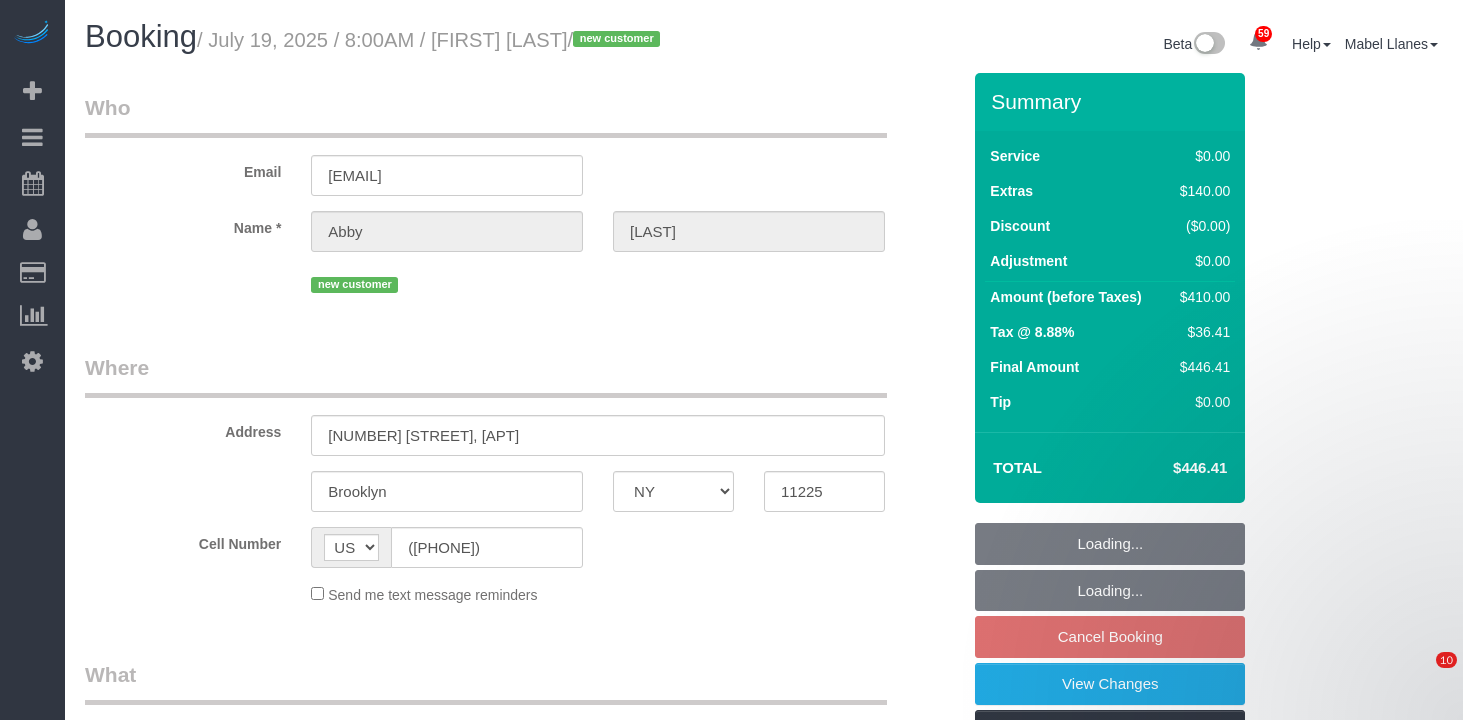 scroll, scrollTop: 0, scrollLeft: 0, axis: both 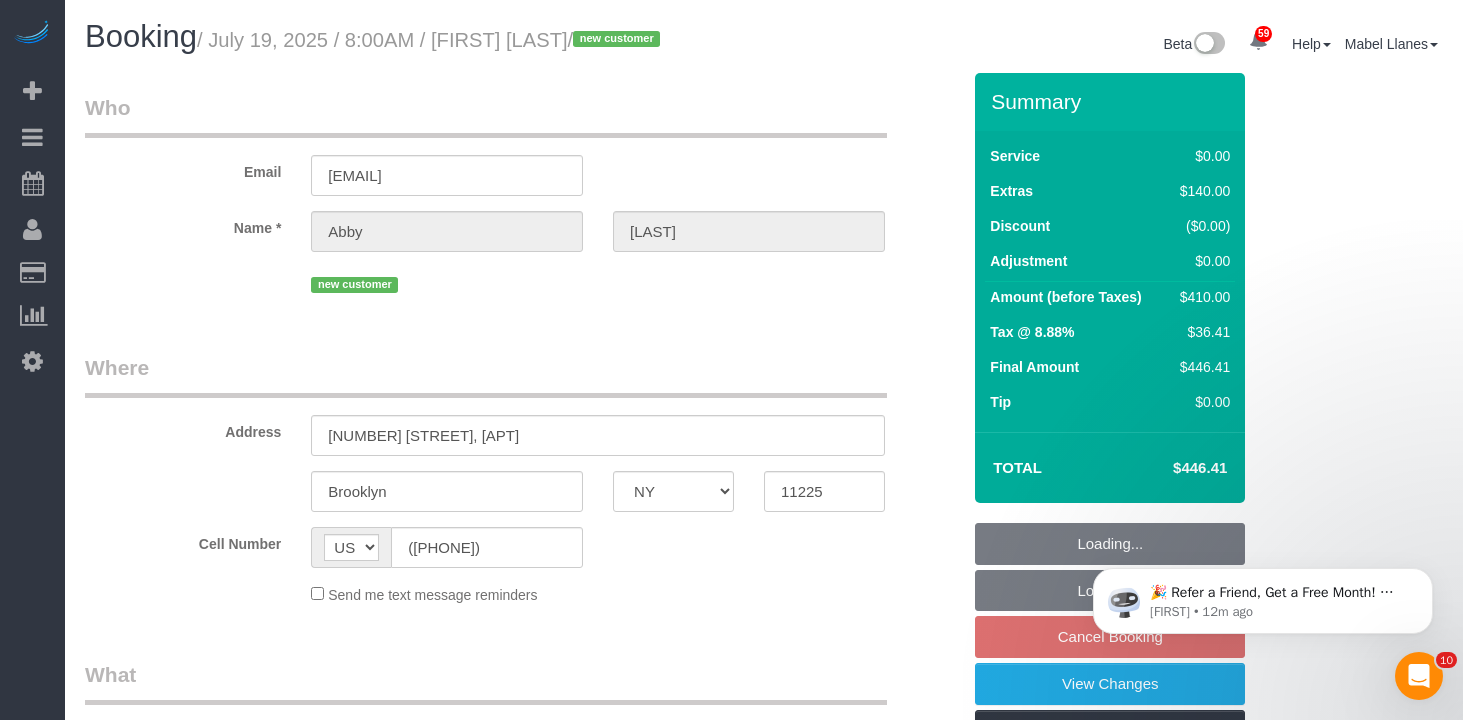 select on "number:56" 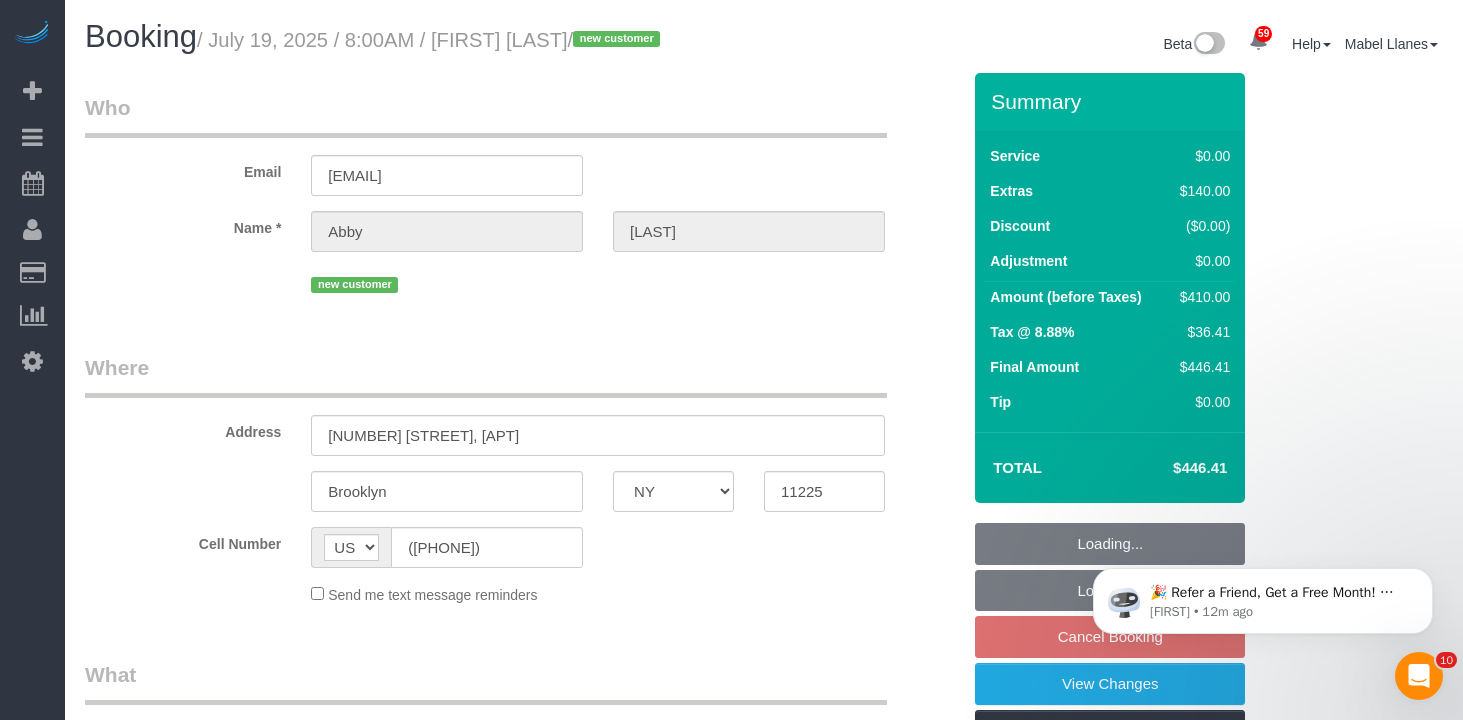 select on "string:stripe-pm_1RlvpV4VGloSiKo7wy0ZWo6g" 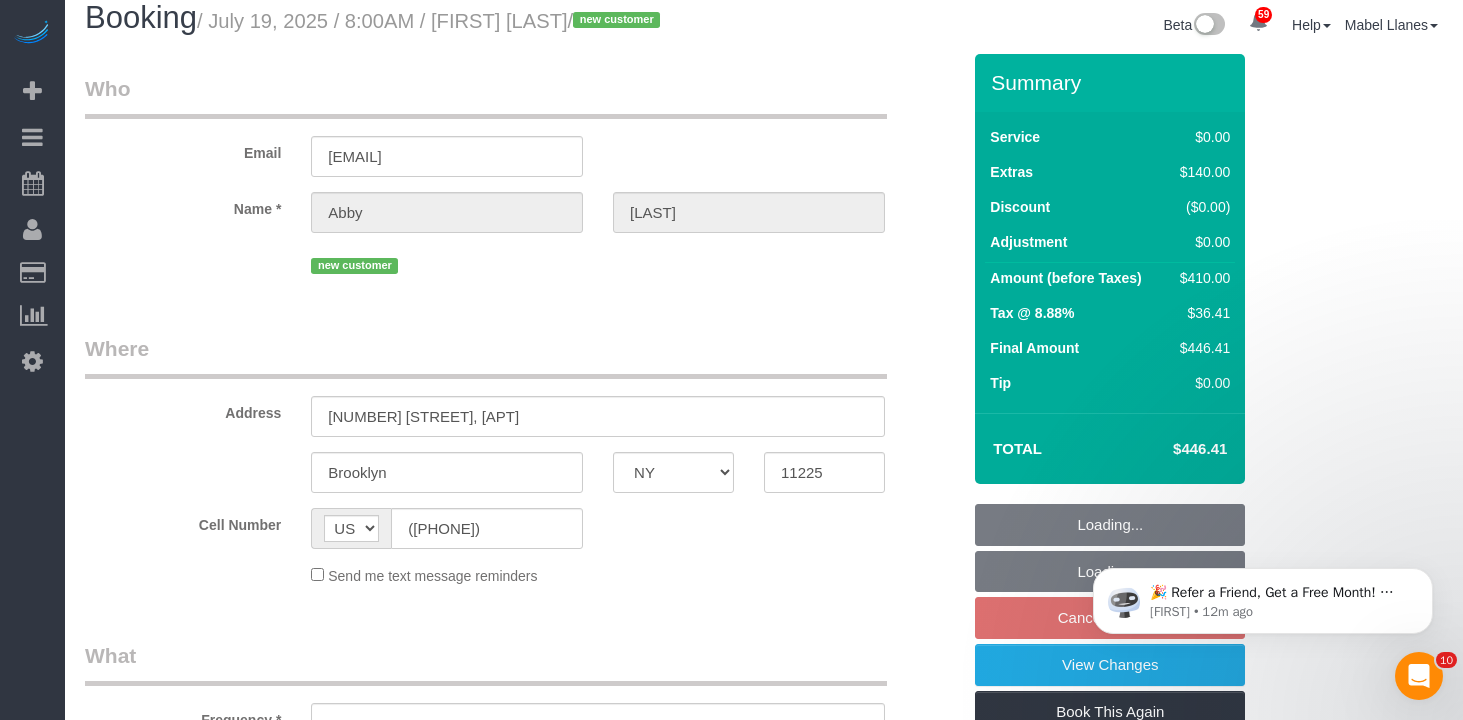 select on "object:954" 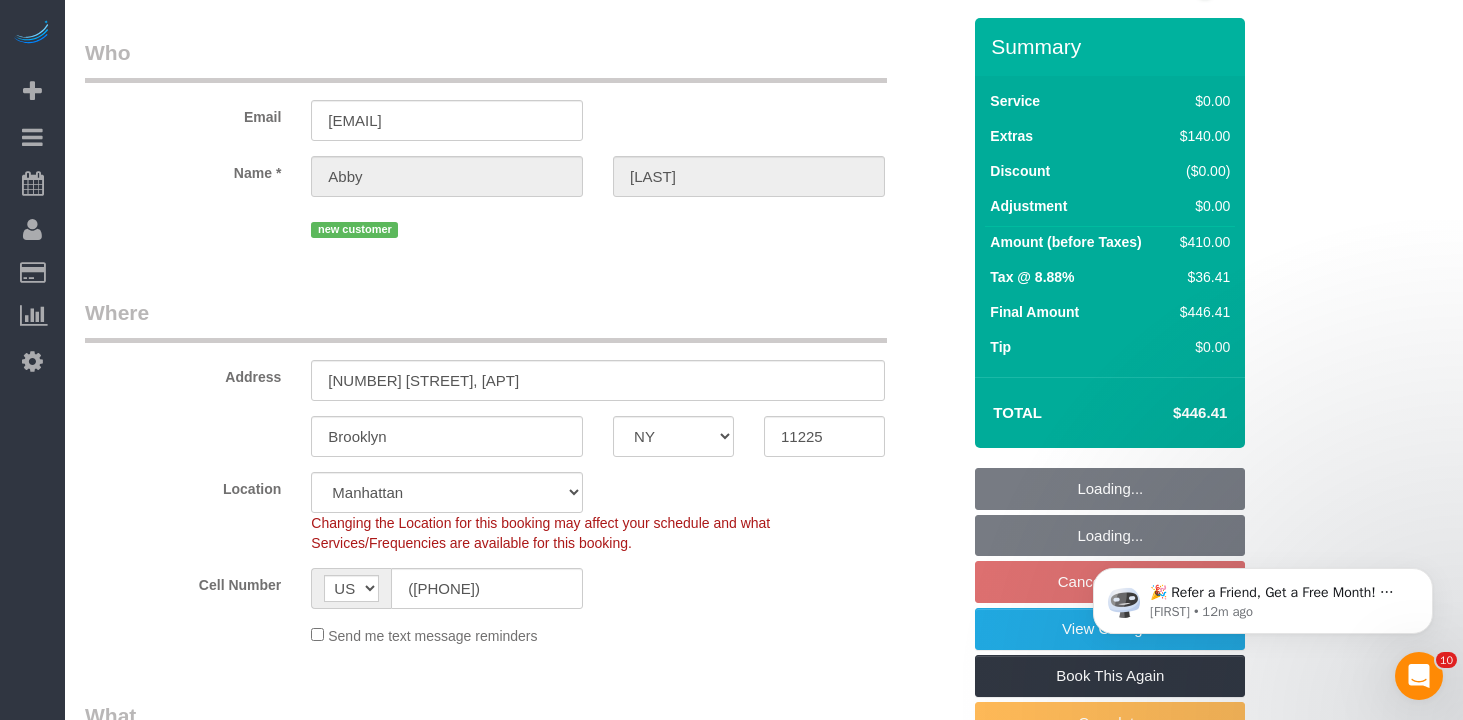select on "object:1444" 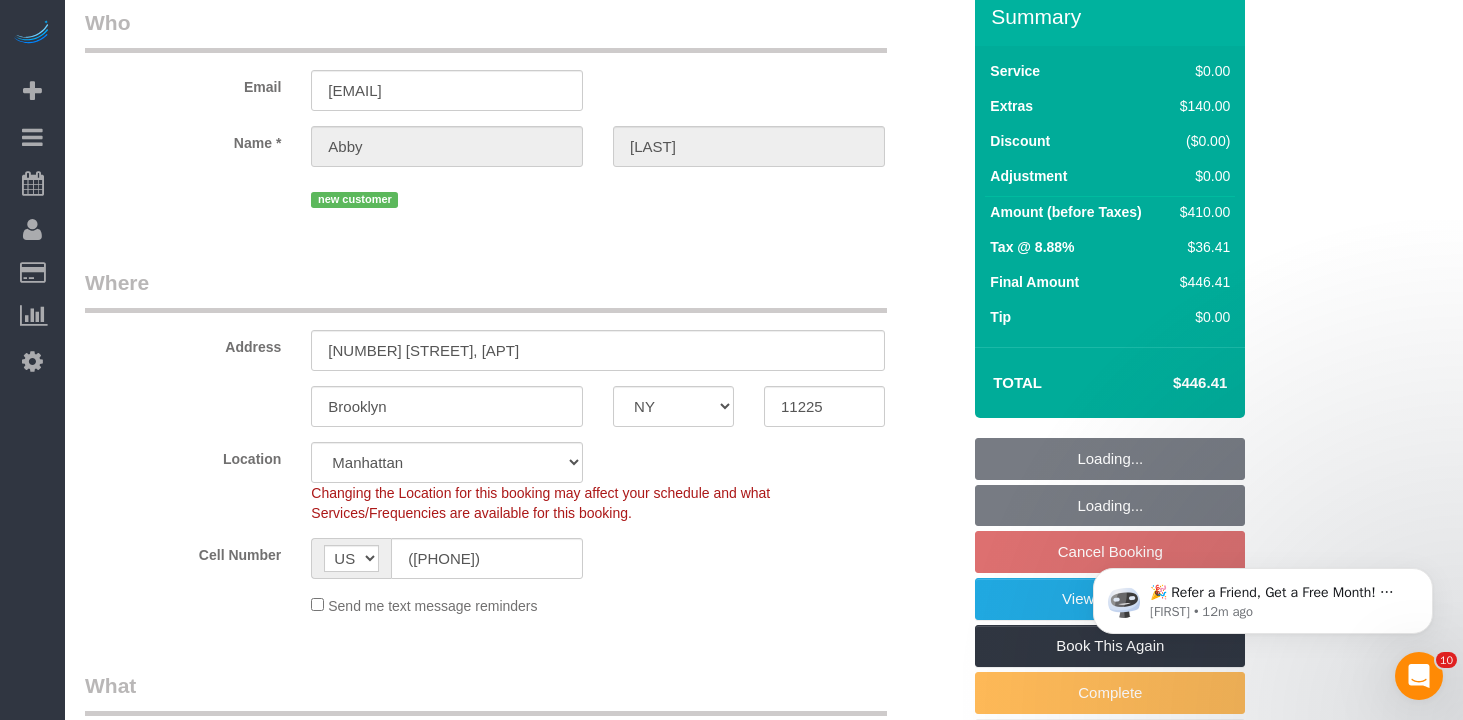 scroll, scrollTop: 89, scrollLeft: 0, axis: vertical 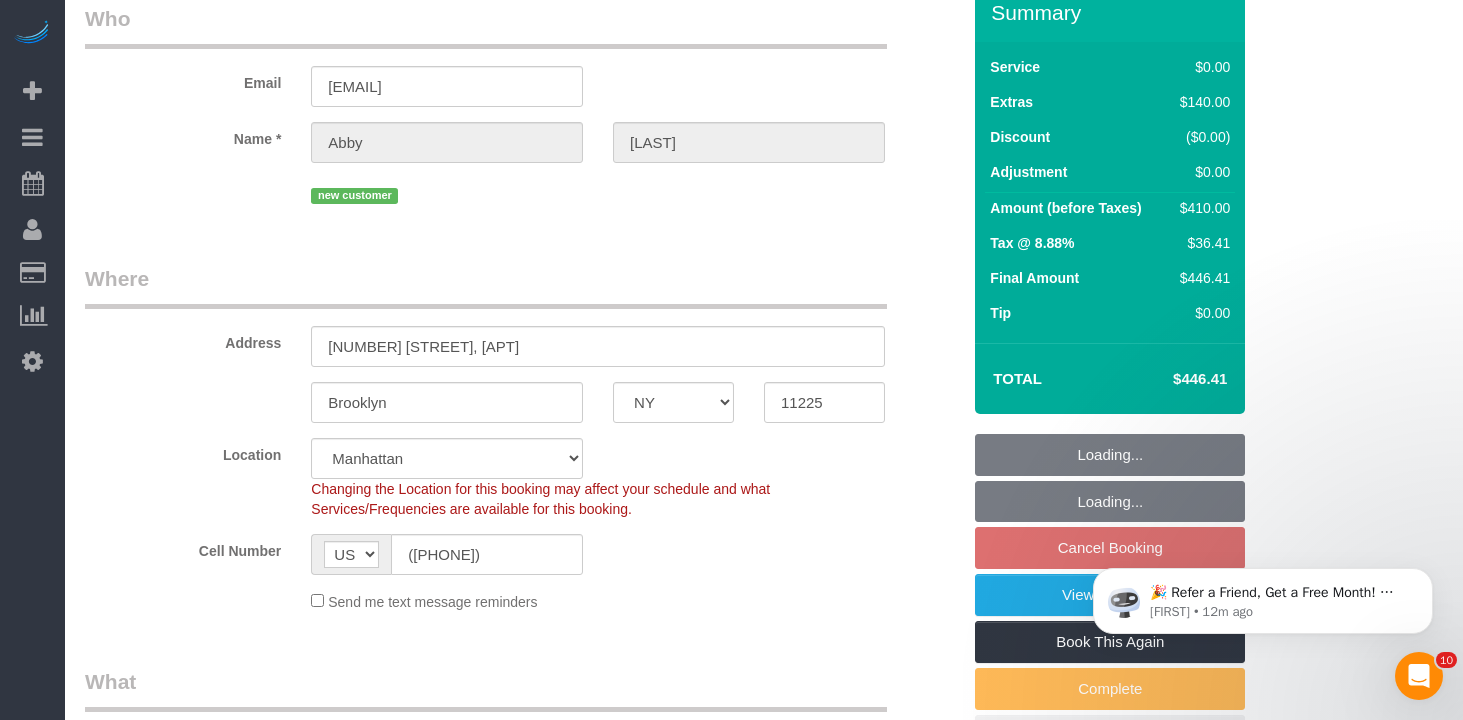 select on "3" 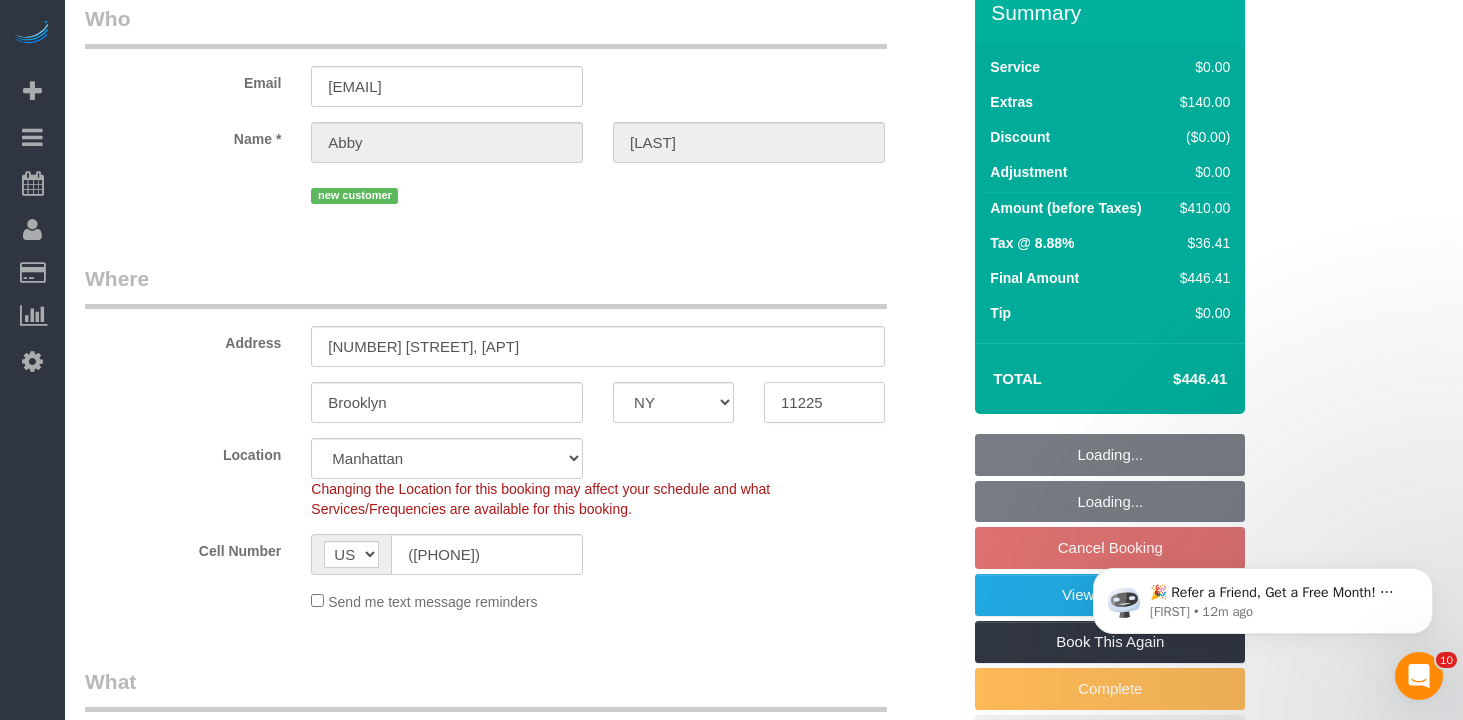 click on "11225" at bounding box center [824, 402] 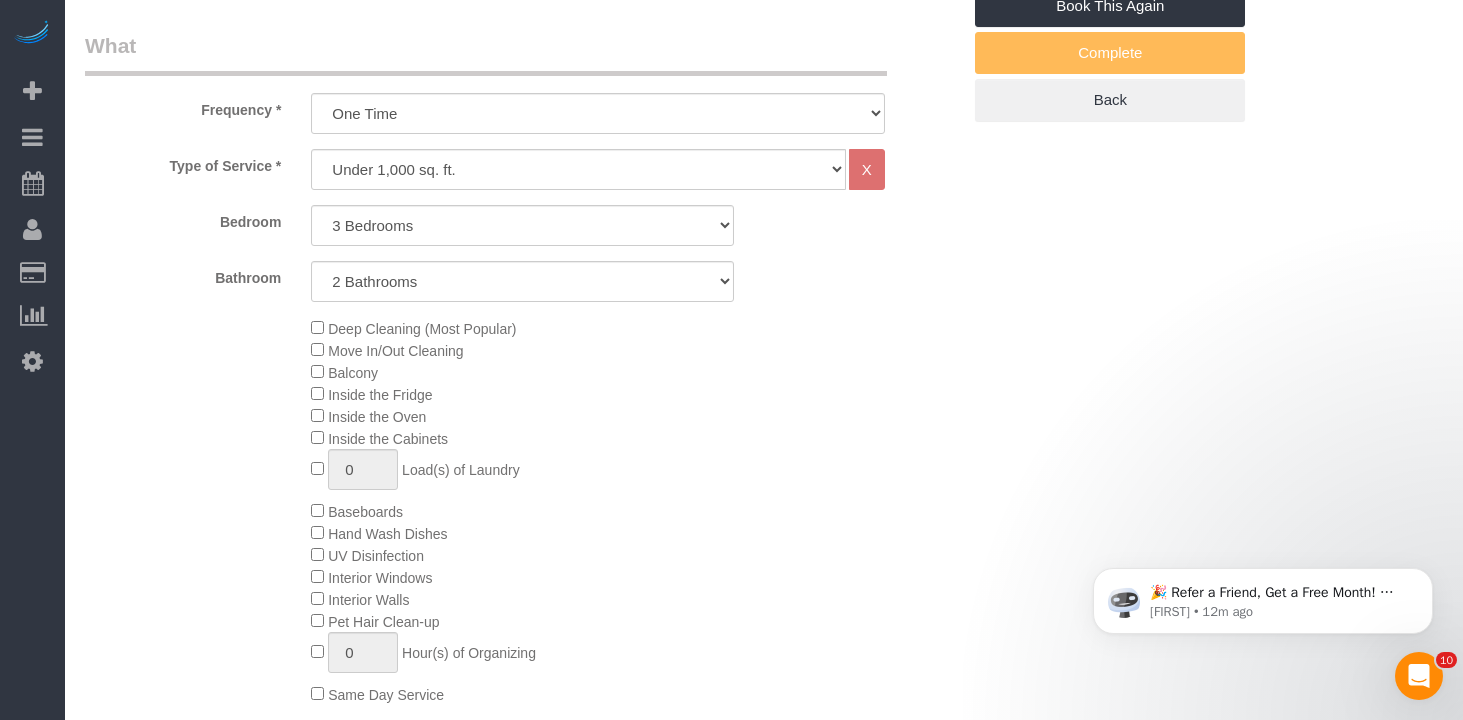 click on "Who
Email
[EMAIL]
Name *
[FIRST]
[LAST]
new customer
Where
Address
[NUMBER] [STREET], [APT]
[CITY]
[STATE]
AL
AR
AZ
CA
CO
CT
DC
DE
FL
GA
HI
IA
ID
IL
IN
KS
KY
LA
MA
MD
ME
MI
MN
MO
MS
MT
NC
ND" at bounding box center [764, 1016] 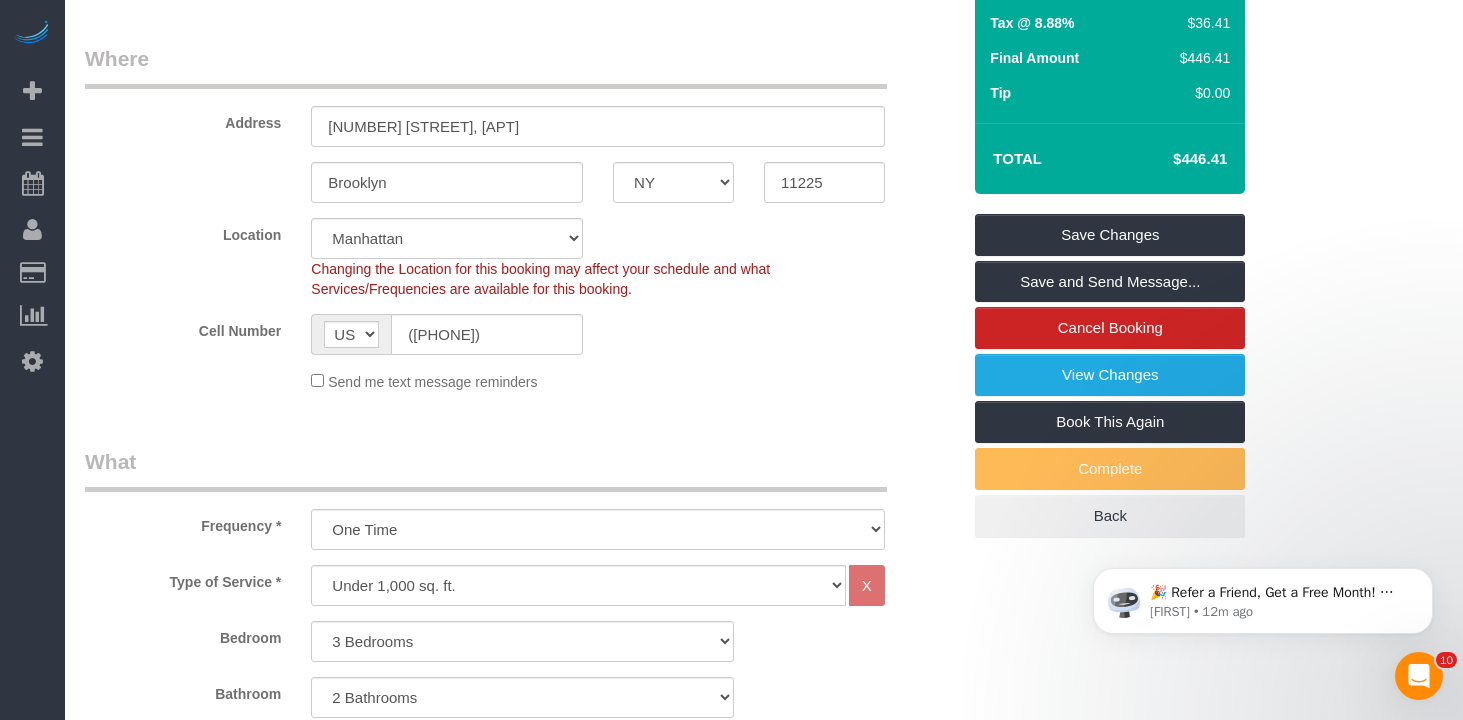 scroll, scrollTop: 264, scrollLeft: 0, axis: vertical 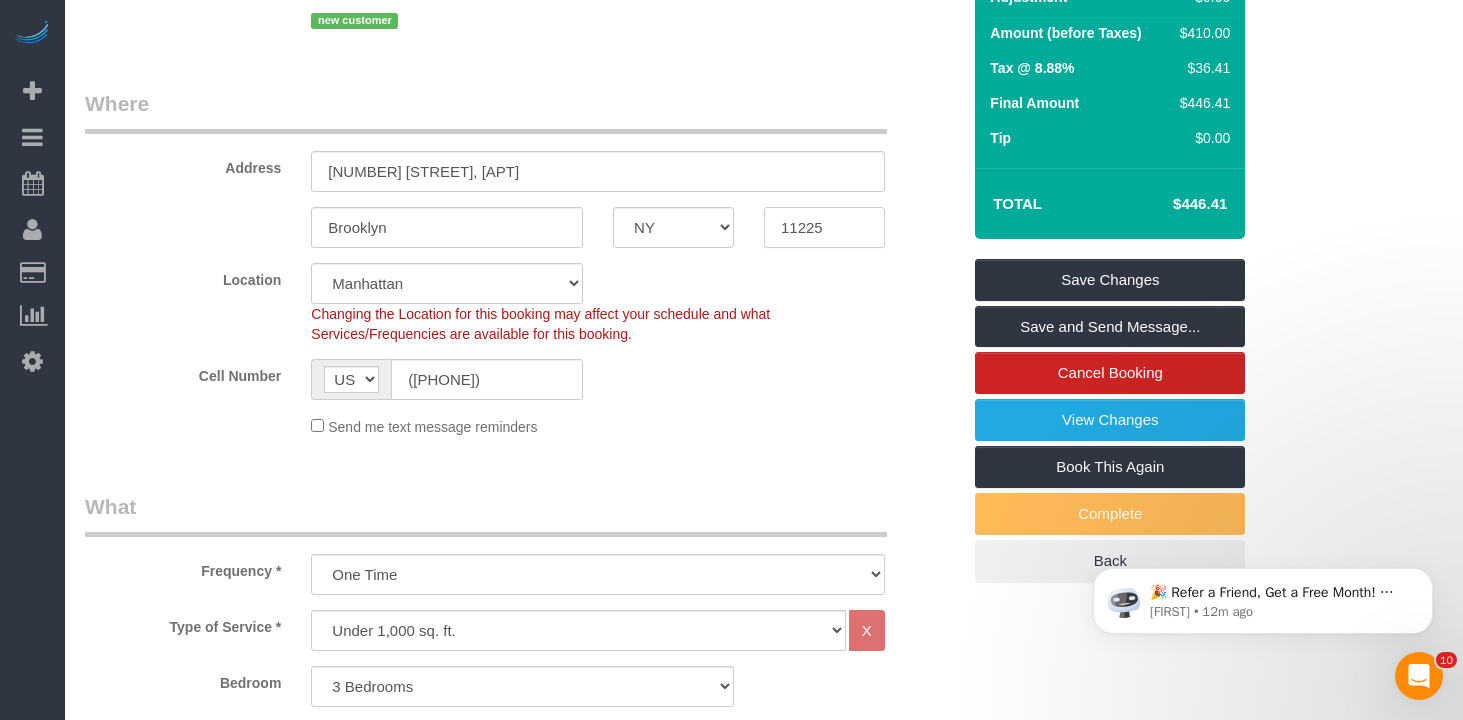 click on "11225" at bounding box center (824, 227) 